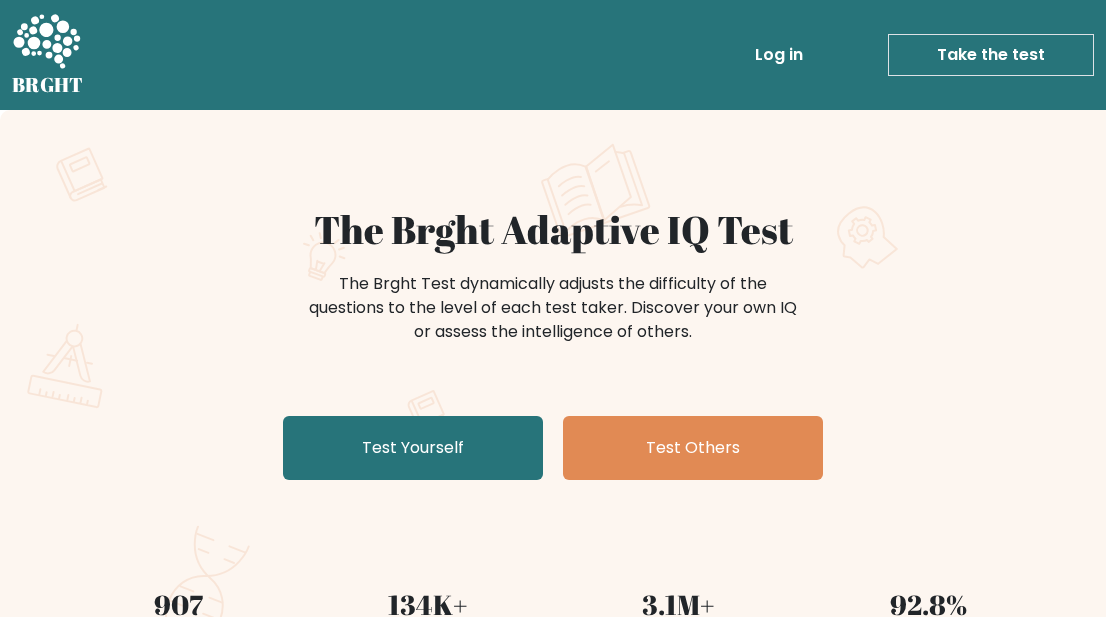 scroll, scrollTop: 0, scrollLeft: 0, axis: both 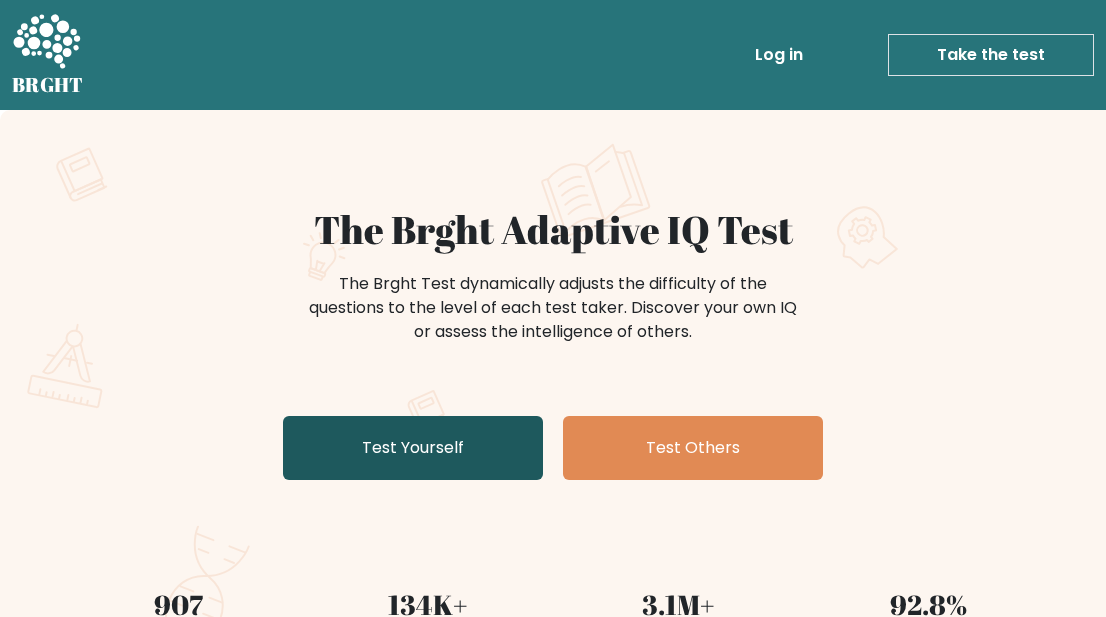 click on "Test Yourself" at bounding box center (413, 448) 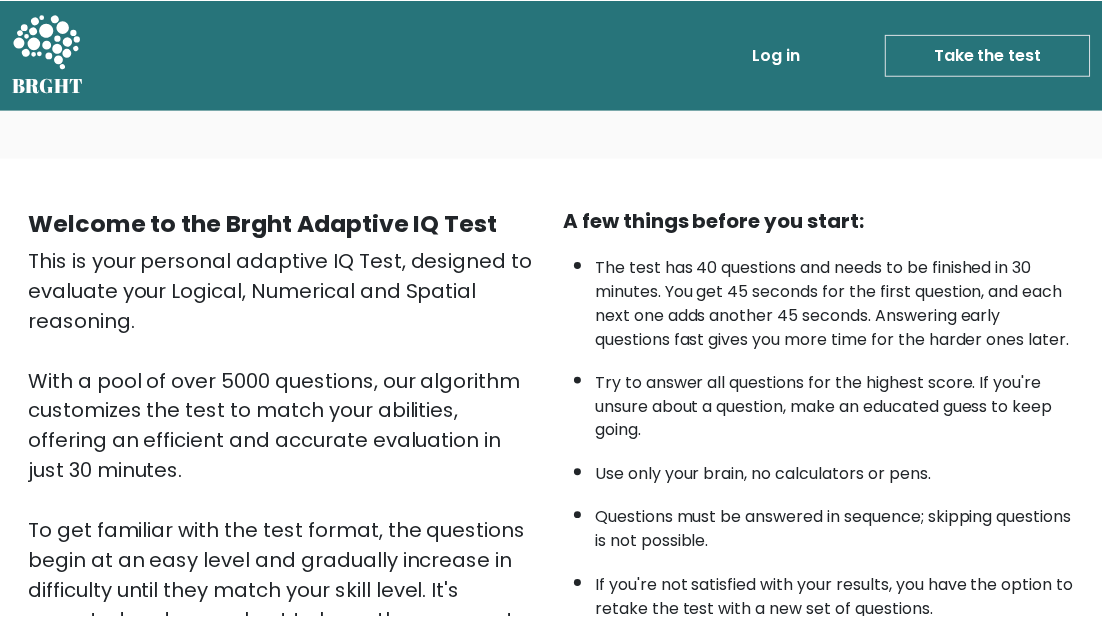 scroll, scrollTop: 0, scrollLeft: 0, axis: both 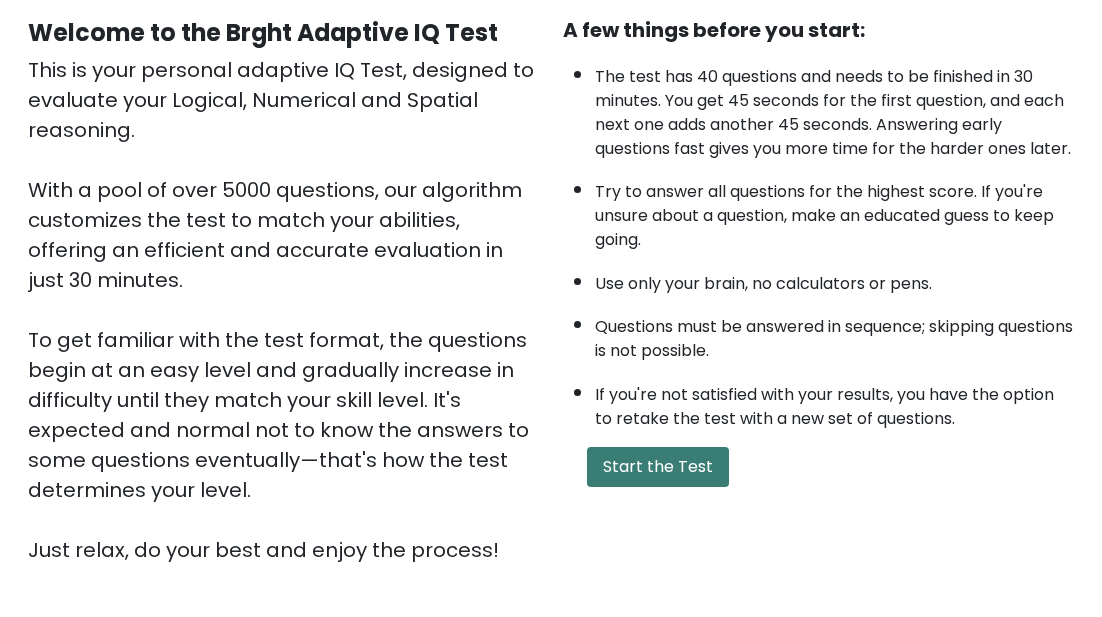 click on "Start the Test" at bounding box center [658, 467] 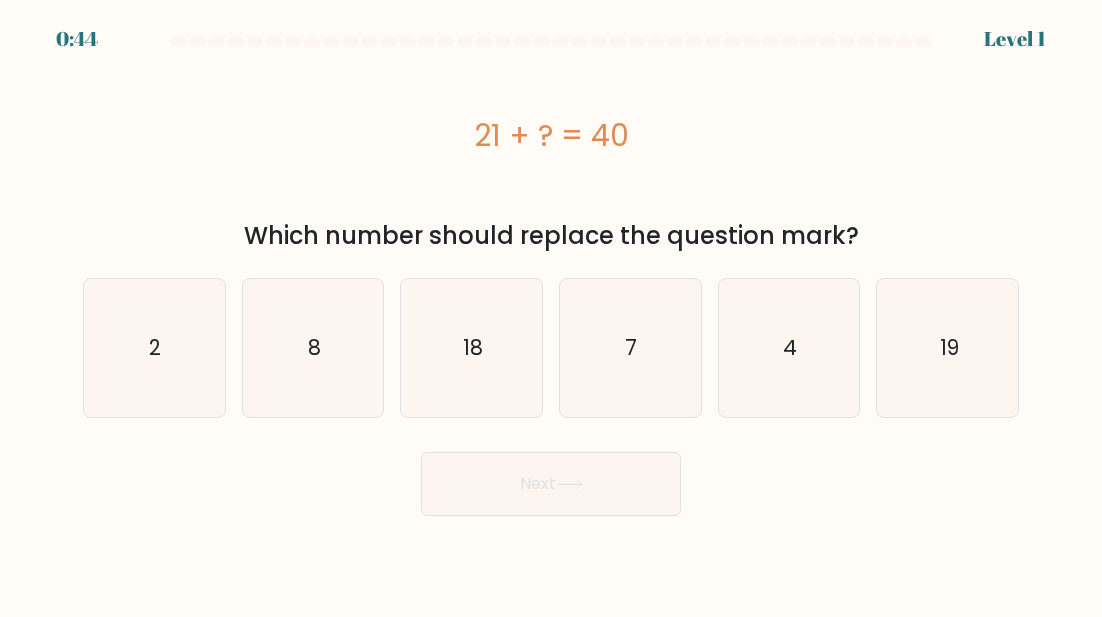 scroll, scrollTop: 0, scrollLeft: 0, axis: both 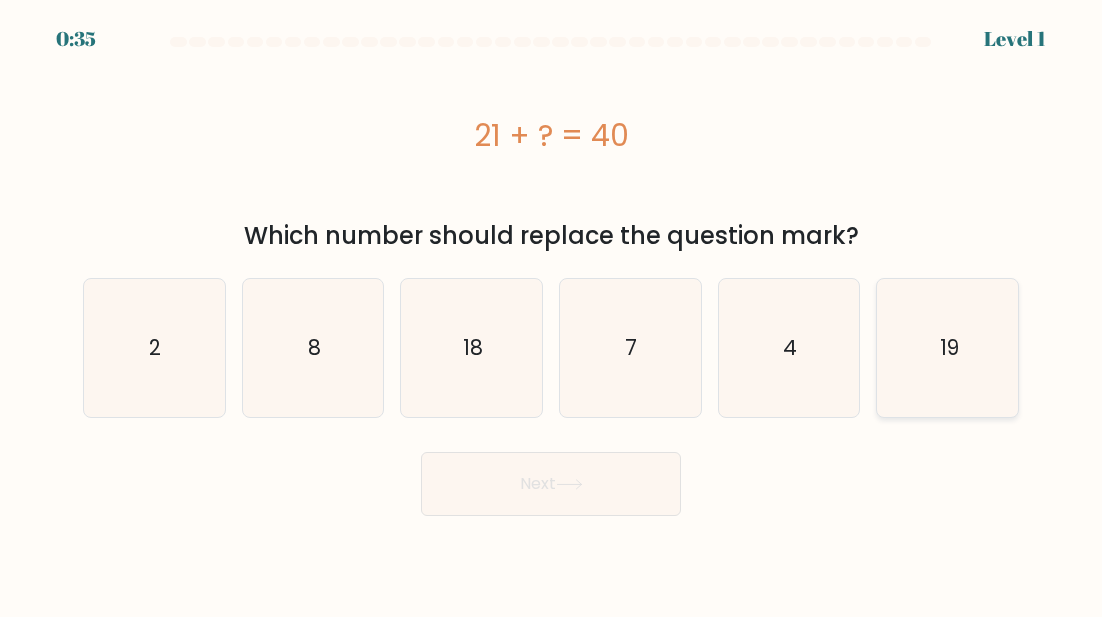 click on "19" 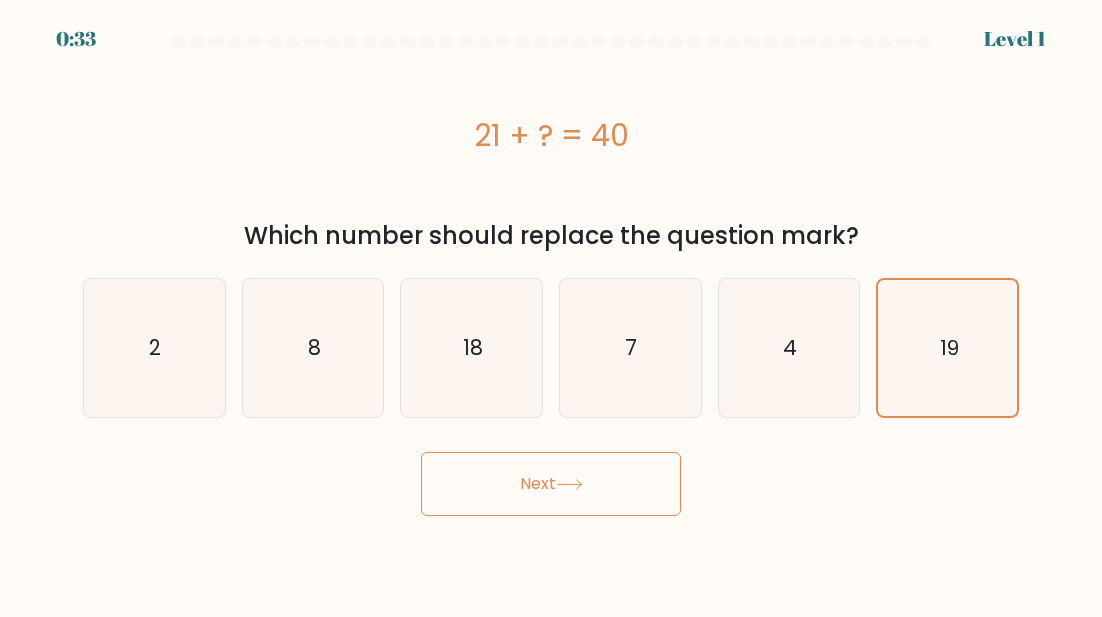 click on "Next" at bounding box center [551, 484] 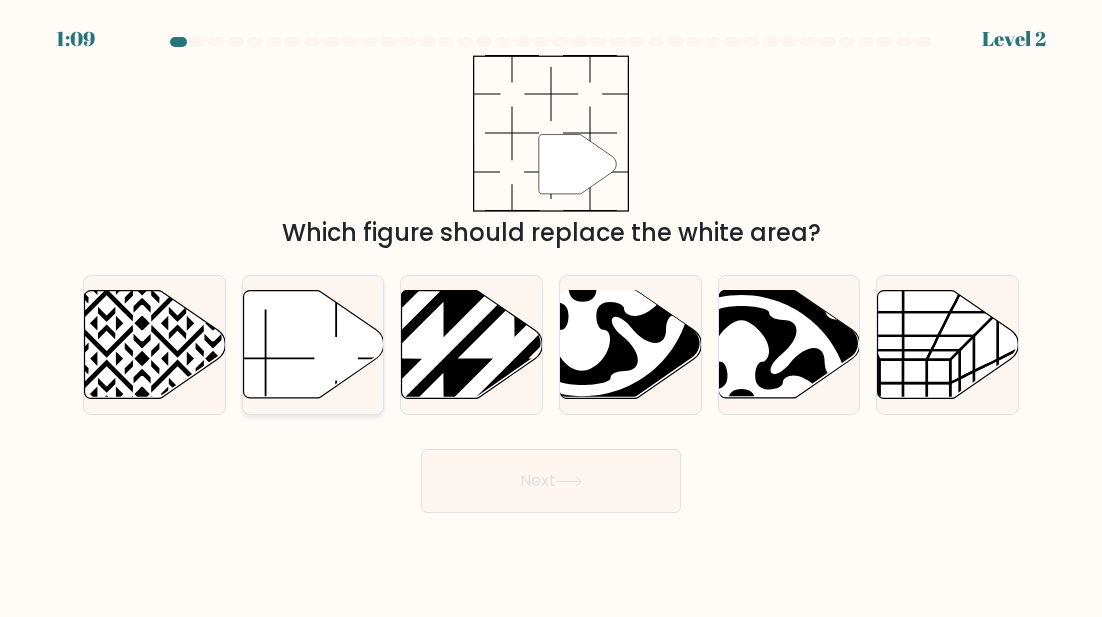 click 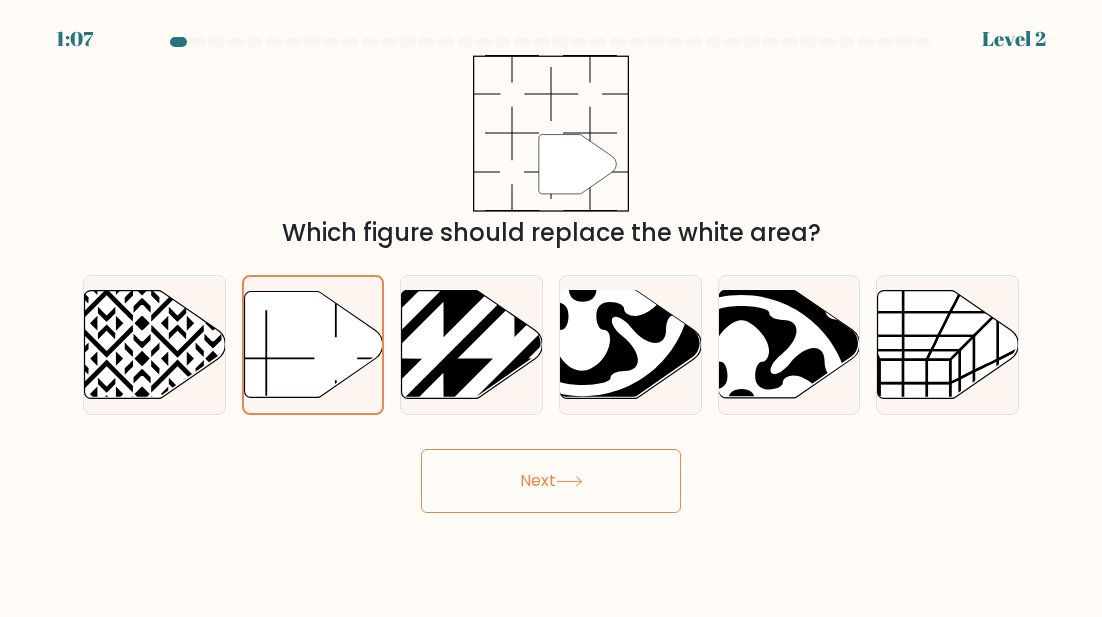click on "Next" at bounding box center [551, 481] 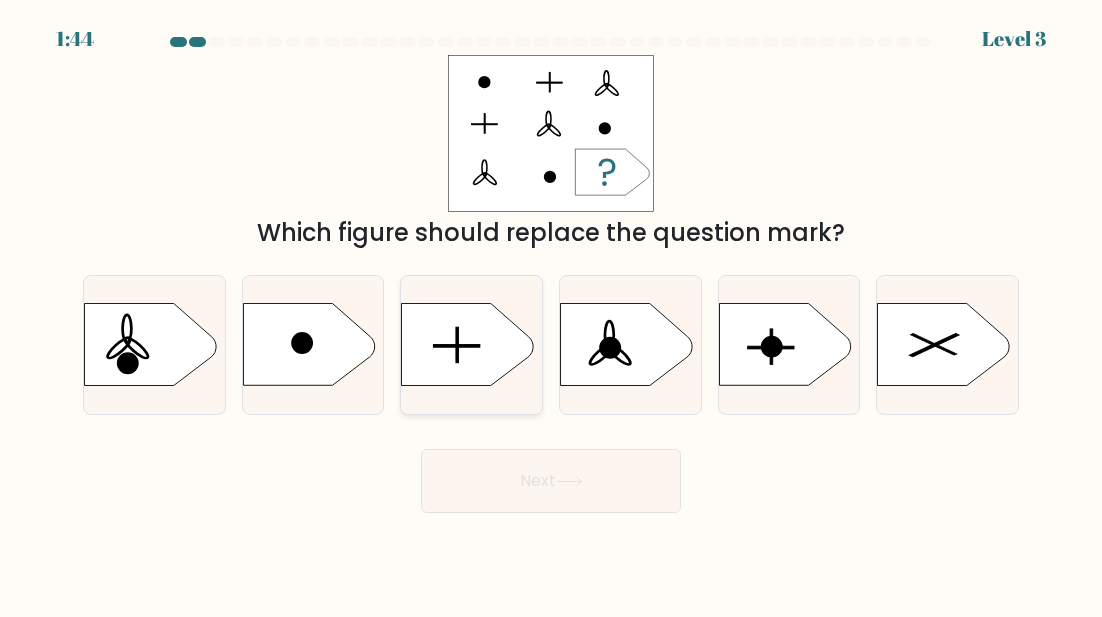 click 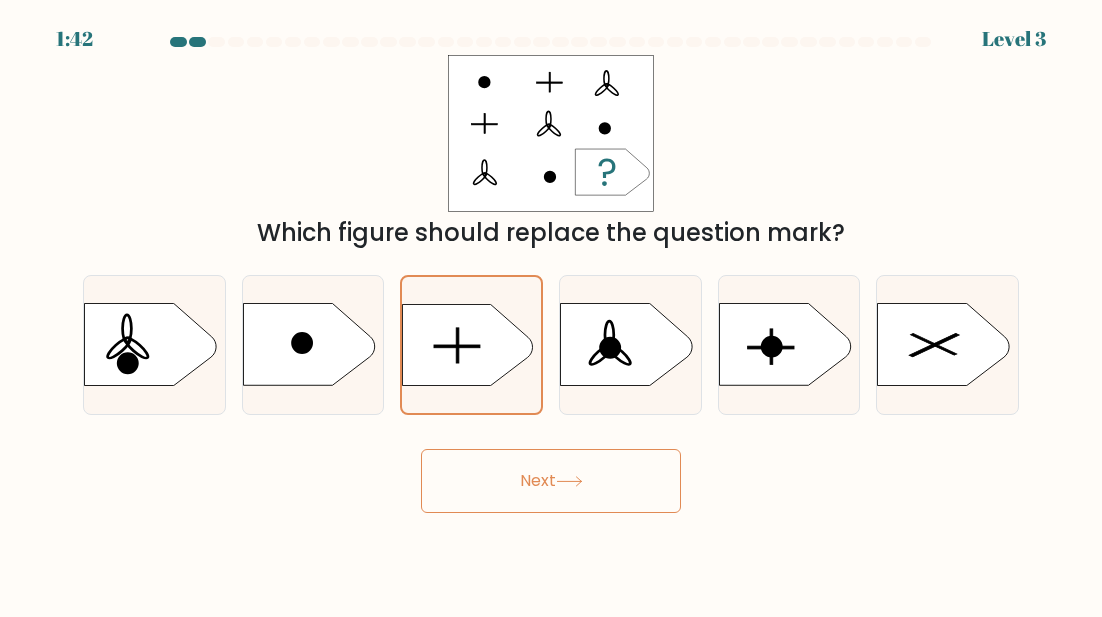 click on "Next" at bounding box center [551, 481] 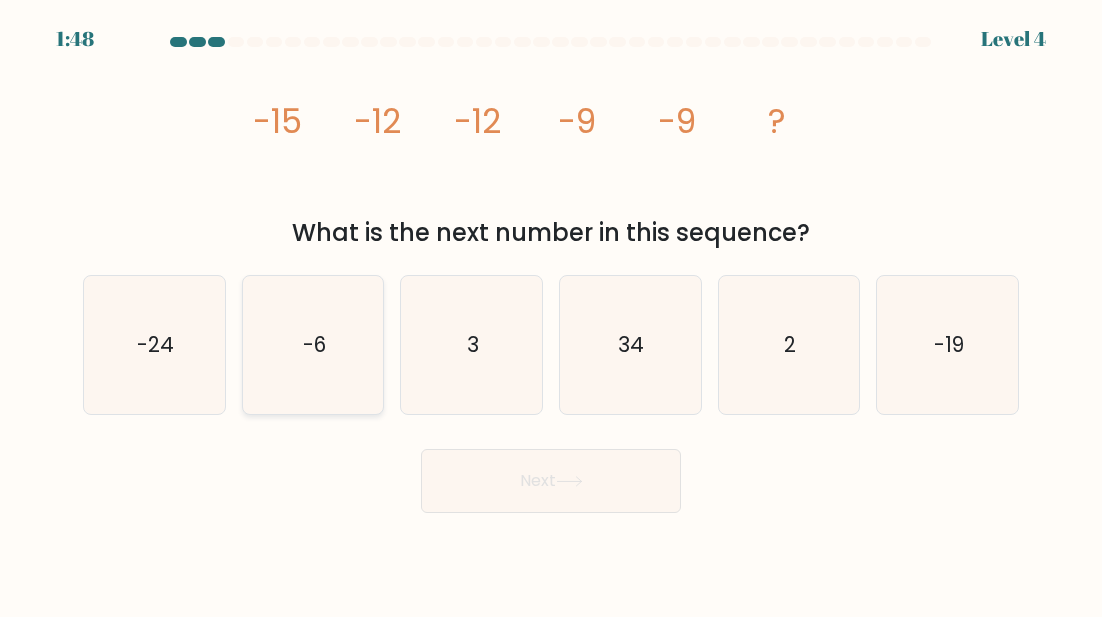 click on "-6" 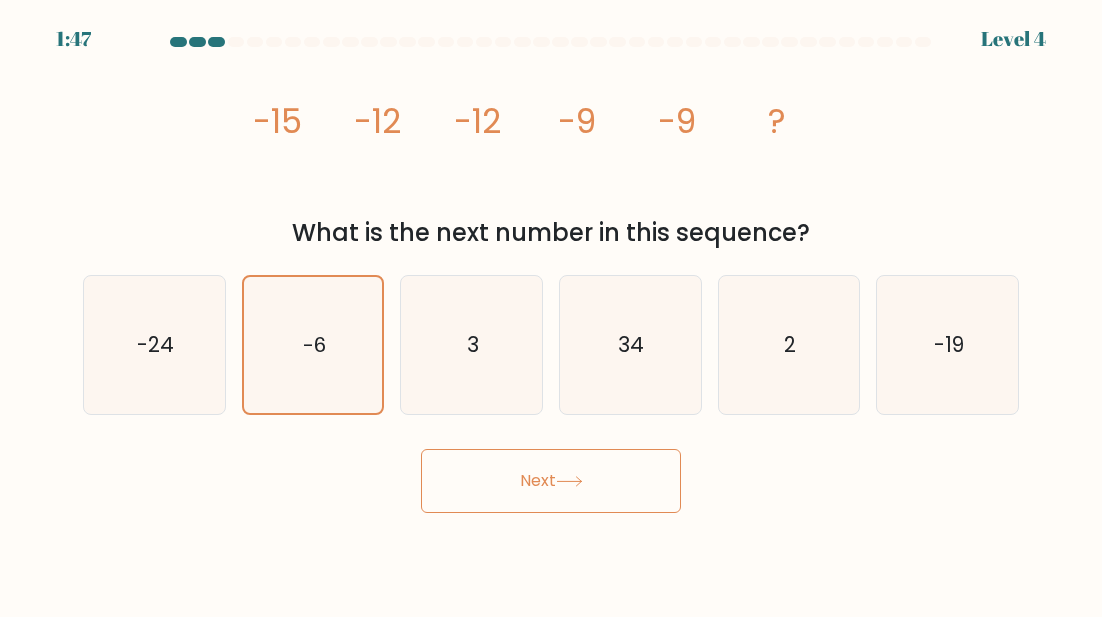 click 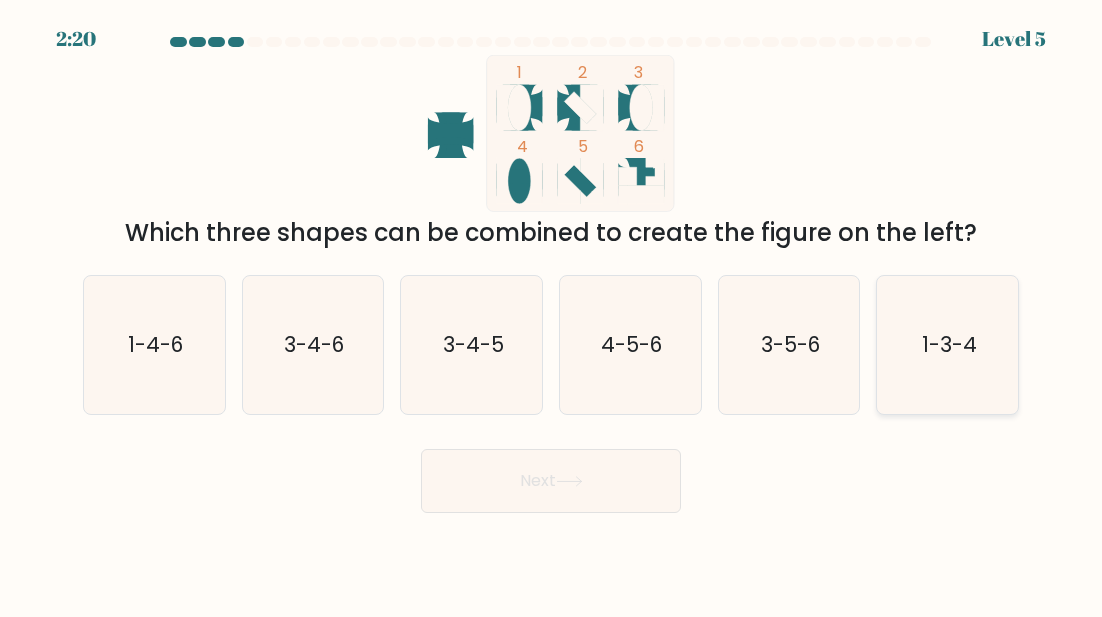 click on "1-3-4" 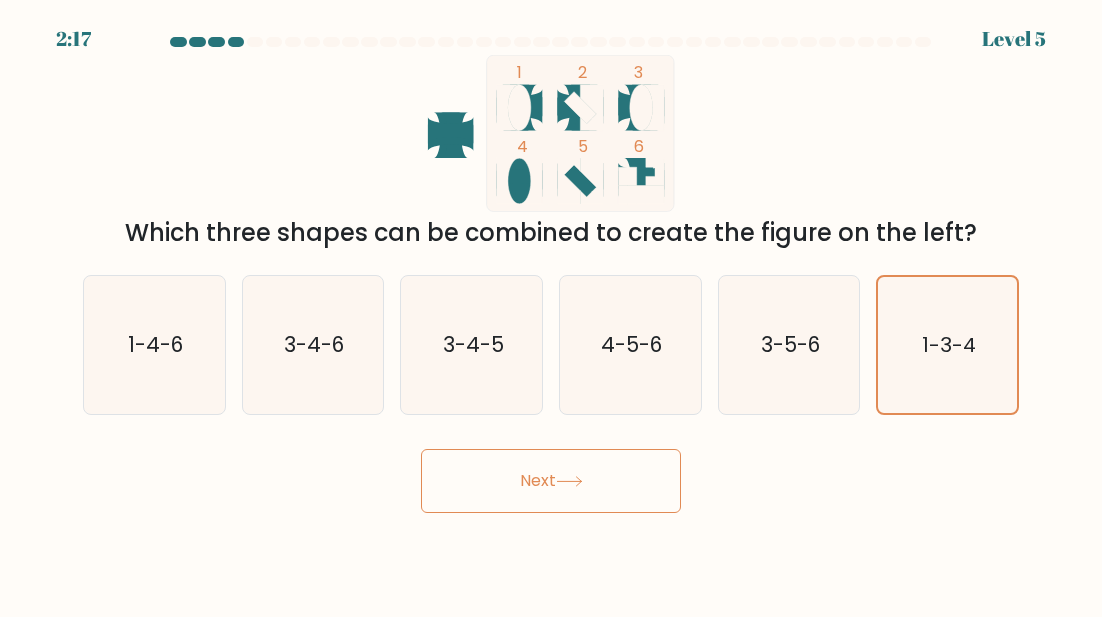 click on "Next" at bounding box center [551, 481] 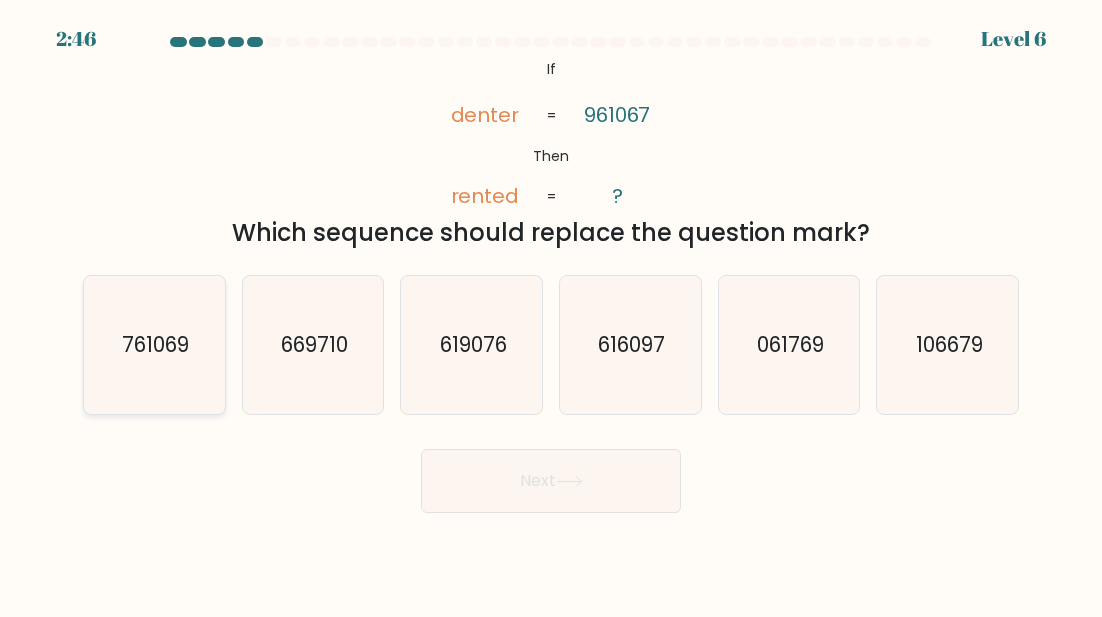 click on "761069" 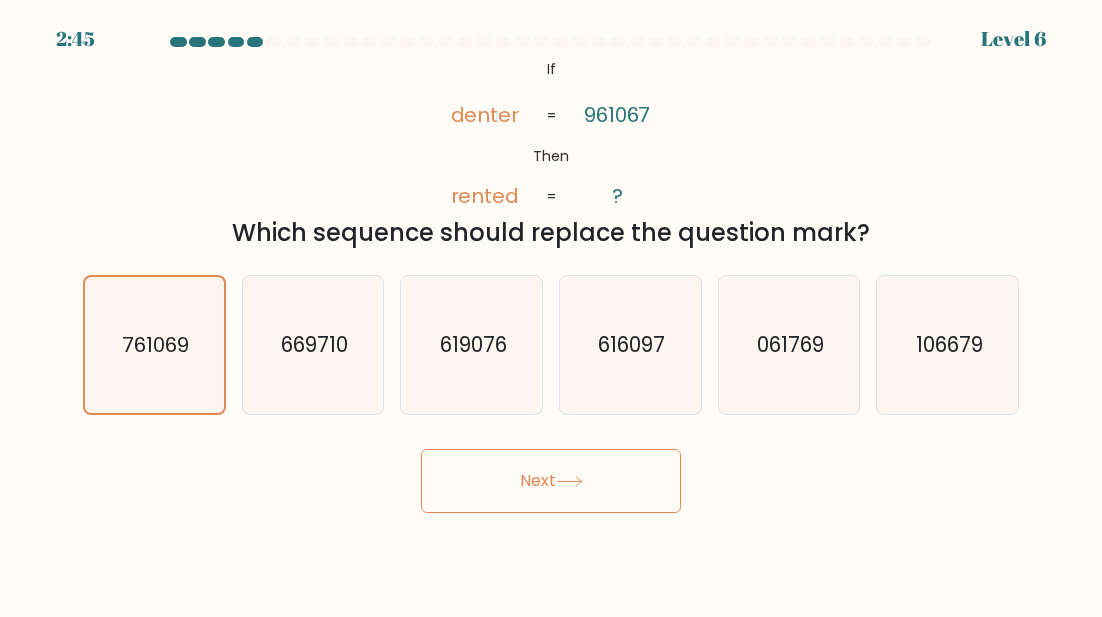 click on "Next" at bounding box center [551, 481] 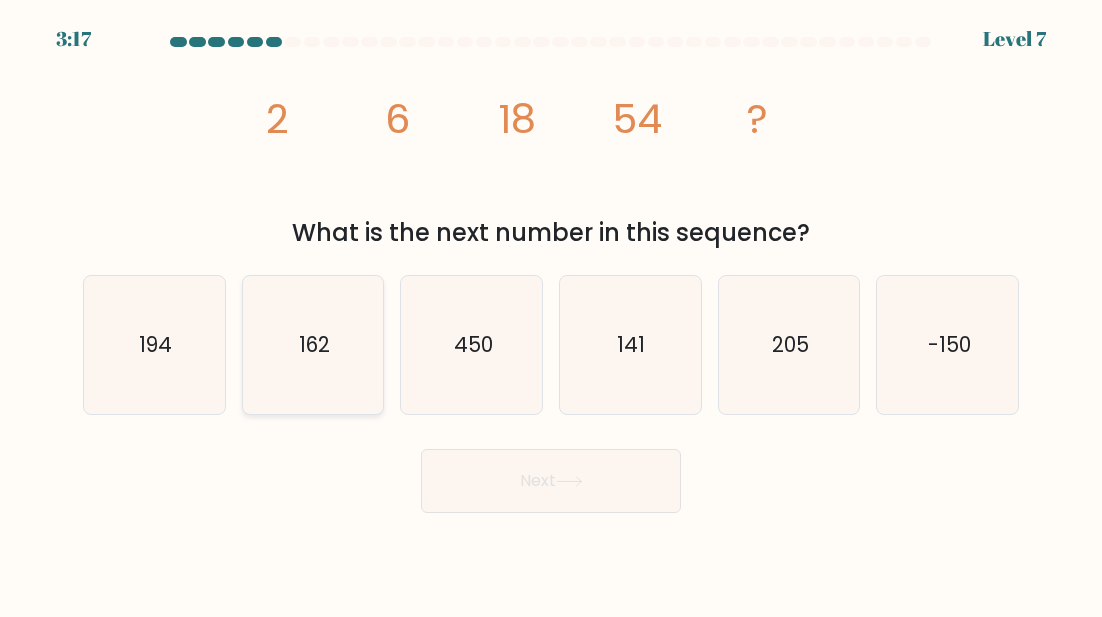 click on "162" 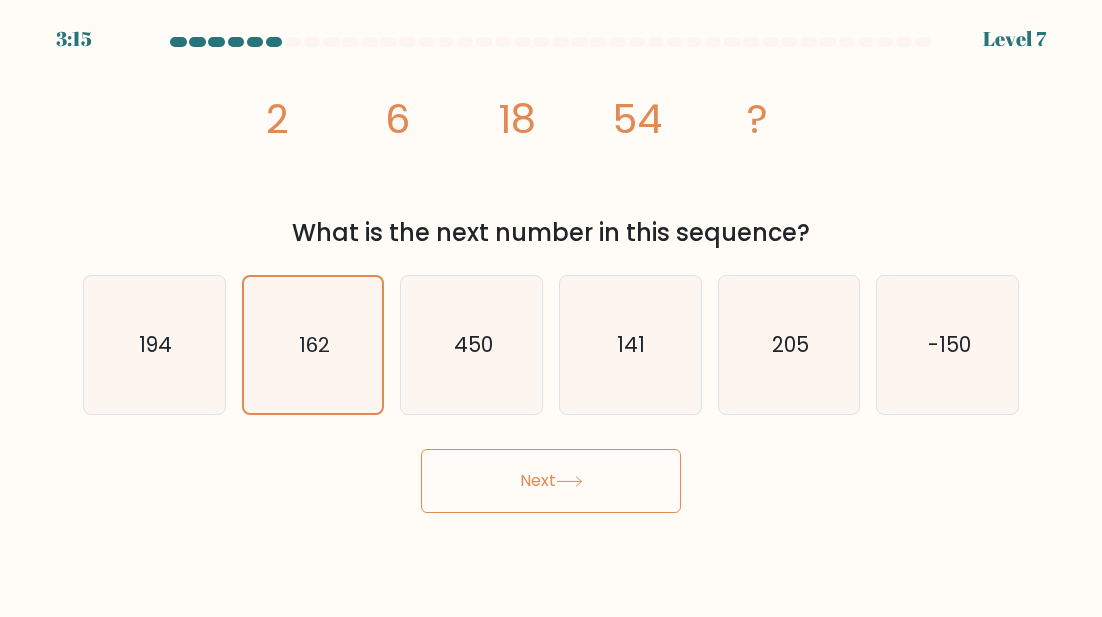click on "Next" at bounding box center [551, 481] 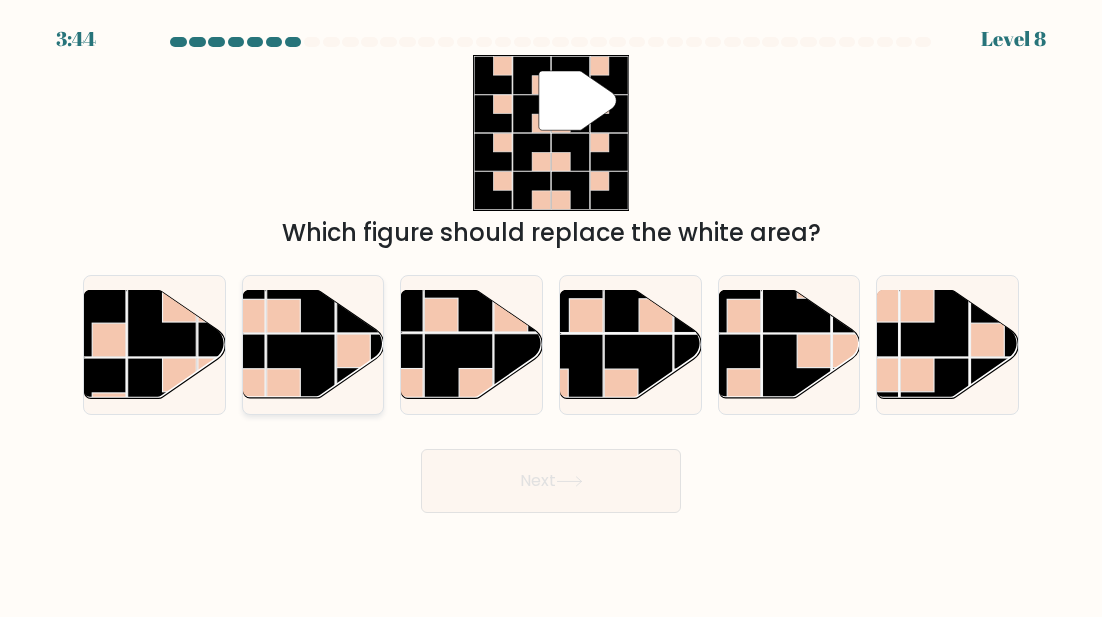 click 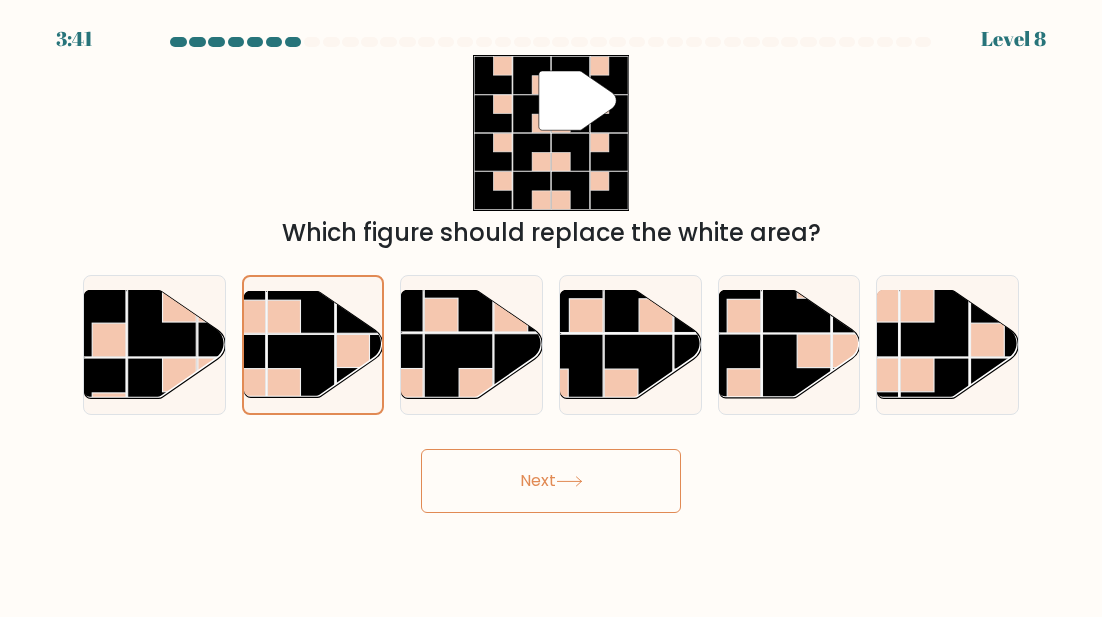 click on "Next" at bounding box center (551, 481) 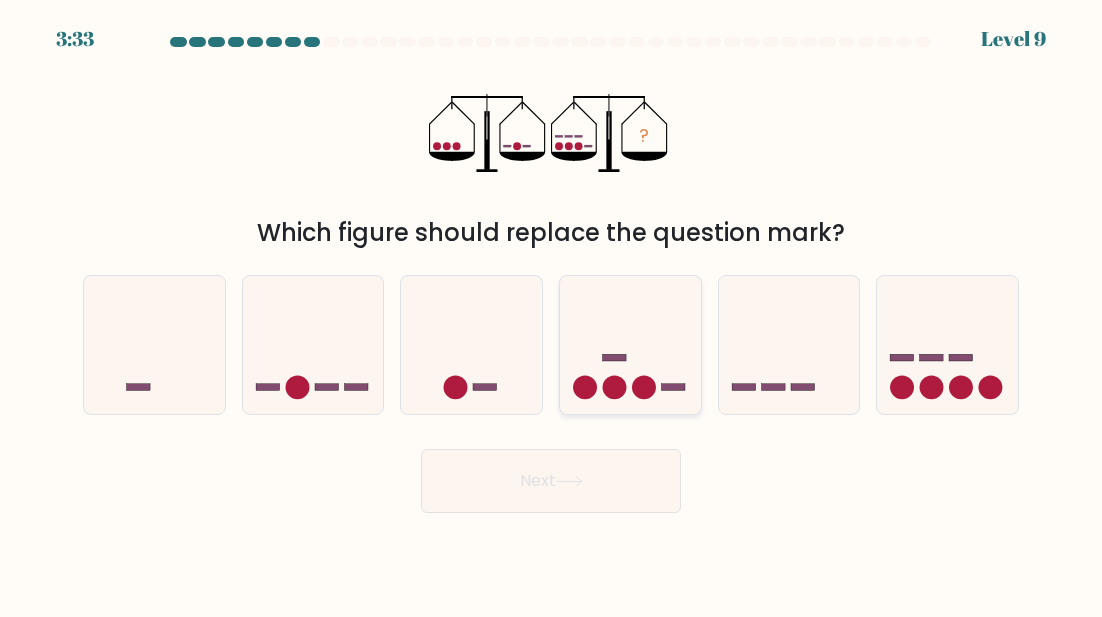 click 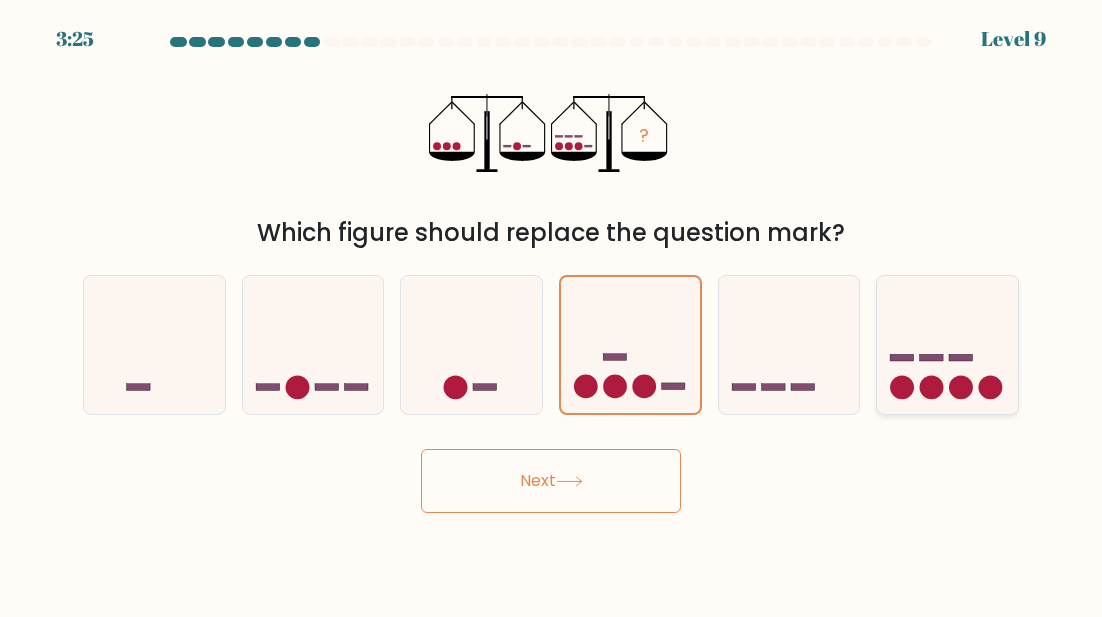 click 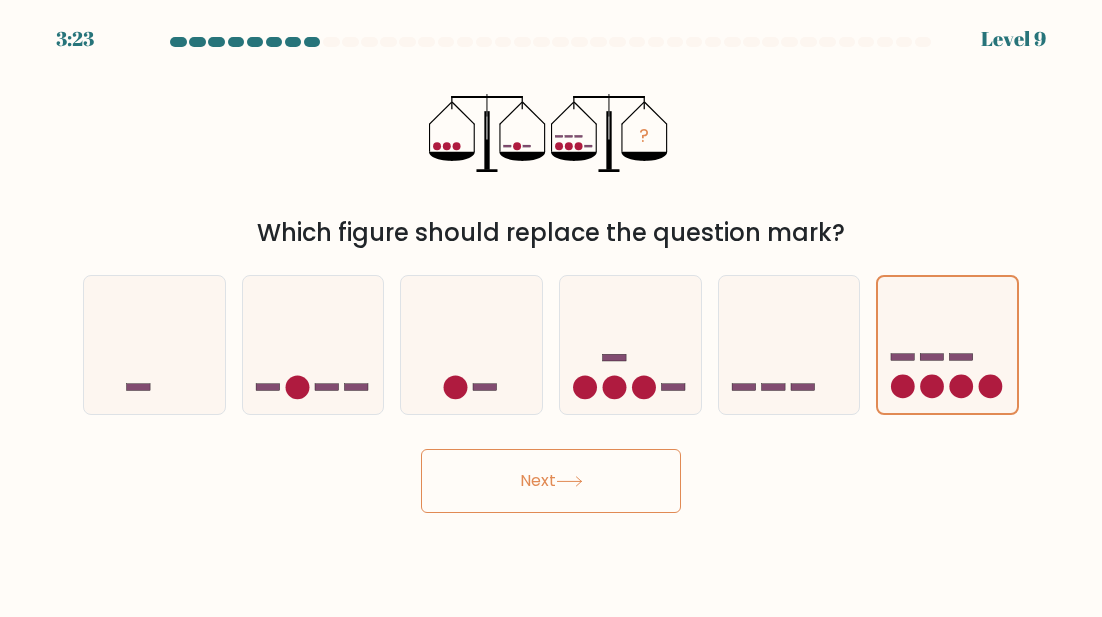 click on "Next" at bounding box center [551, 481] 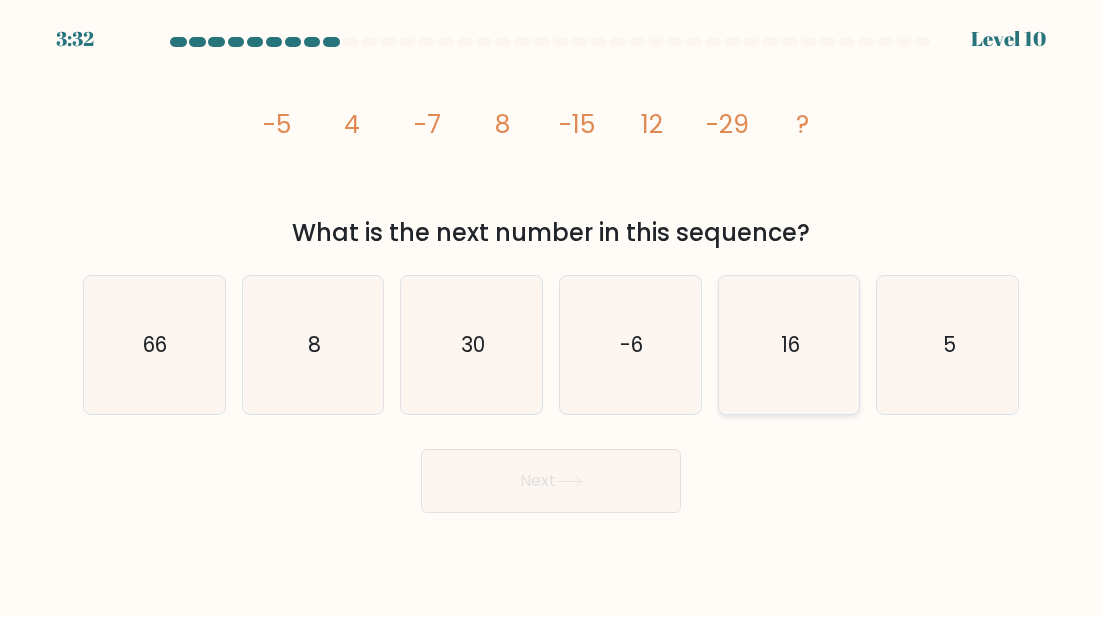 click on "16" 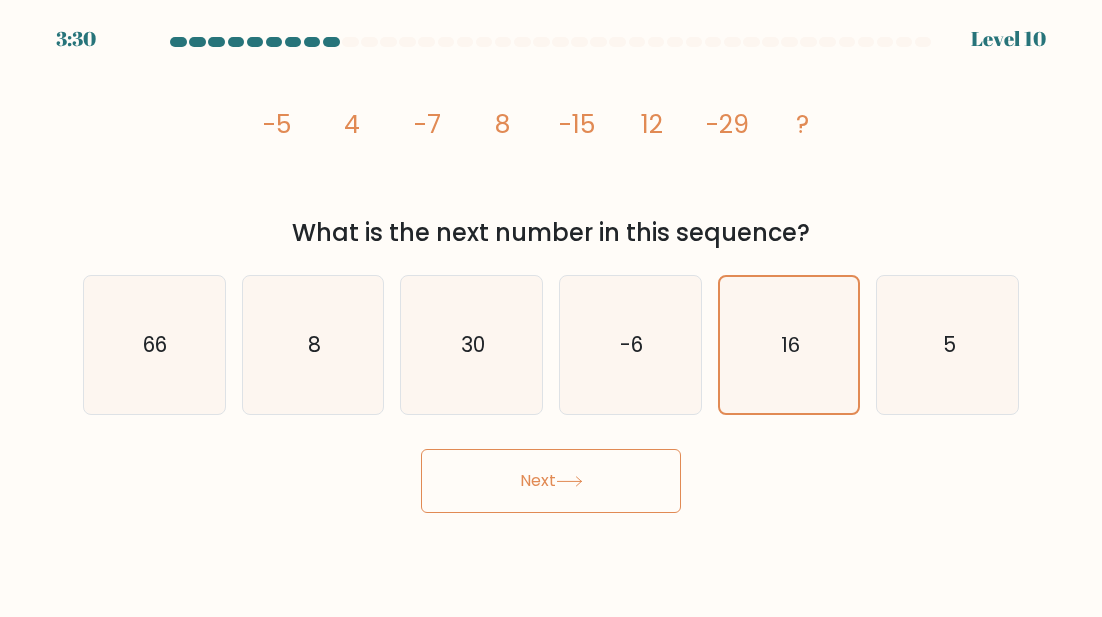 click on "Next" at bounding box center (551, 481) 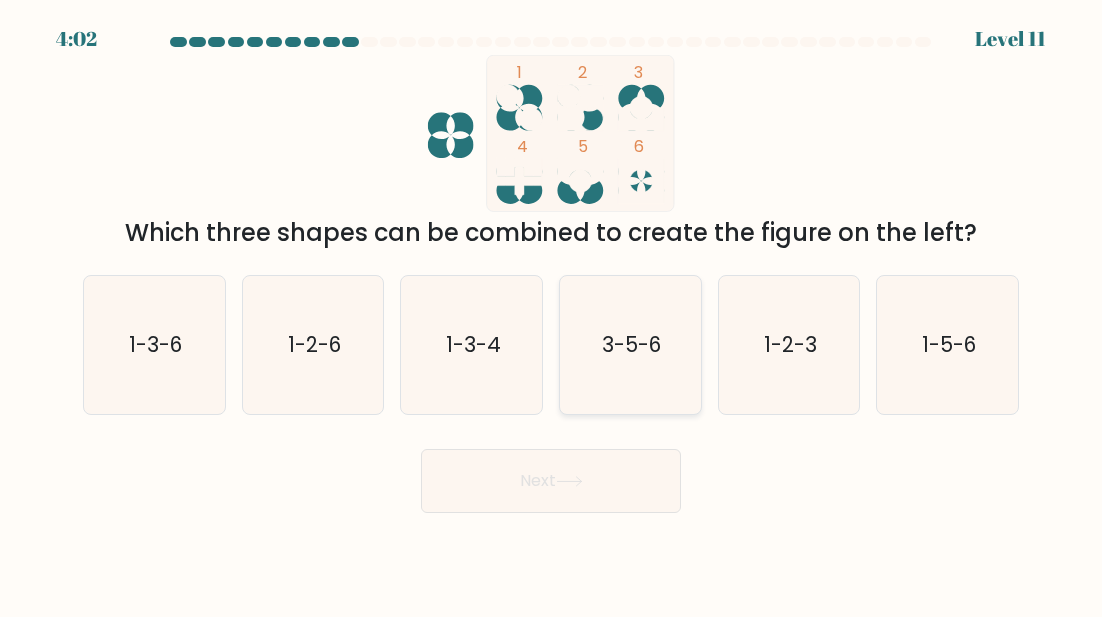 click on "3-5-6" 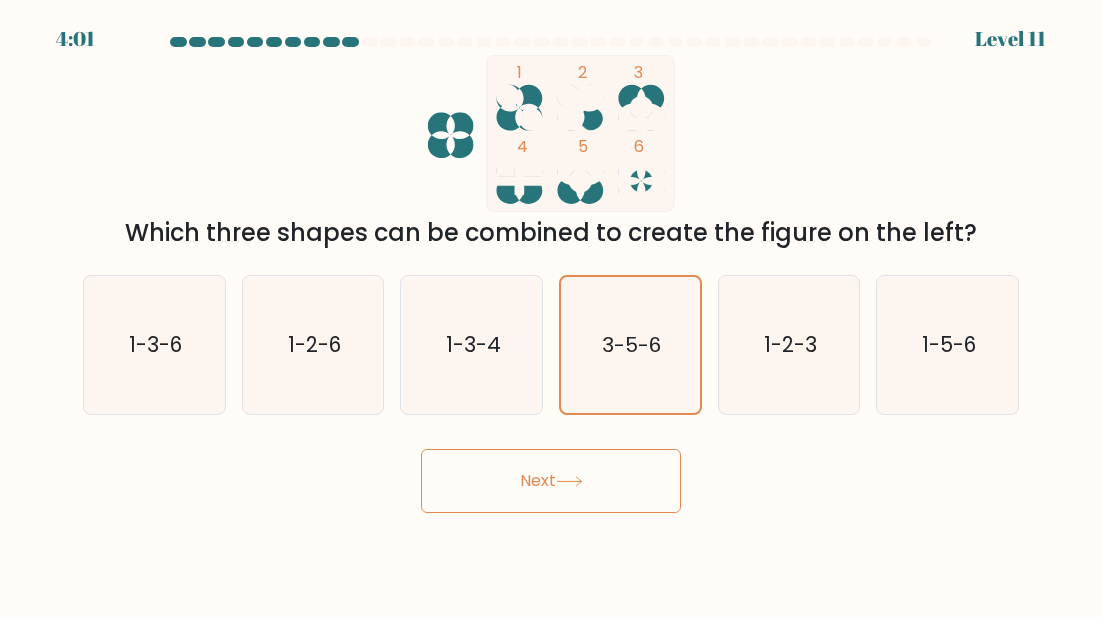 click on "Next" at bounding box center [551, 481] 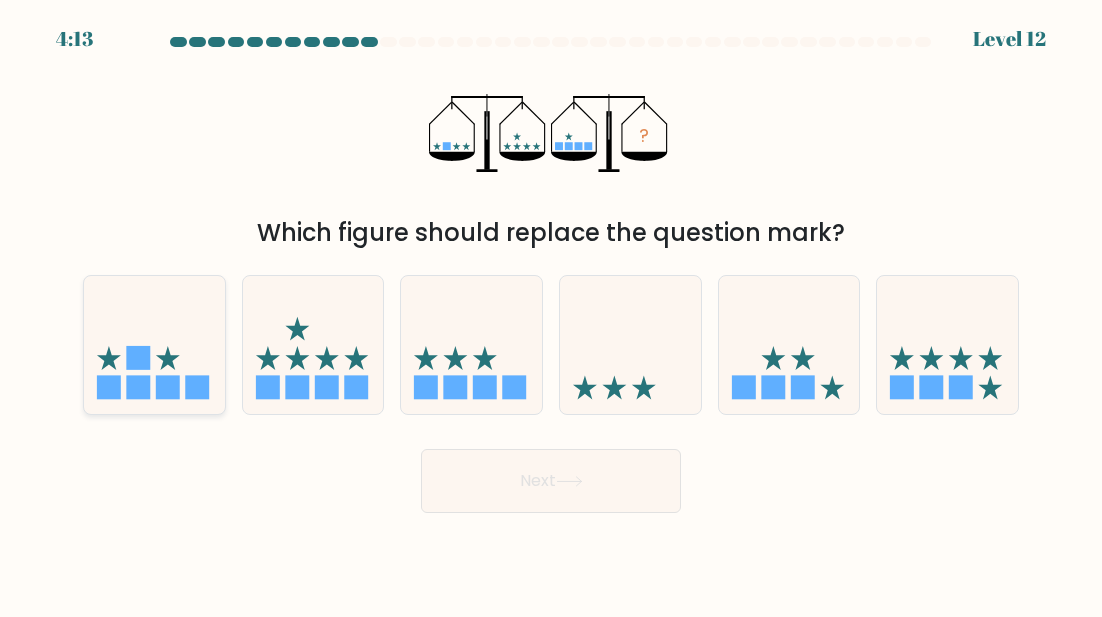 click 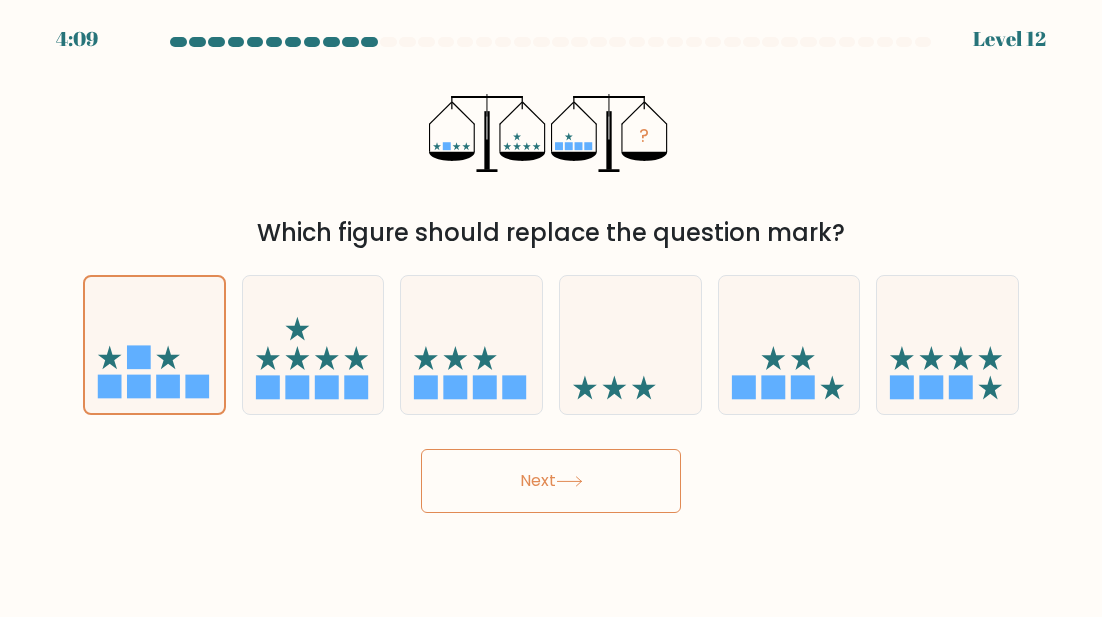 click on "Next" at bounding box center (551, 481) 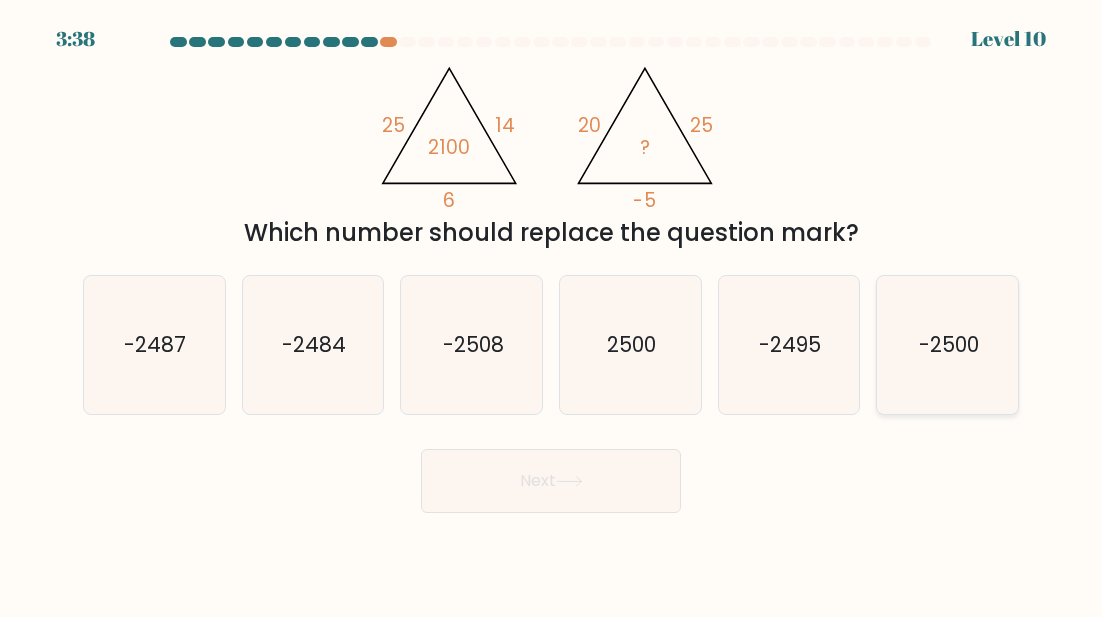 click on "-2500" 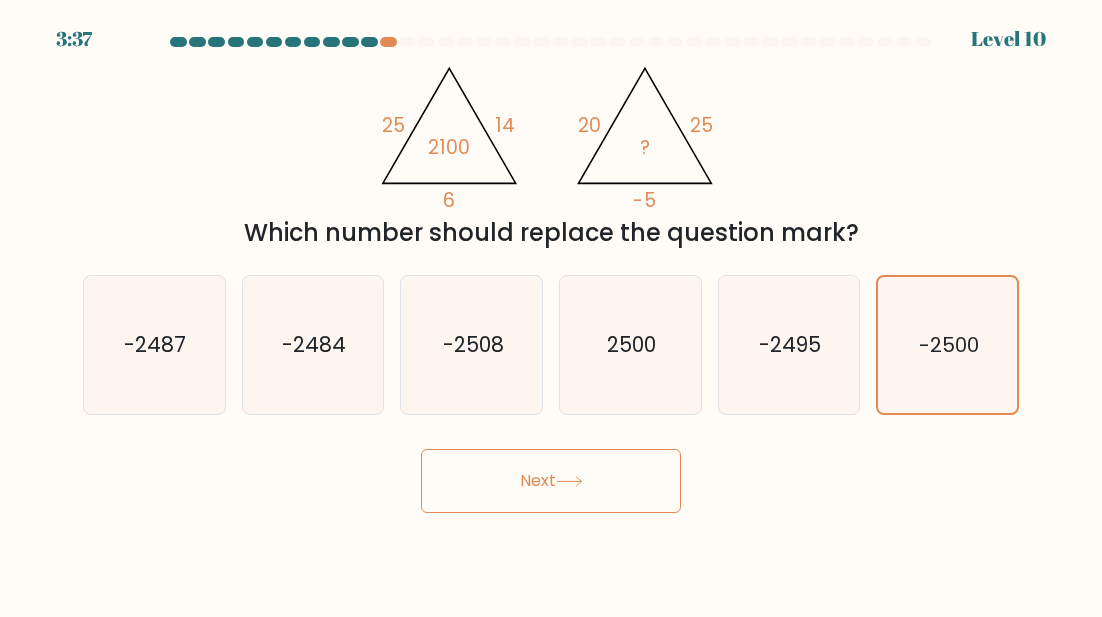click on "Next" at bounding box center [551, 481] 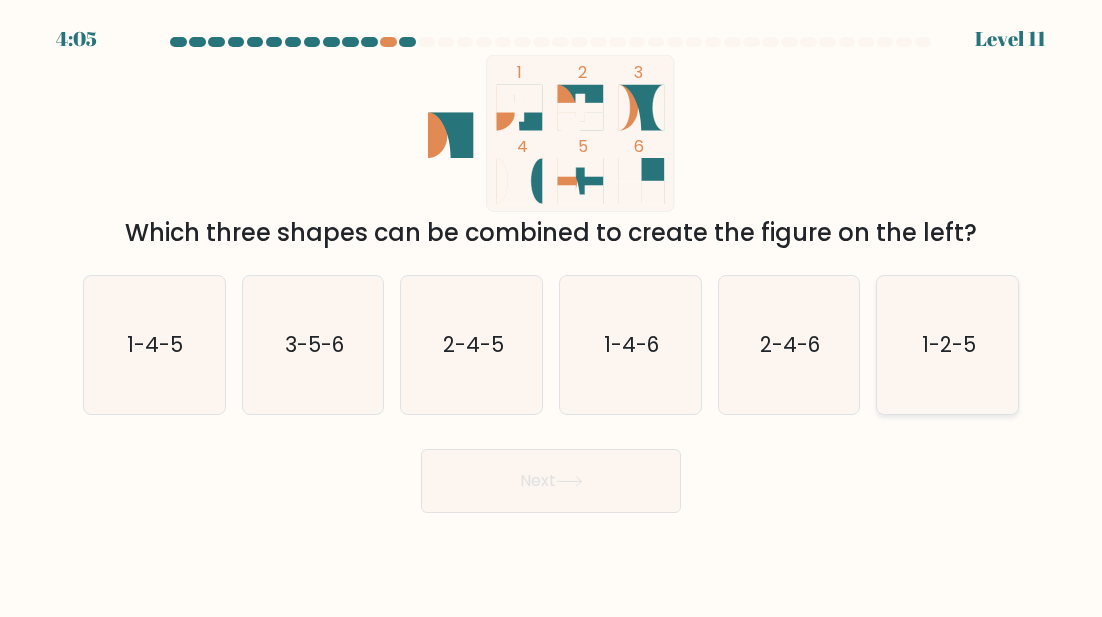 click on "1-2-5" 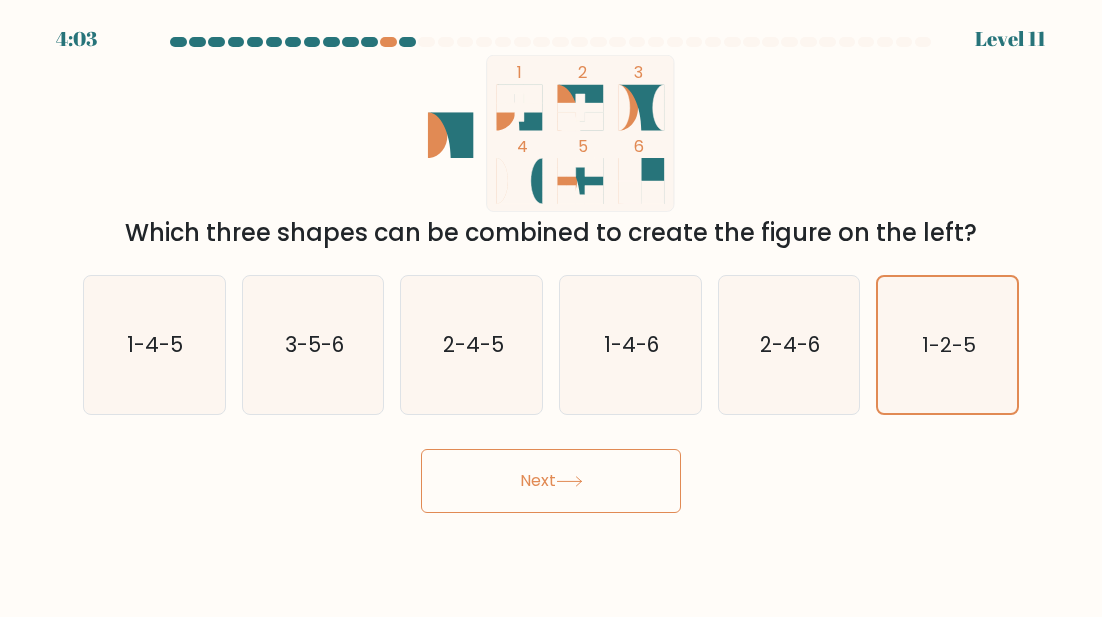 click on "Next" at bounding box center (551, 481) 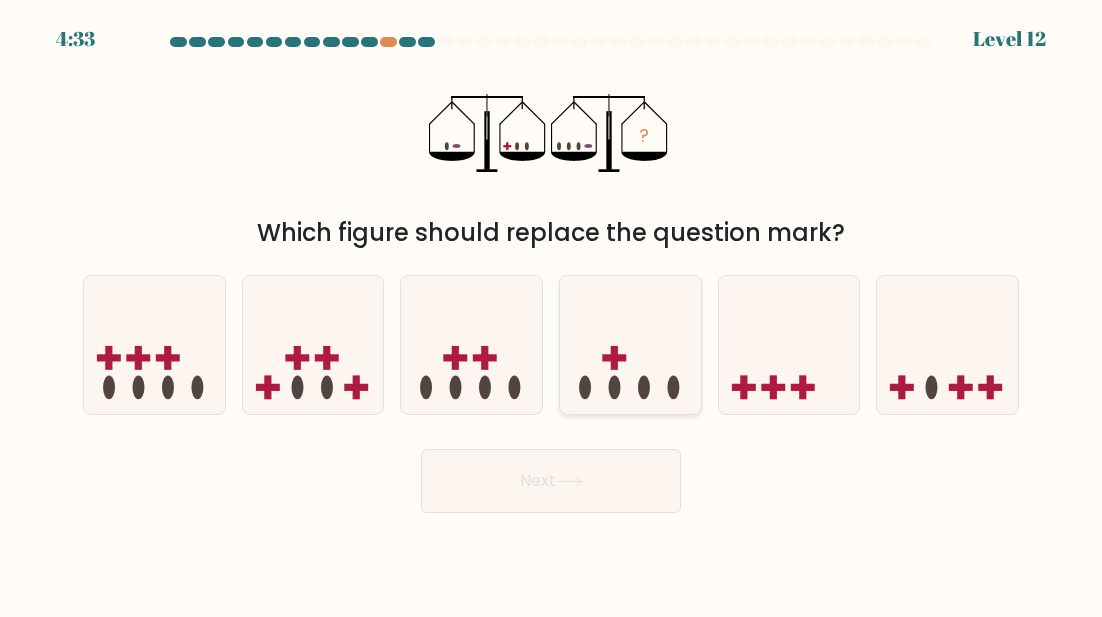click 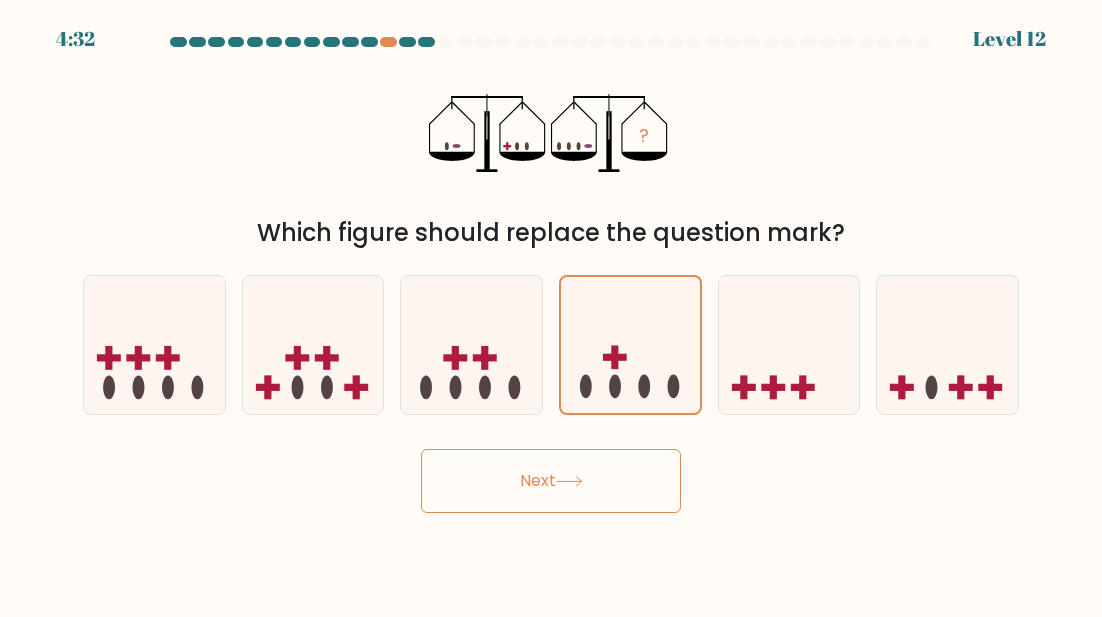 click on "Next" at bounding box center [551, 481] 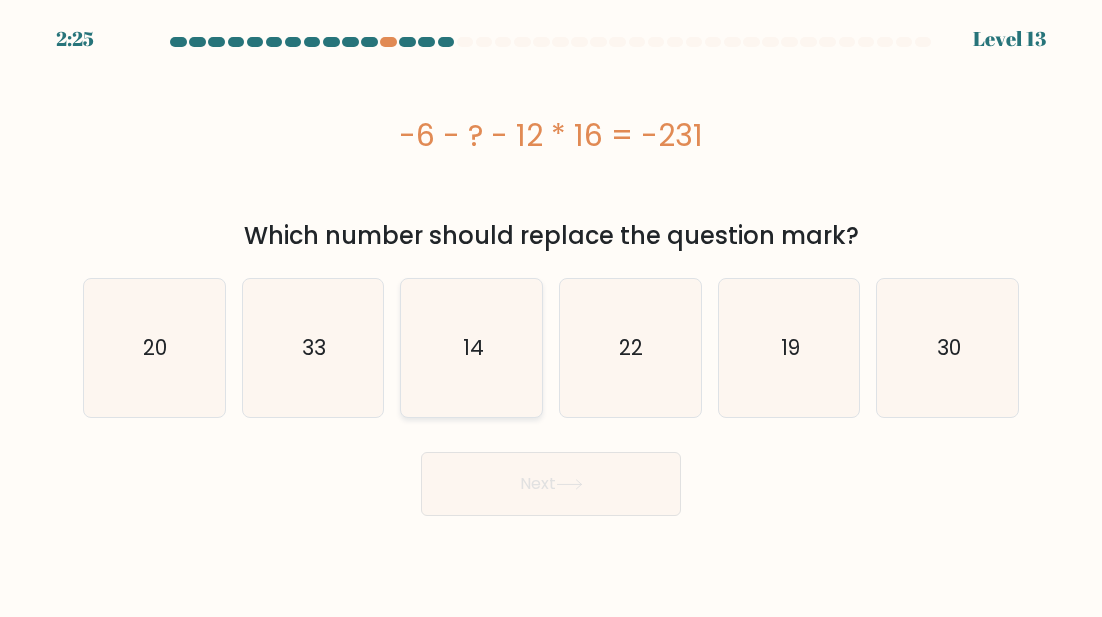 click on "14" 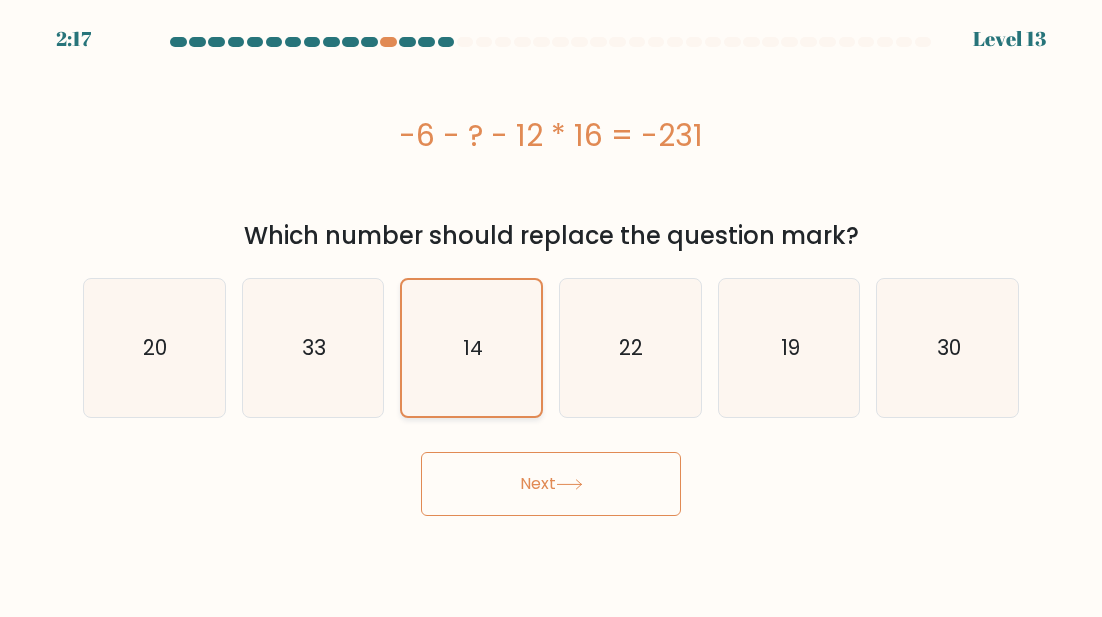 click on "14" 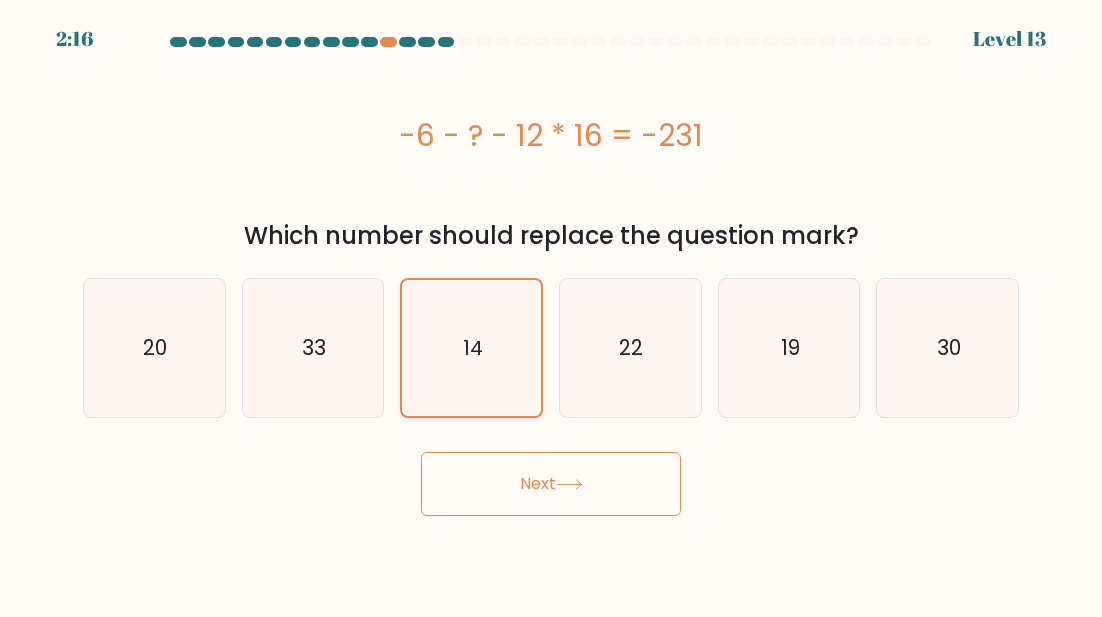 click on "14" 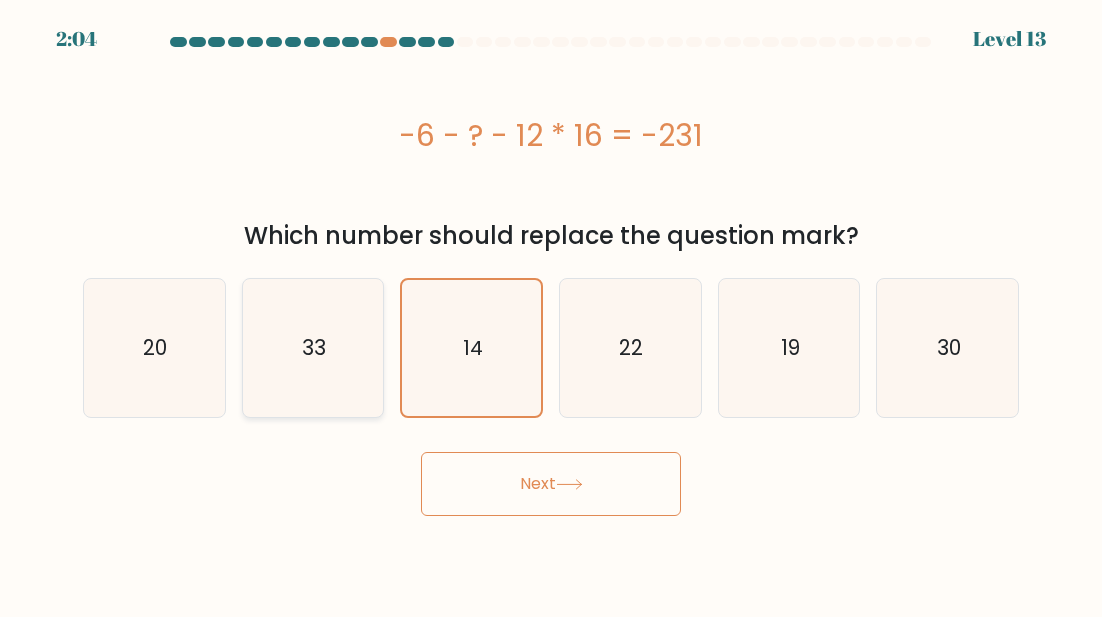 click on "33" 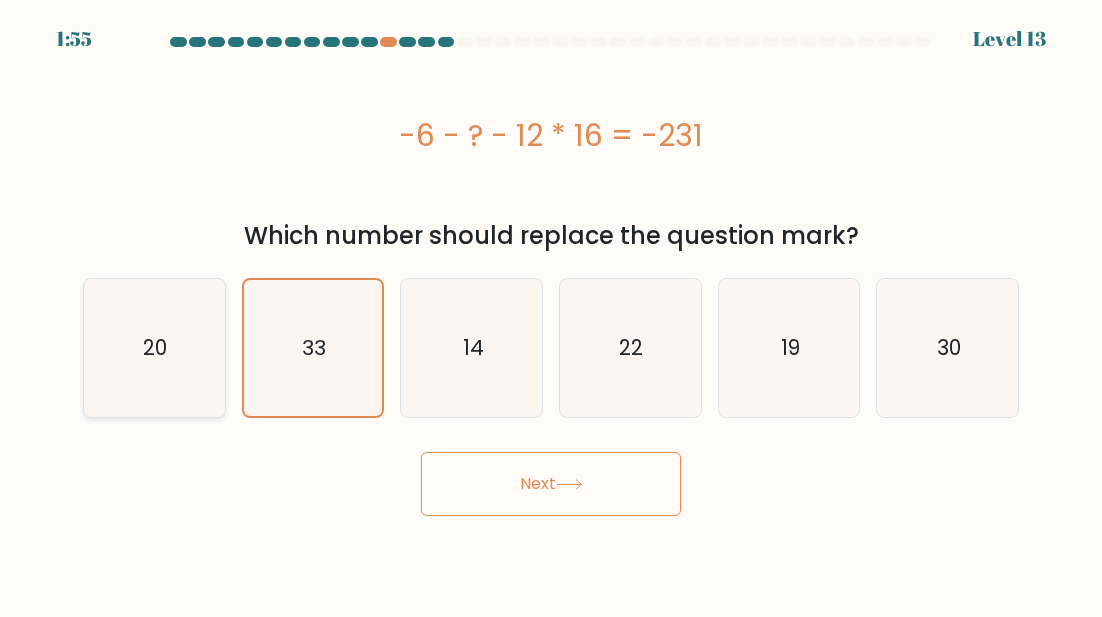 click on "20" 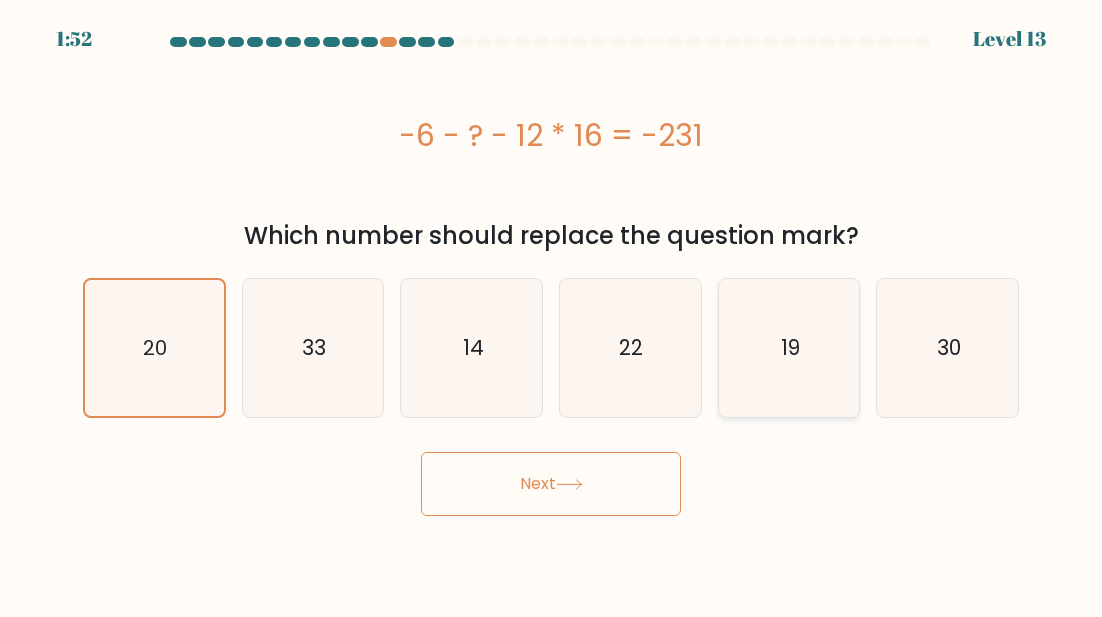 click on "19" 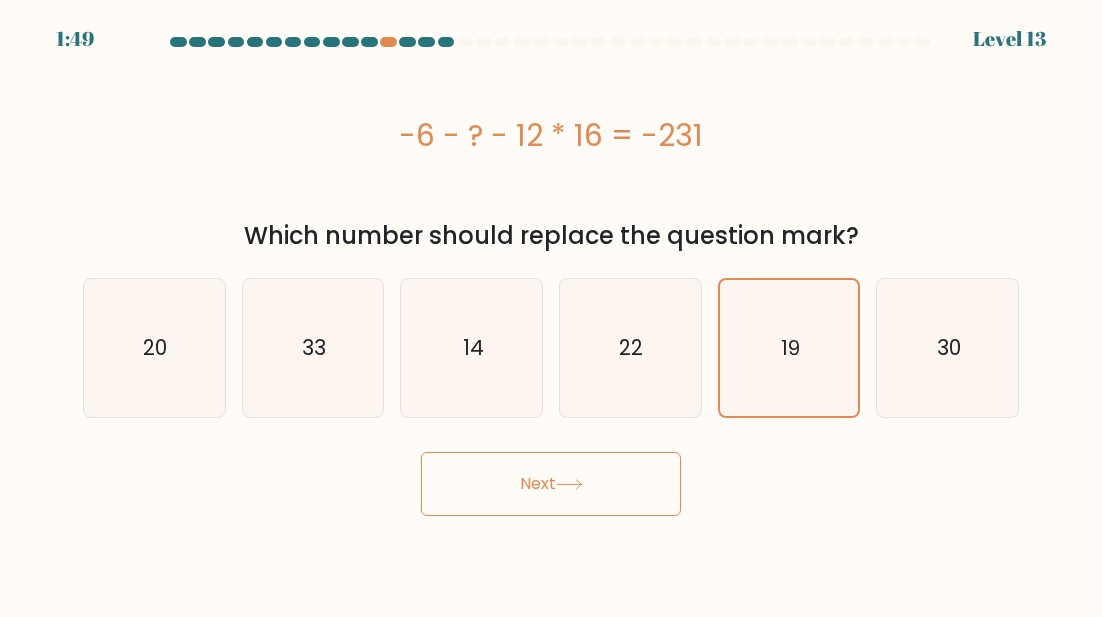 click on "a." at bounding box center [551, 276] 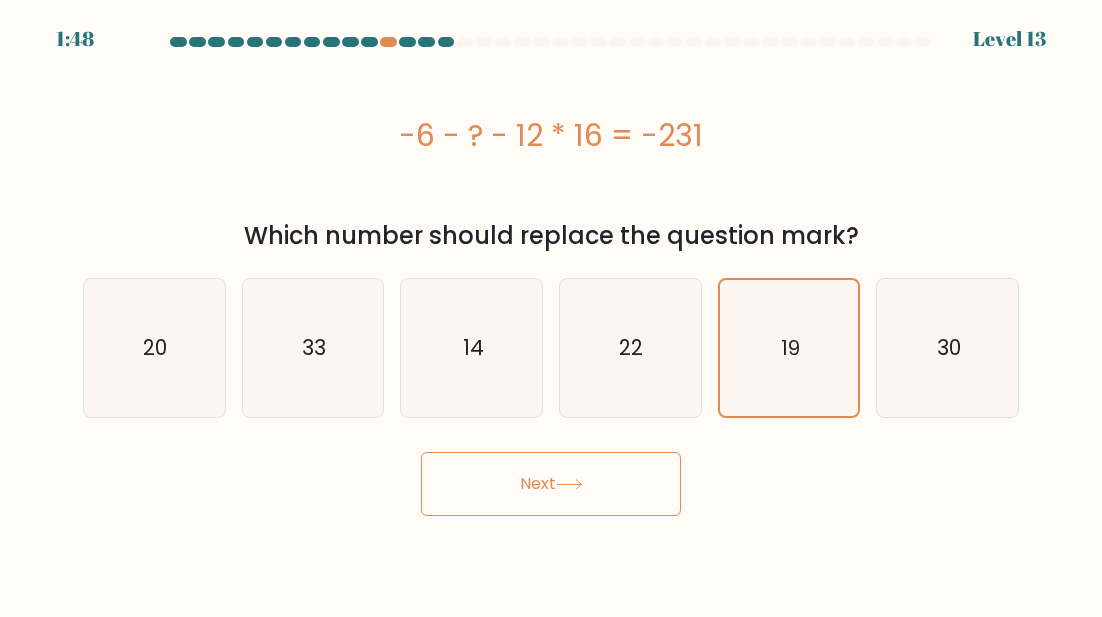 click on "Next" at bounding box center (551, 484) 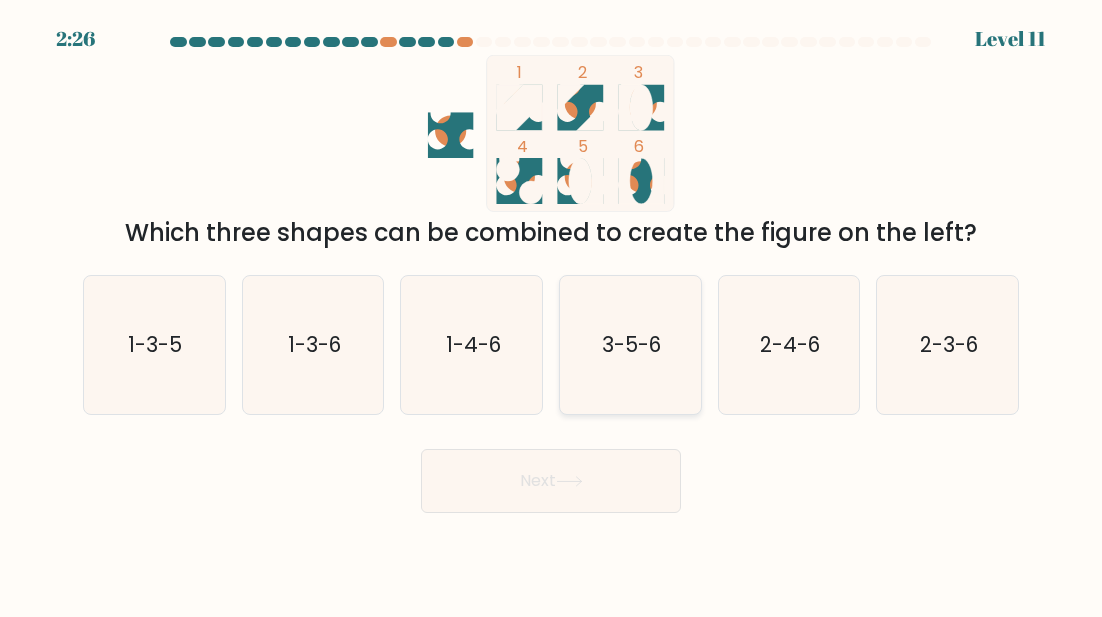 click on "3-5-6" 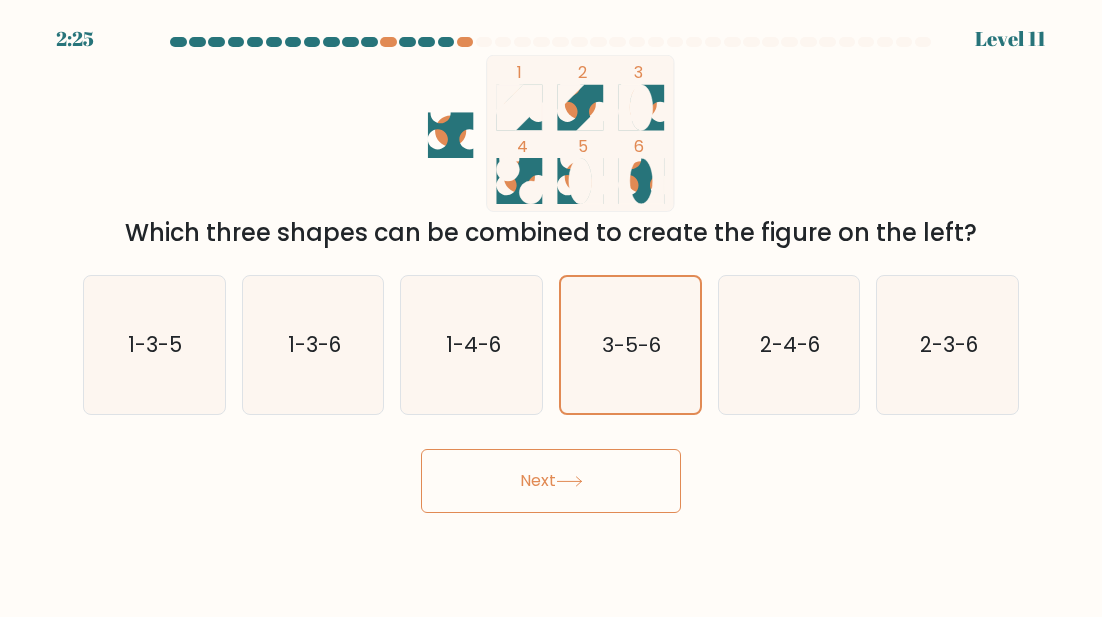 click on "Next" at bounding box center (551, 481) 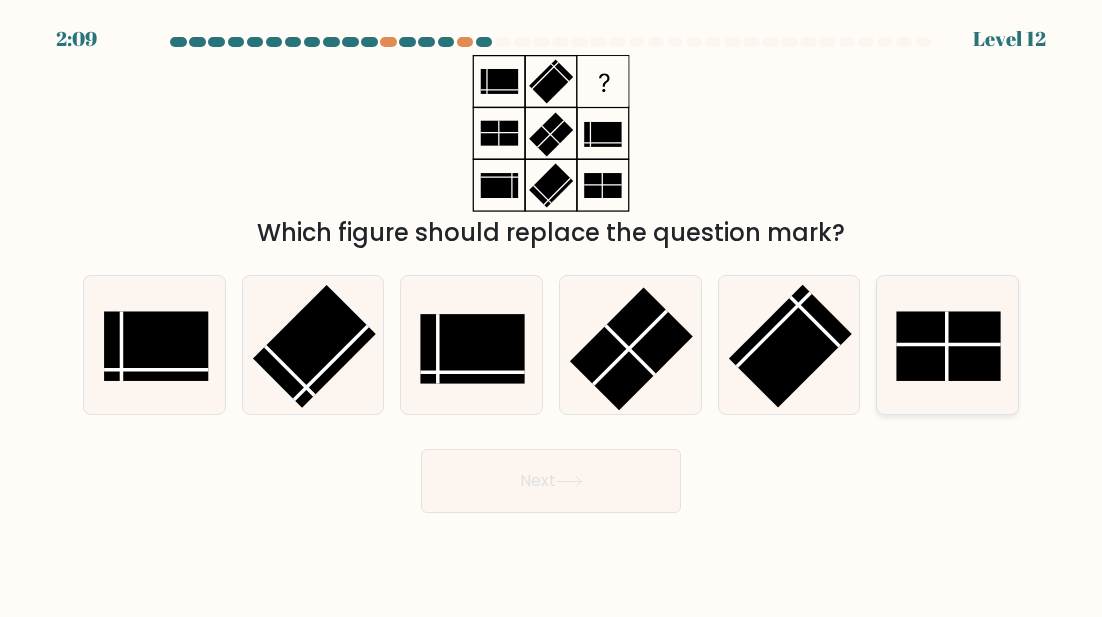 click 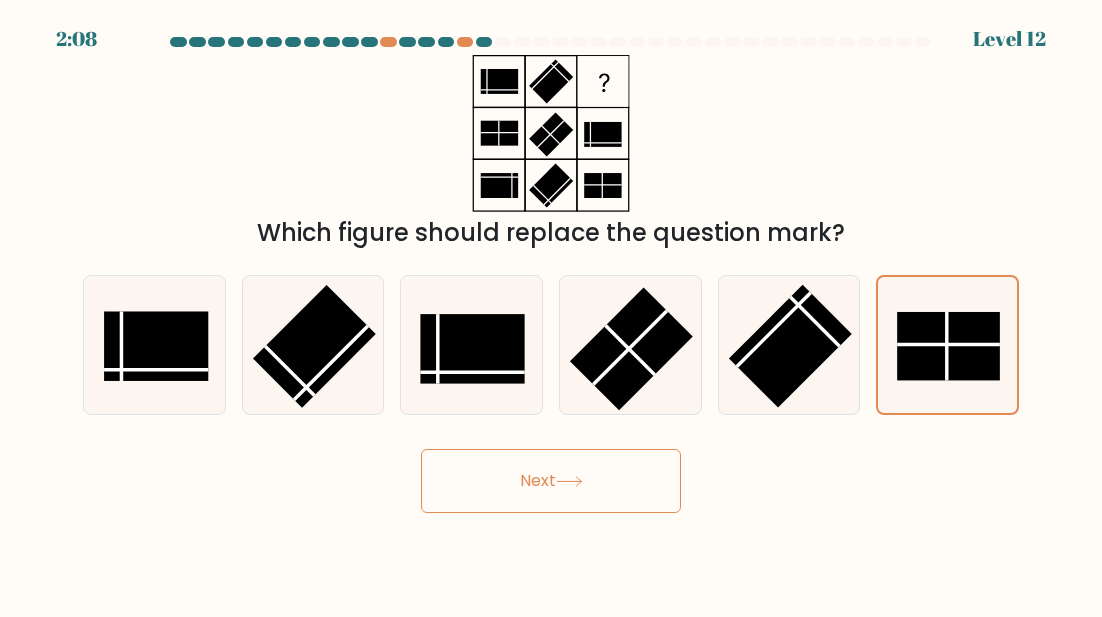 click on "Next" at bounding box center [551, 481] 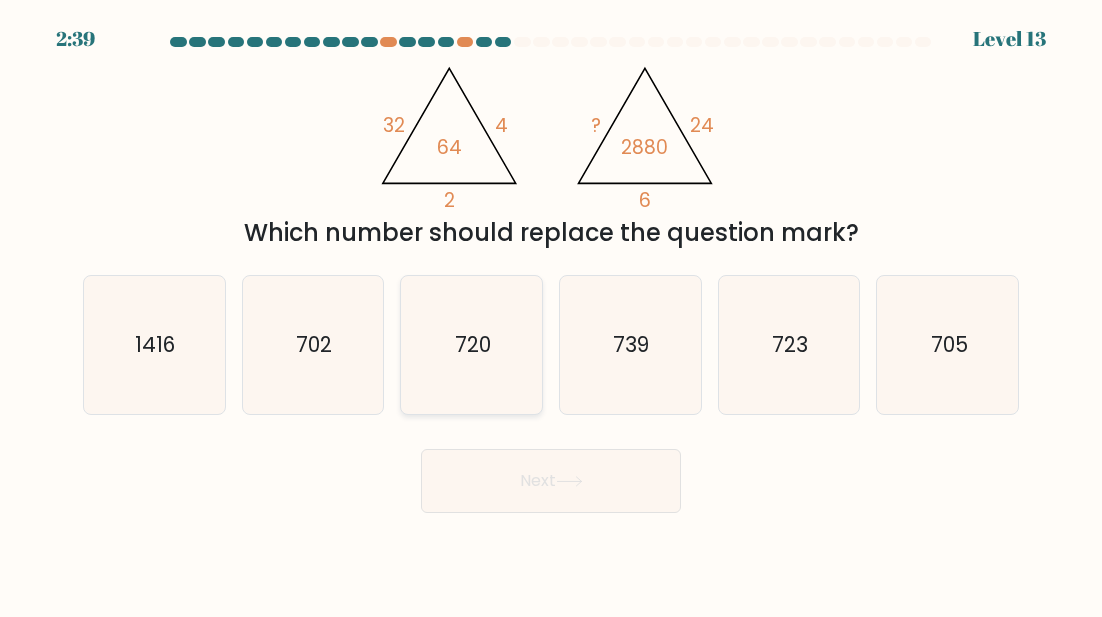 click on "720" 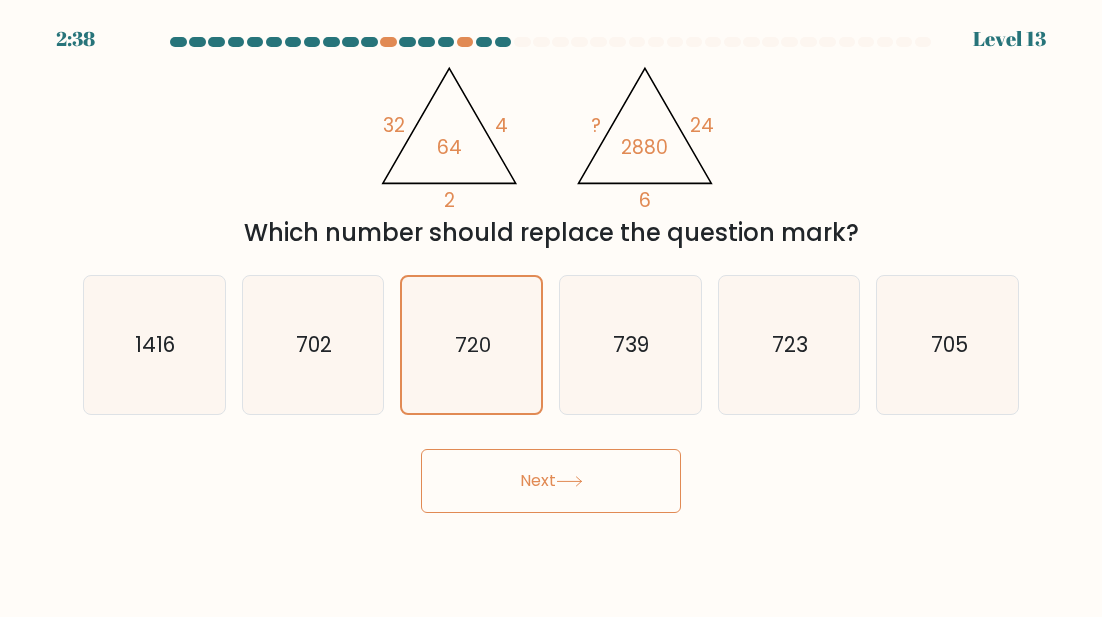 click on "Next" at bounding box center [551, 481] 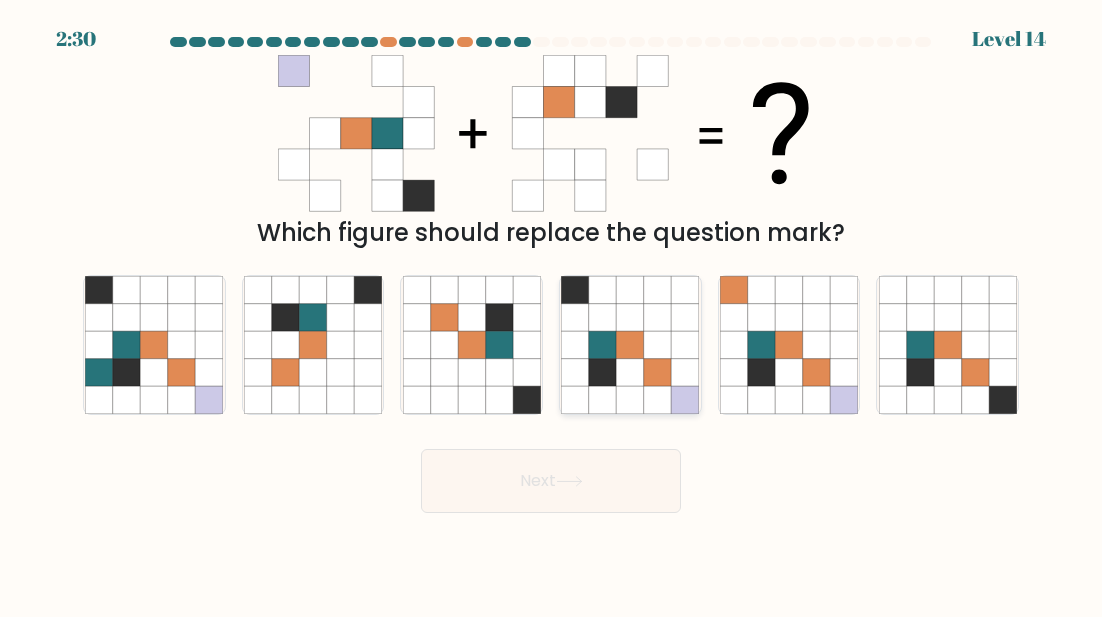 click 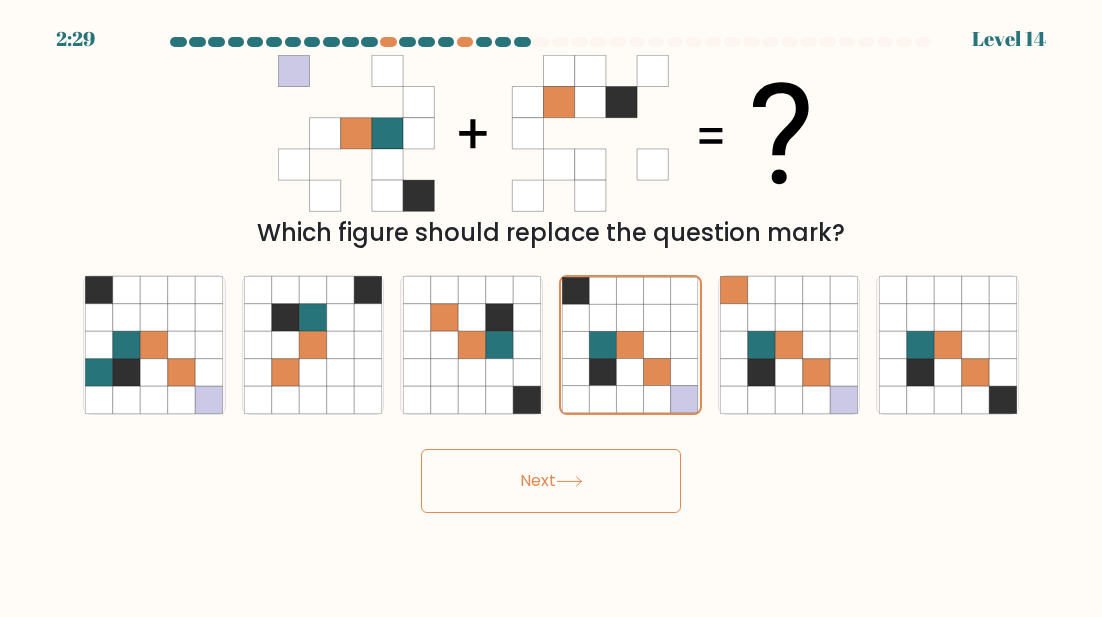 click on "Next" at bounding box center [551, 481] 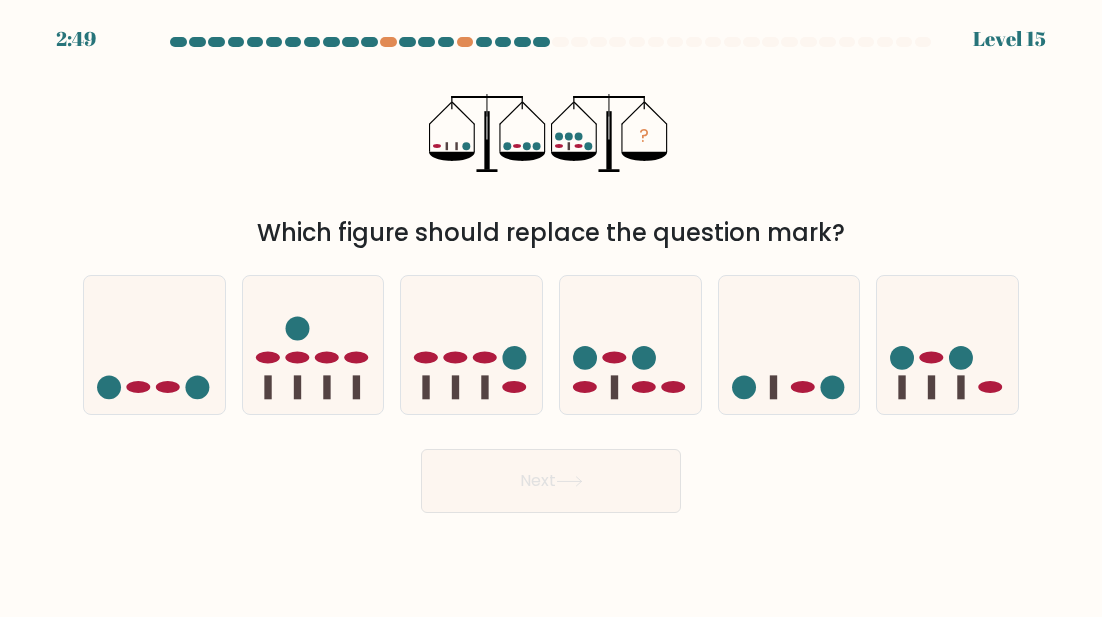 click at bounding box center (551, 275) 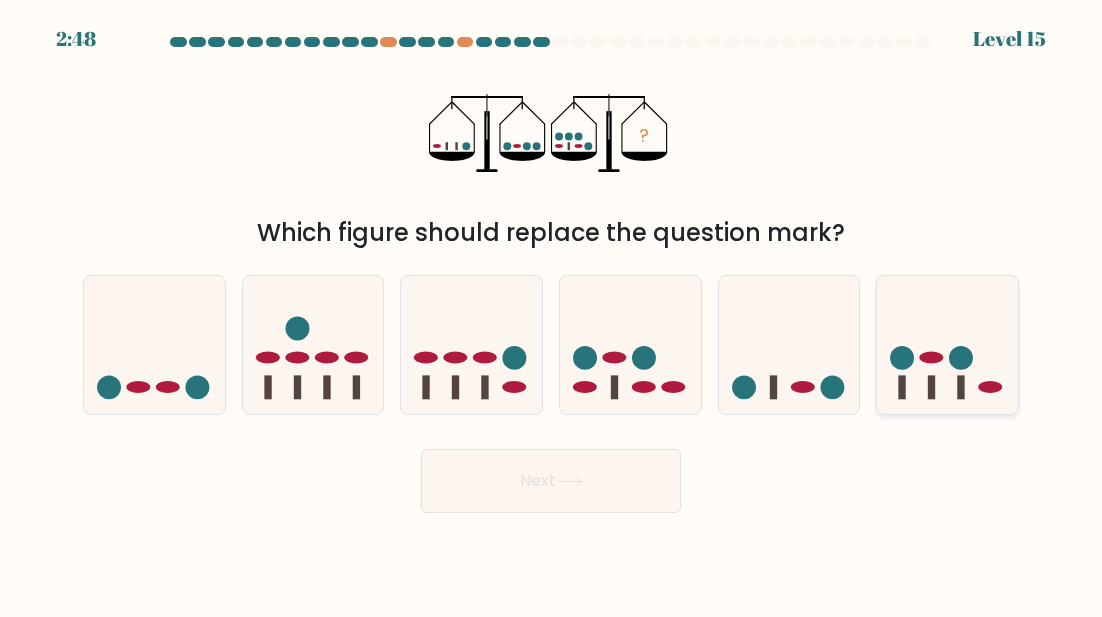 click 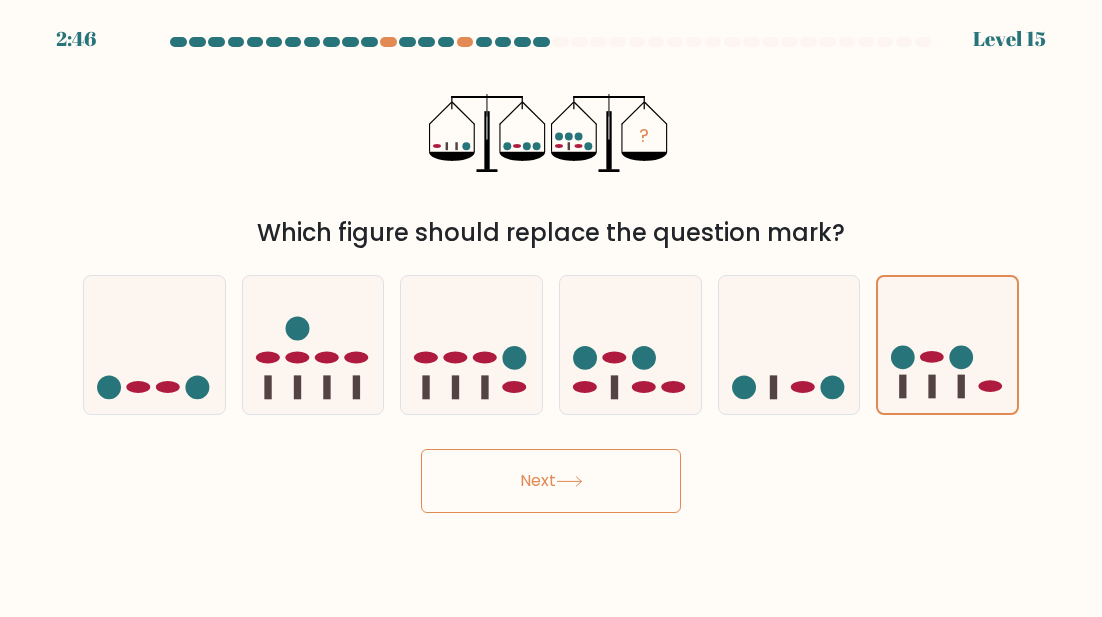 click on "Next" at bounding box center (551, 481) 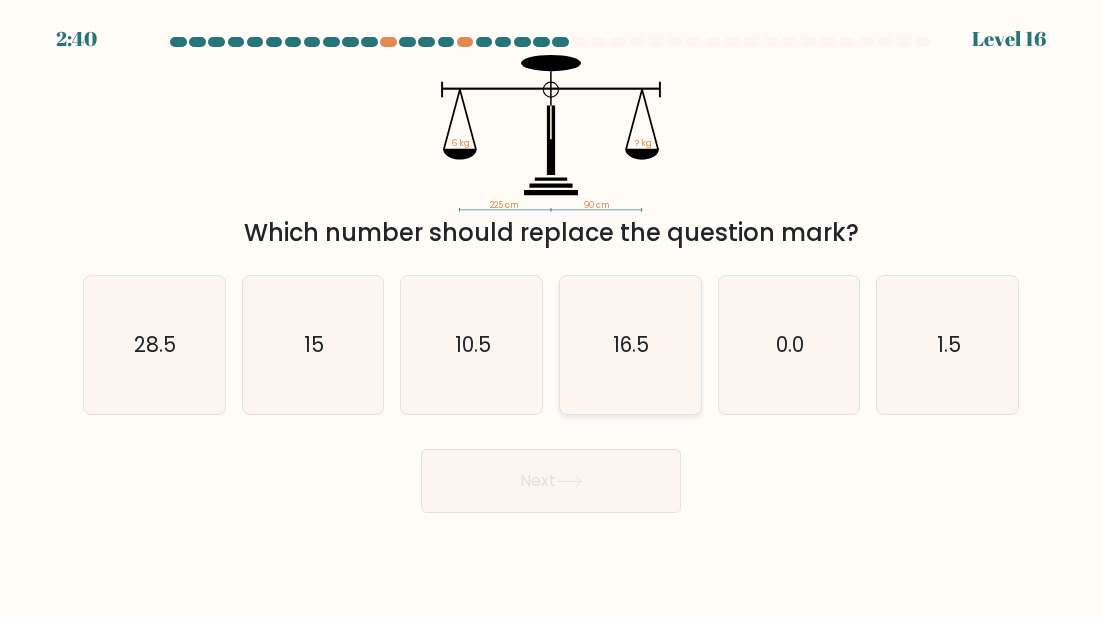 click on "16.5" 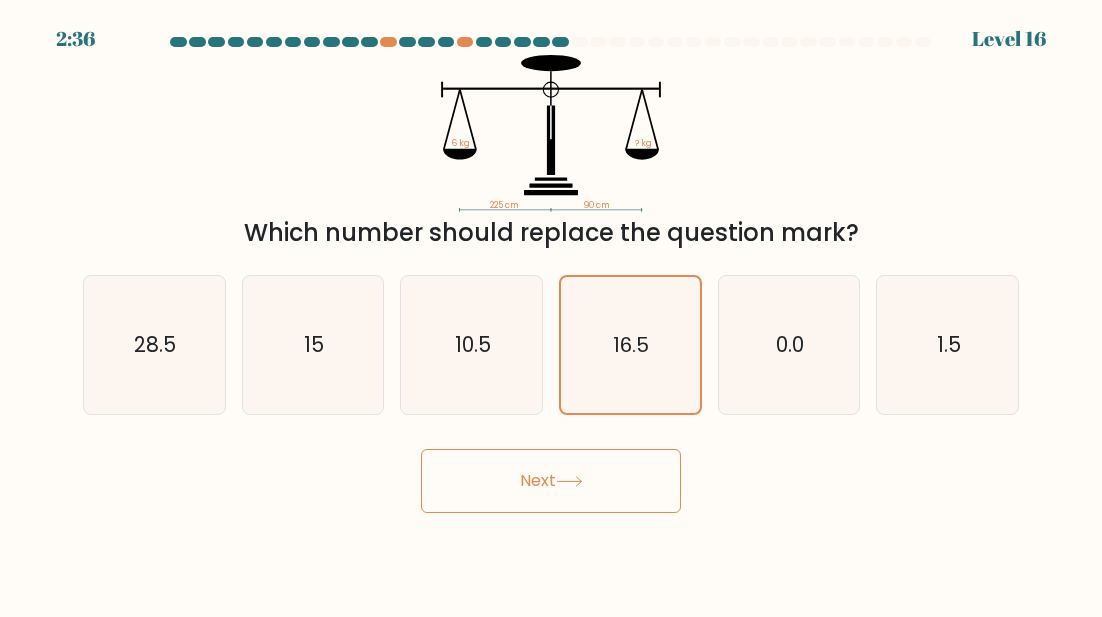 click 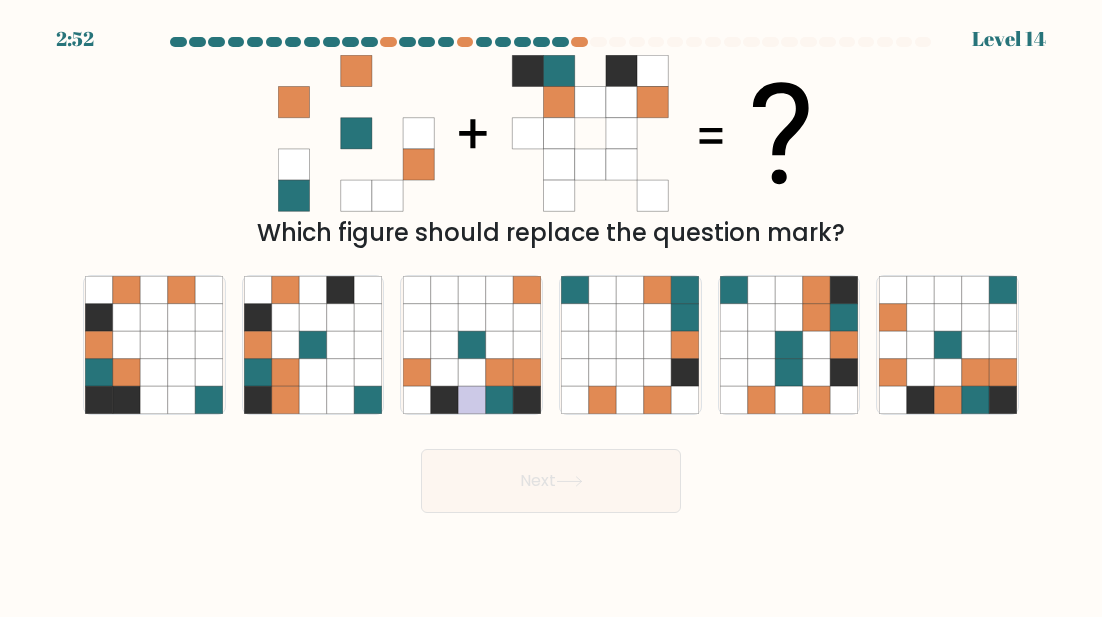 click at bounding box center (551, 275) 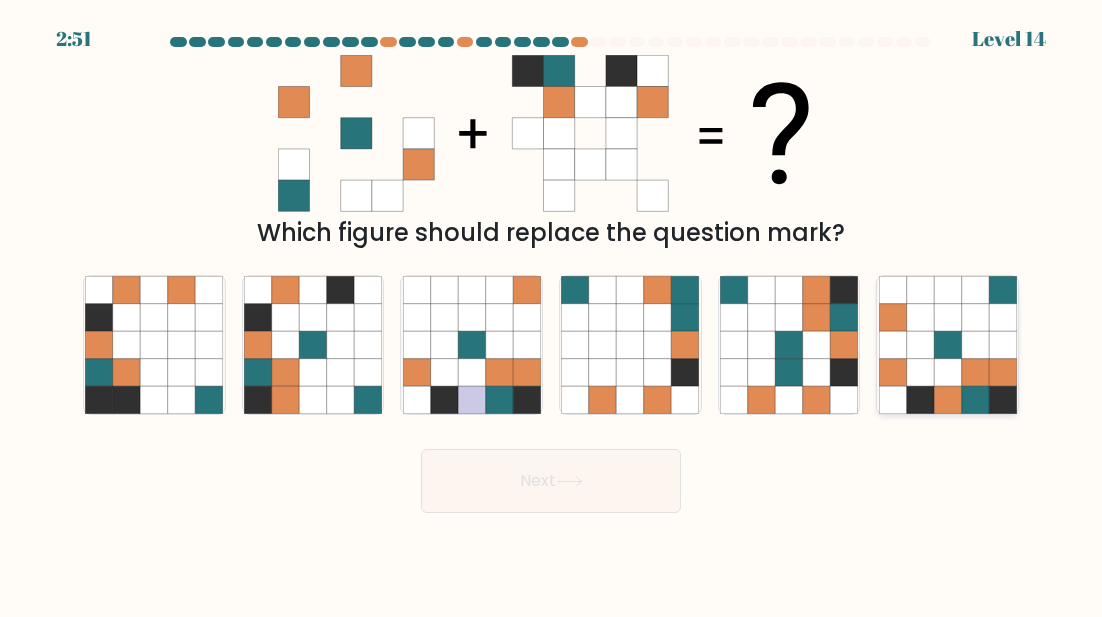 click 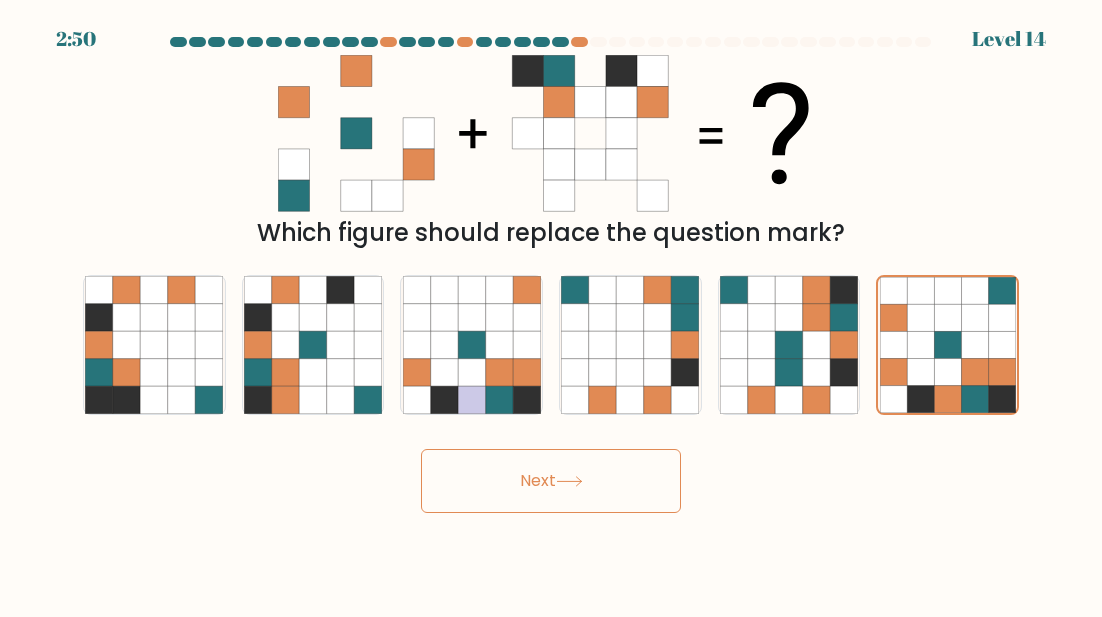 click on "Next" at bounding box center [551, 481] 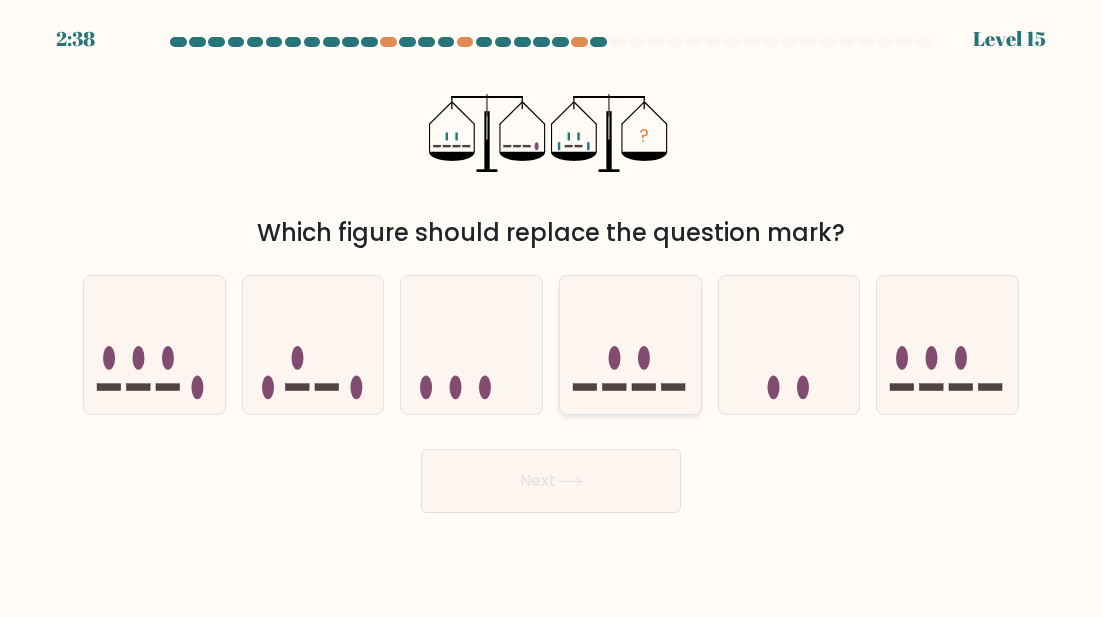 click 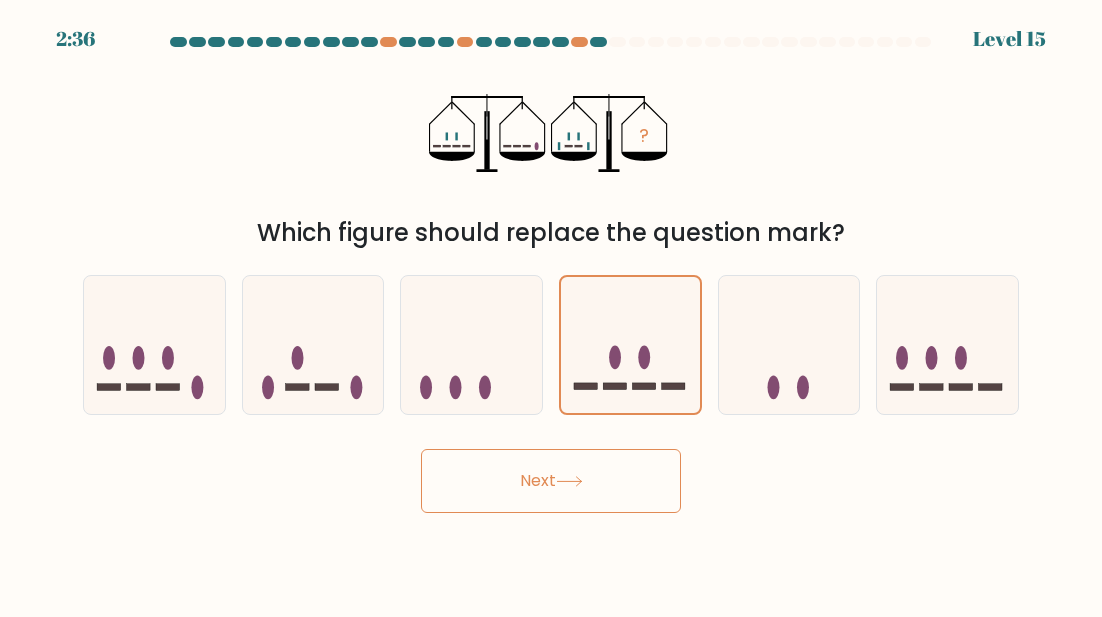 click on "Next" at bounding box center (551, 481) 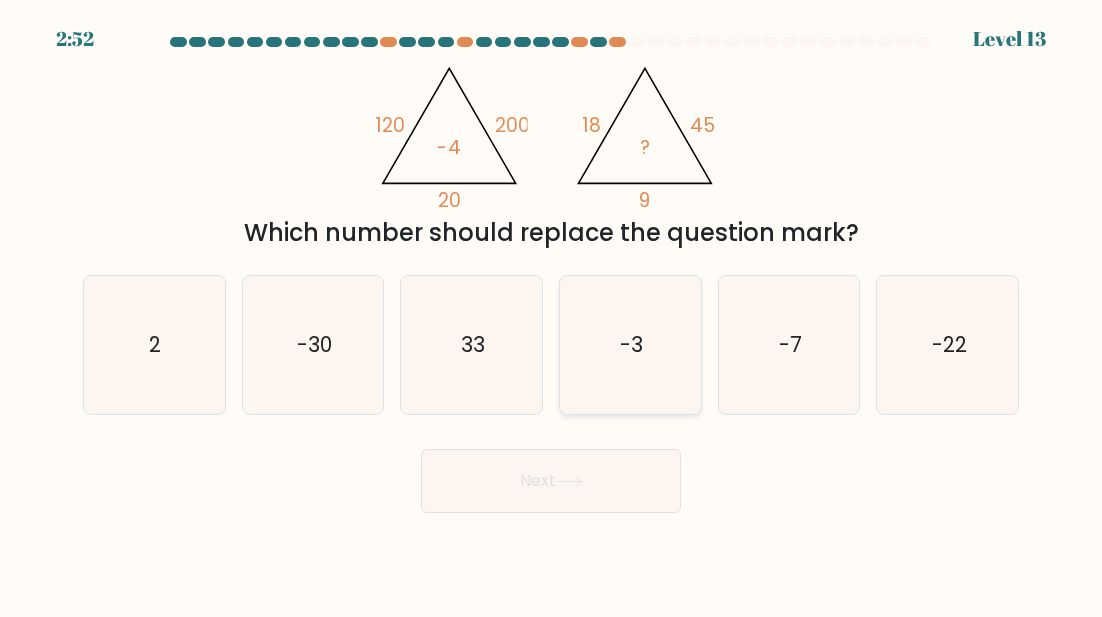 click on "-3" 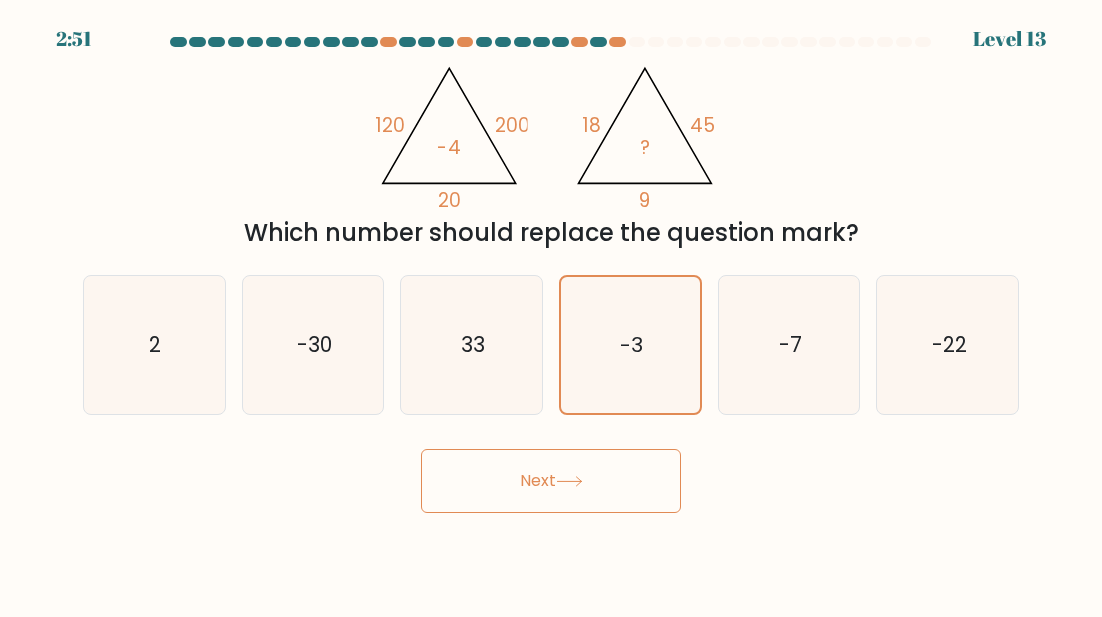 click 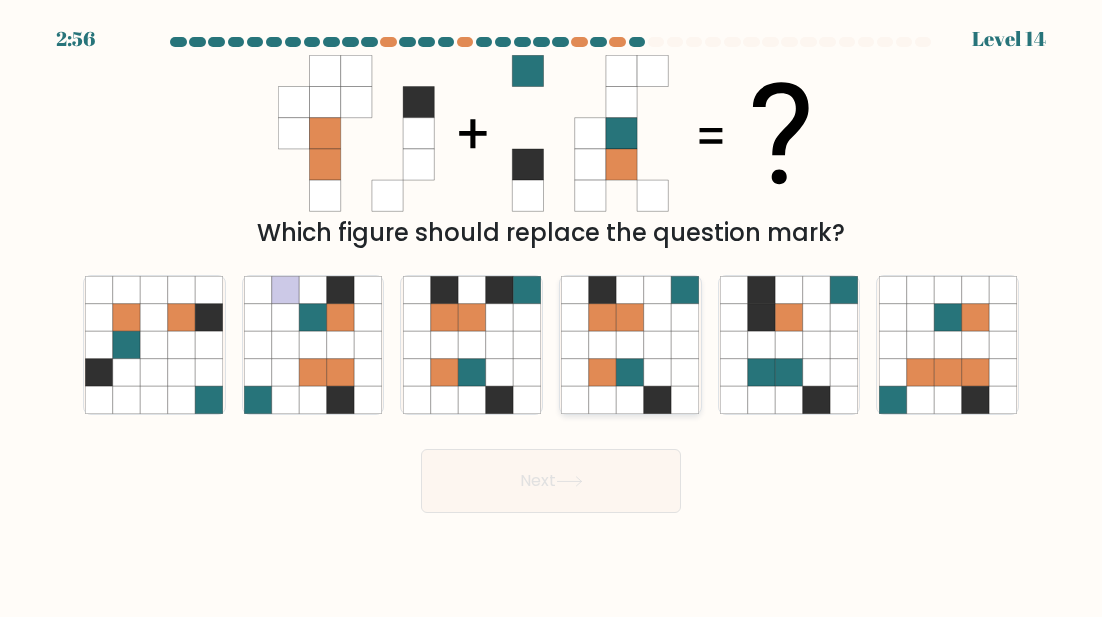 click 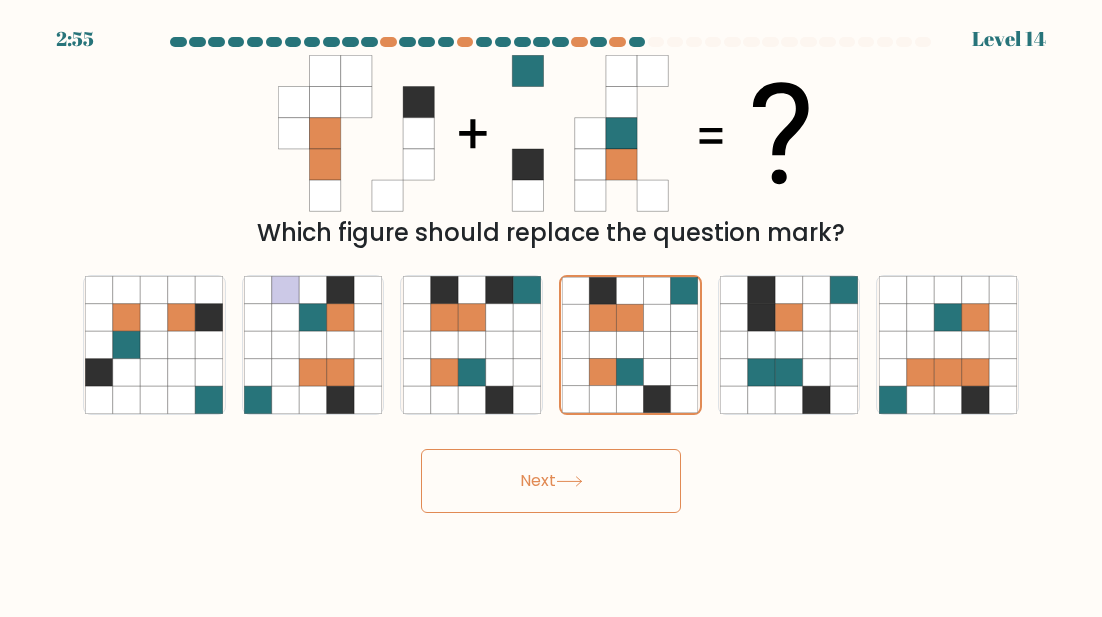 click on "Next" at bounding box center [551, 481] 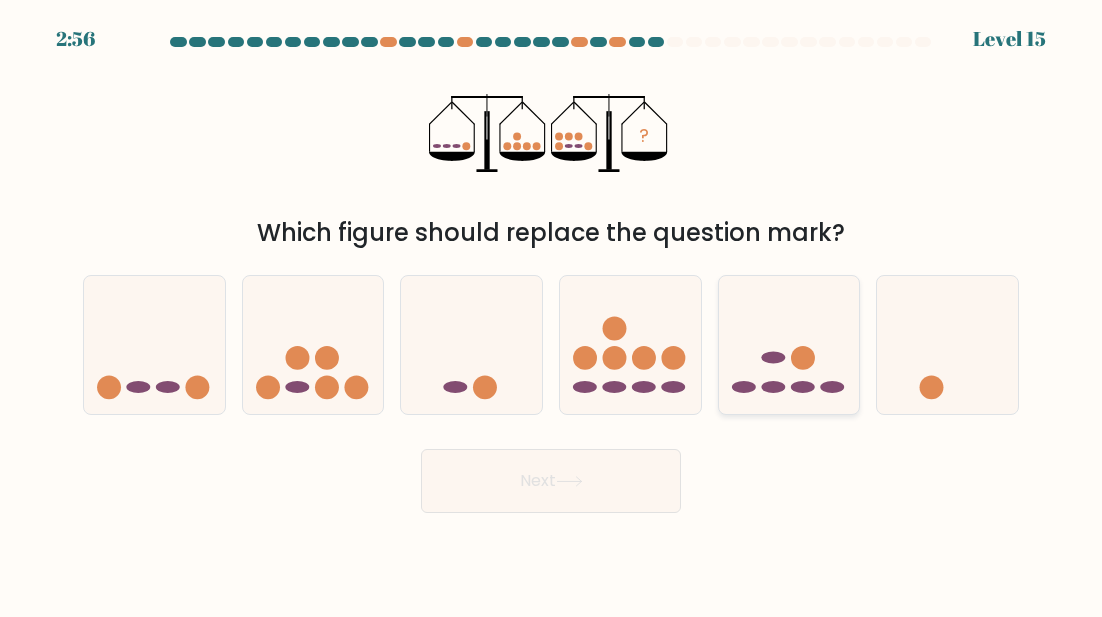 click 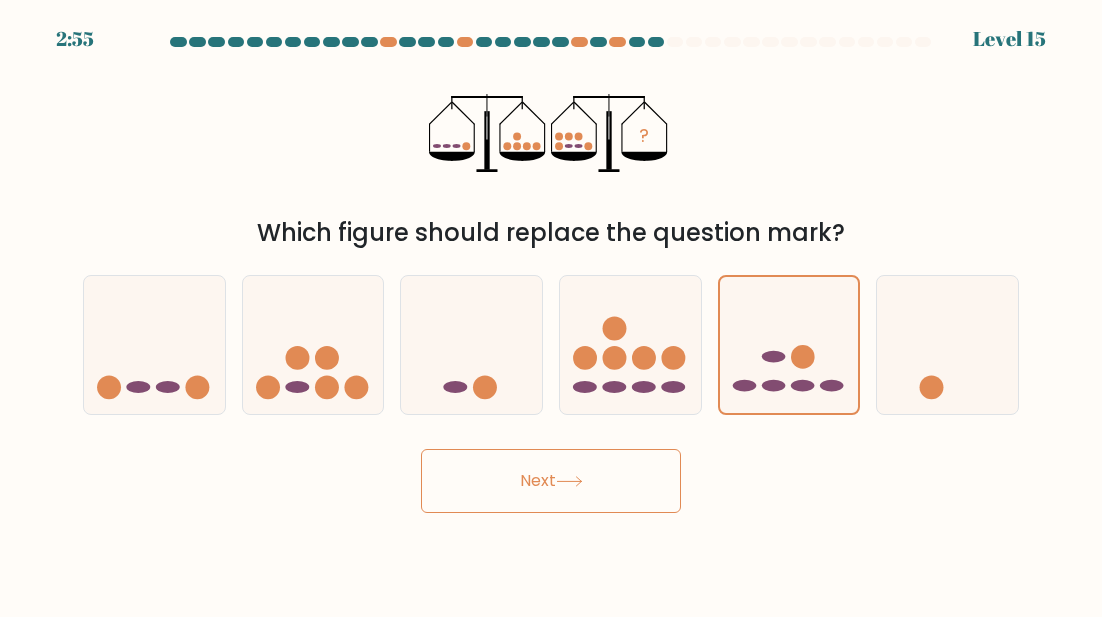 click 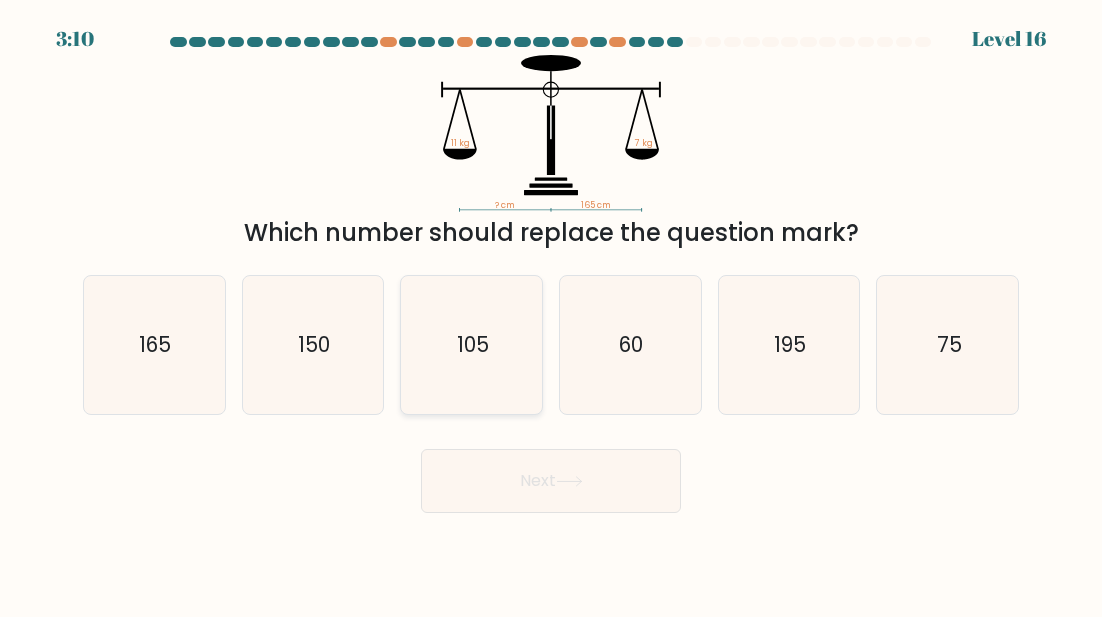 click on "105" 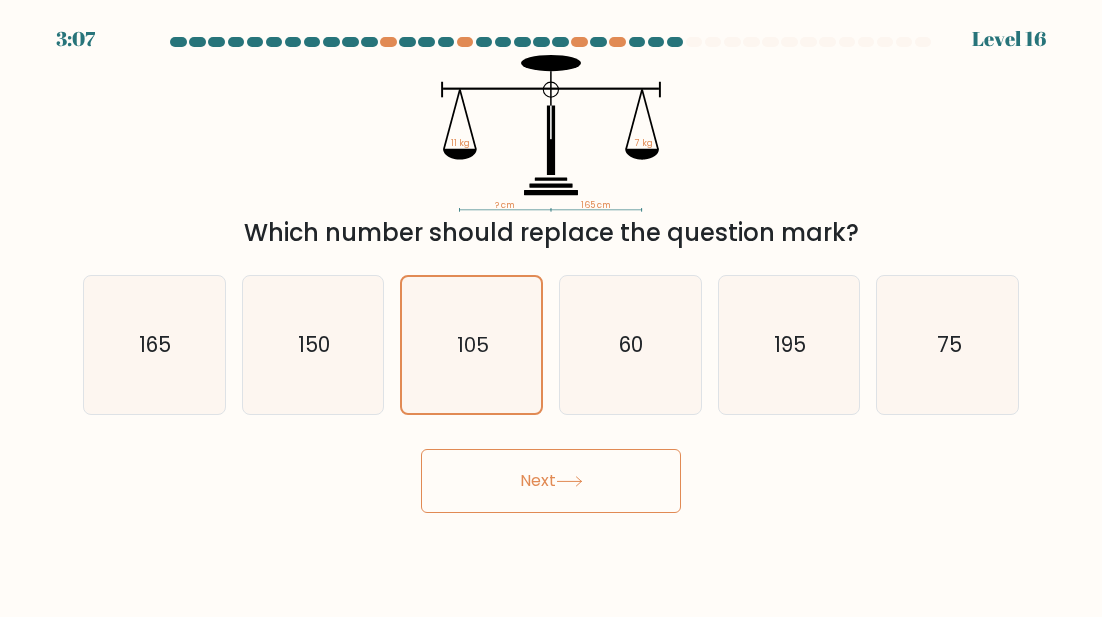 click on "Next" at bounding box center (551, 481) 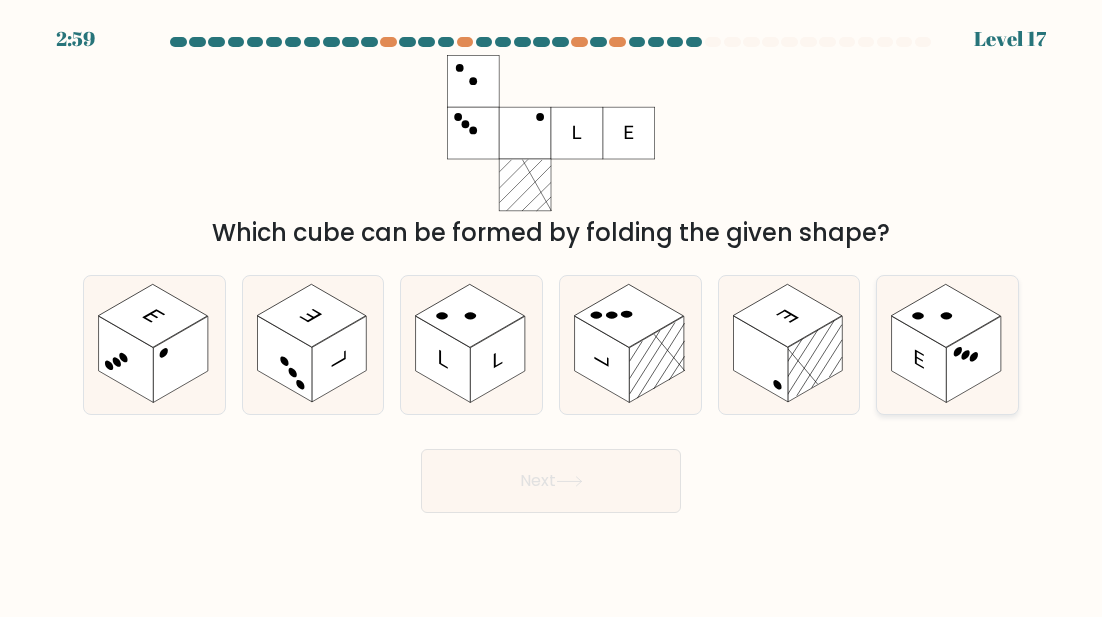 click 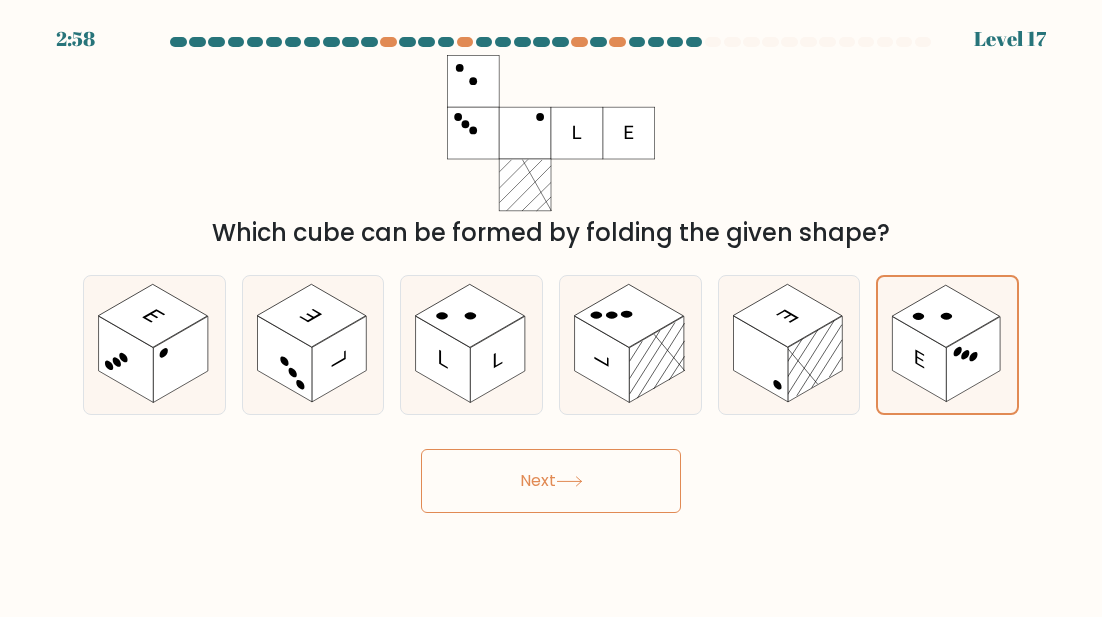 click on "Next" at bounding box center [551, 481] 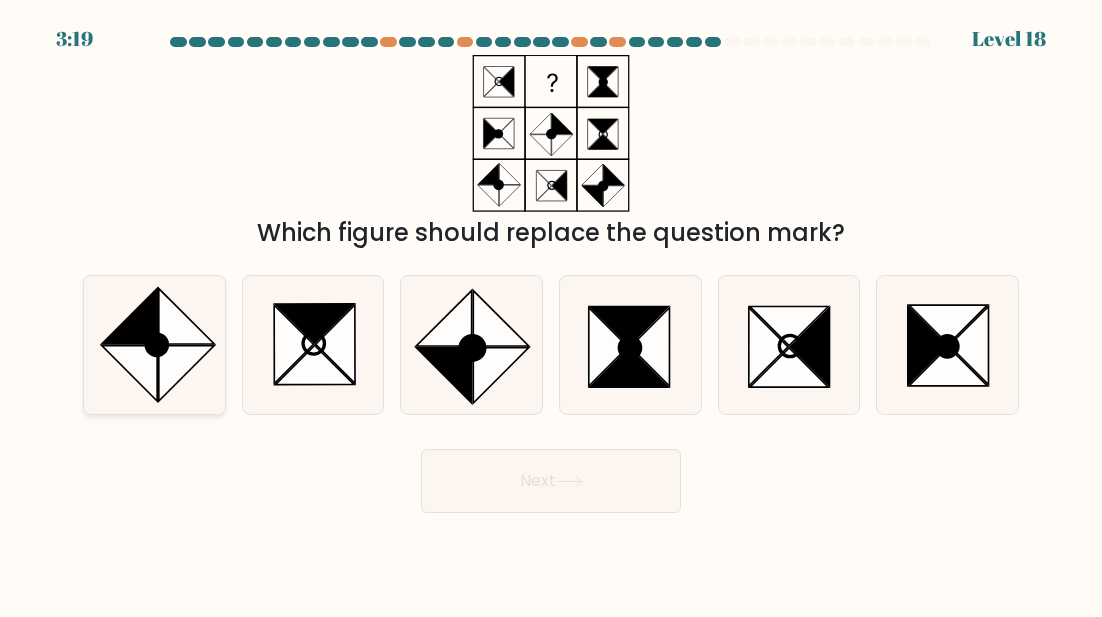 click 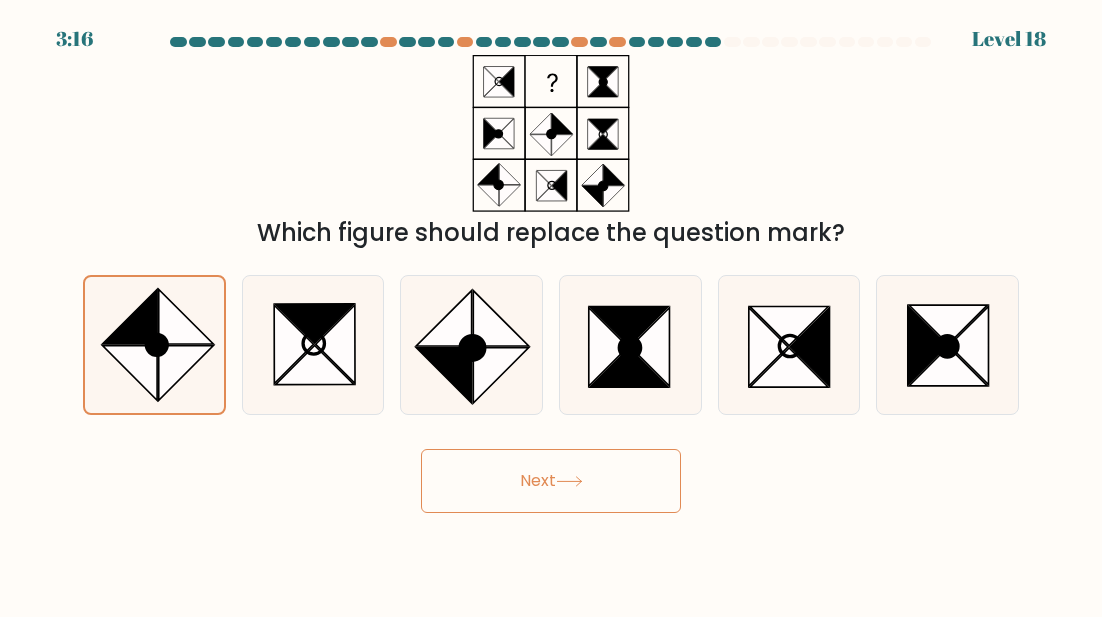 click on "Next" at bounding box center [551, 481] 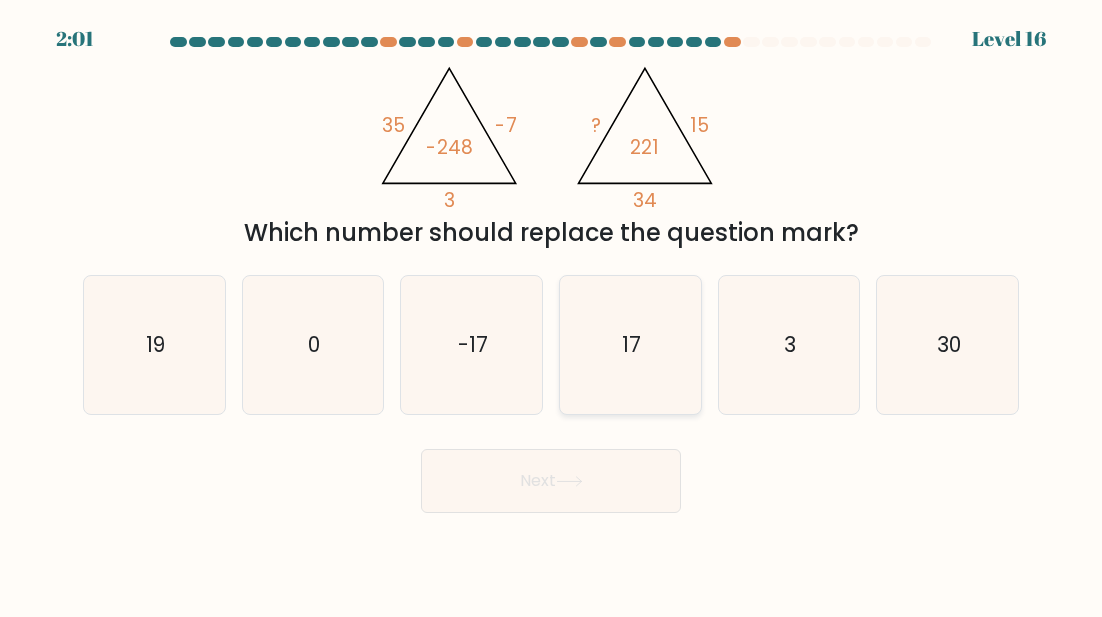 click on "17" 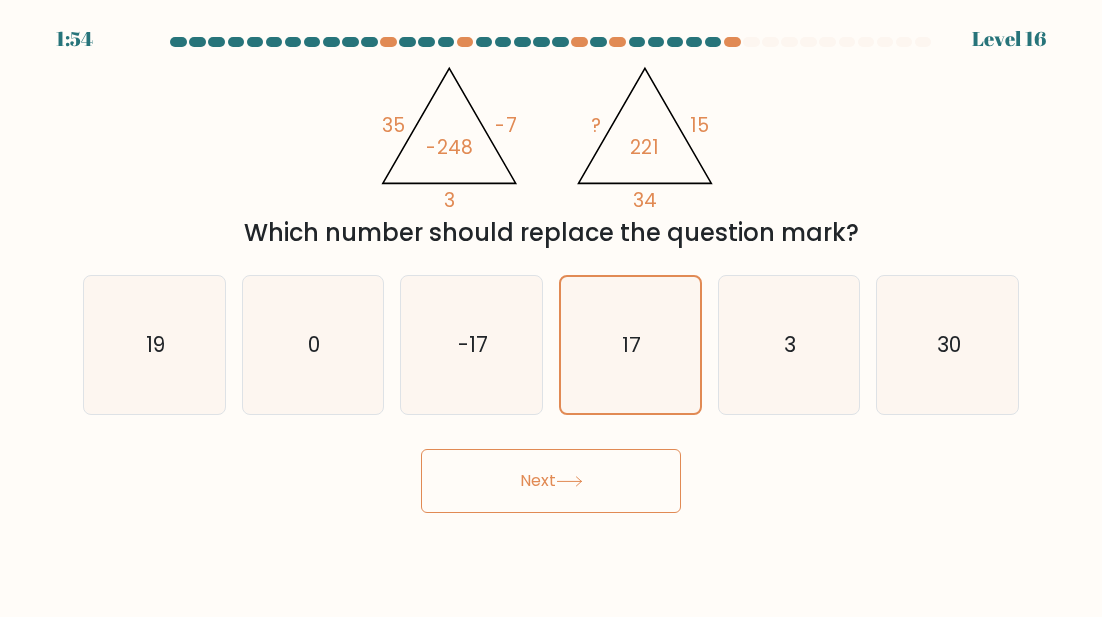 click 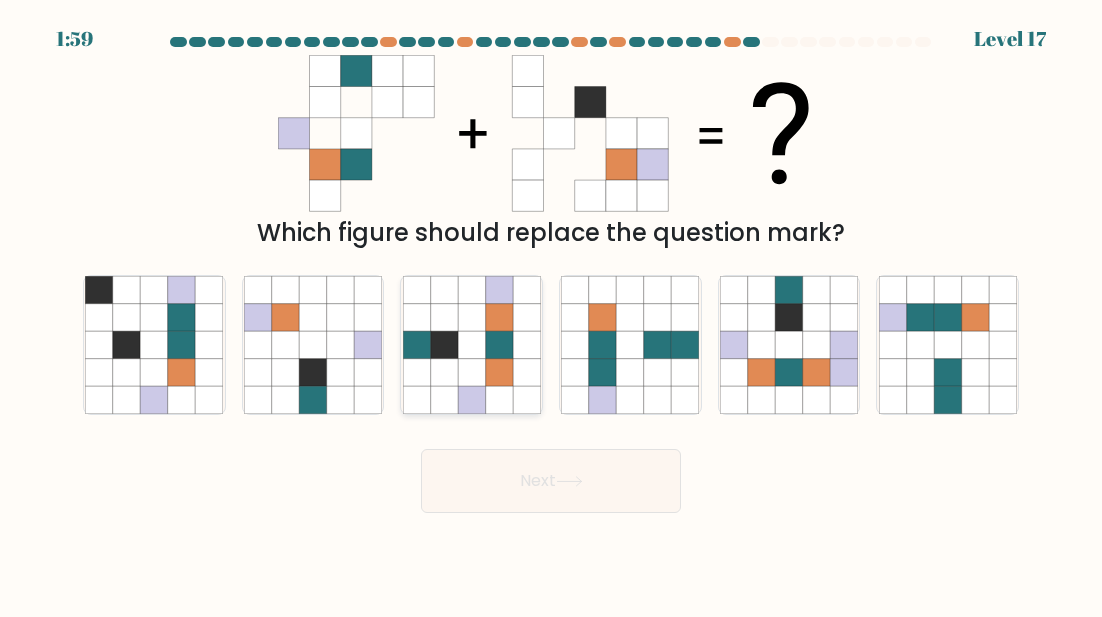 click 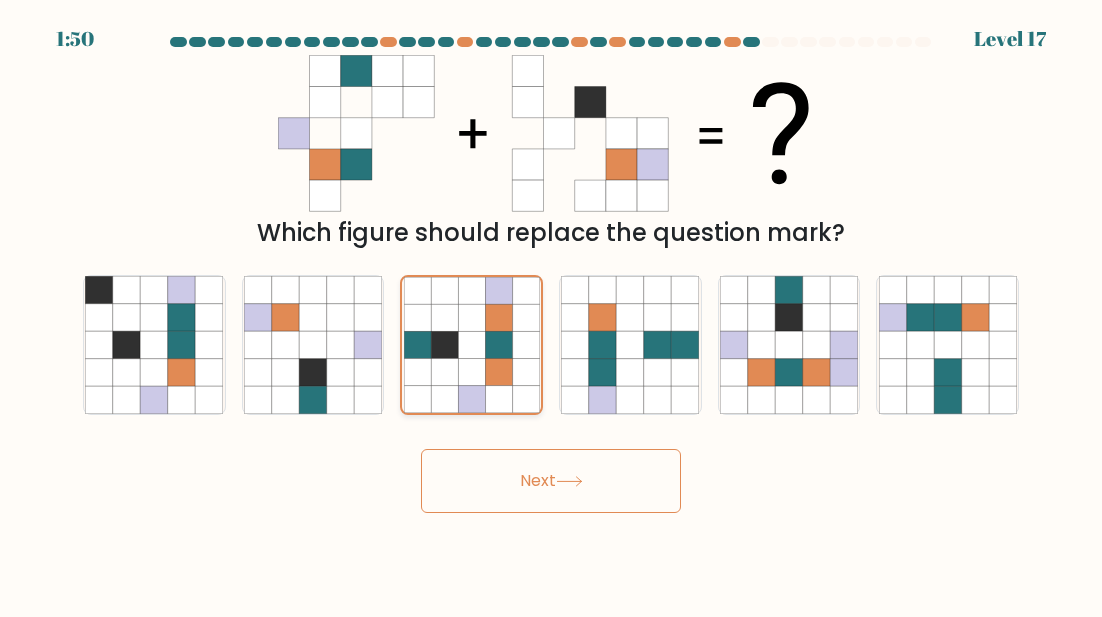 click 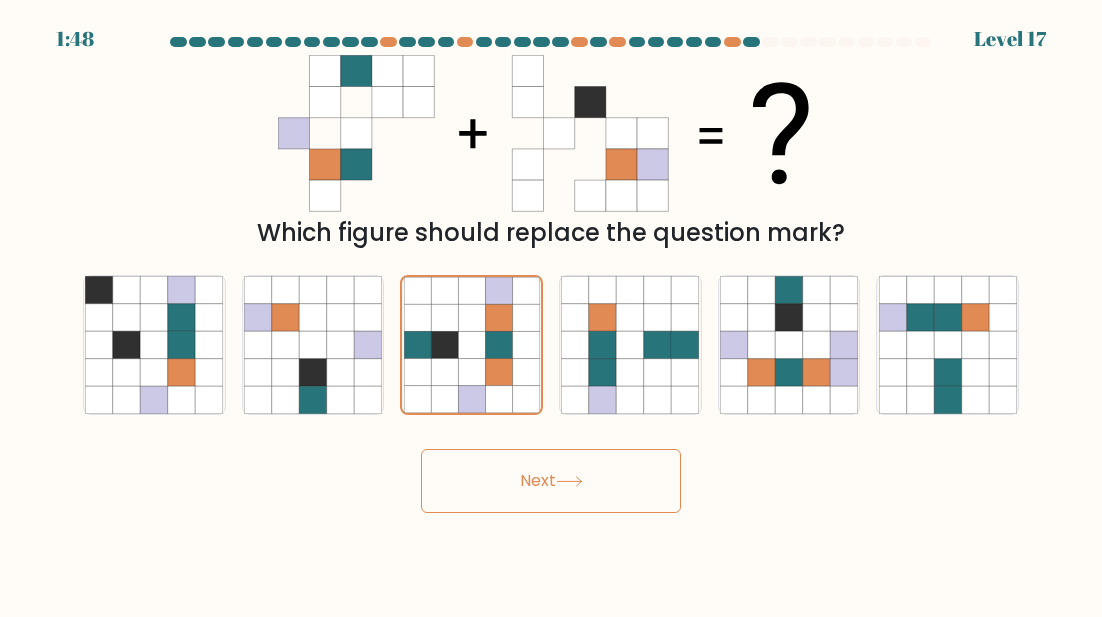 click on "Next" at bounding box center (551, 481) 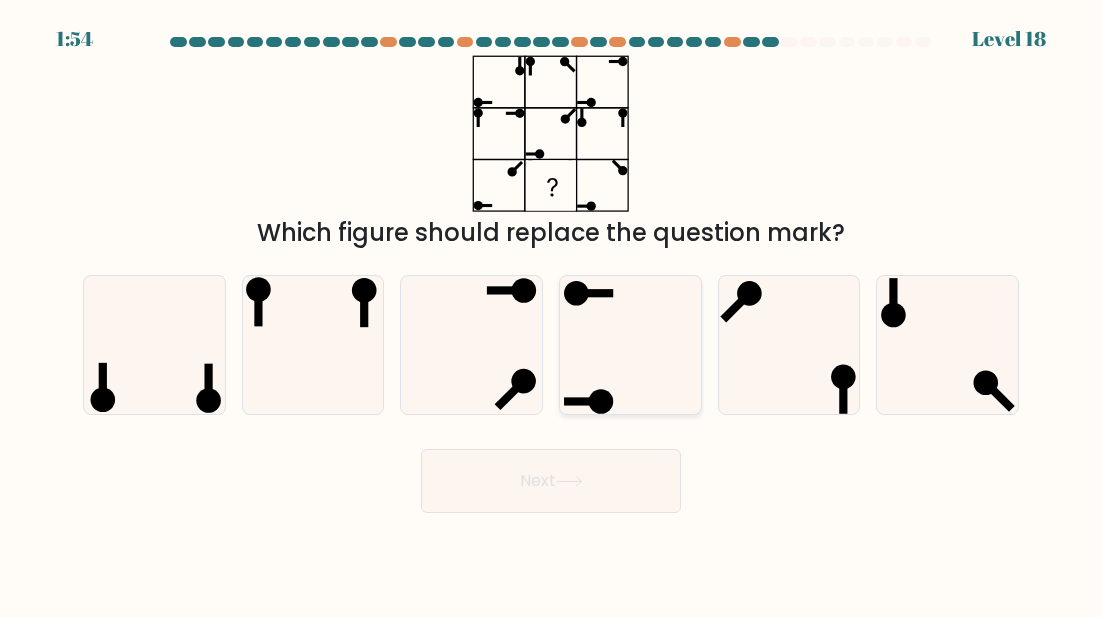 click 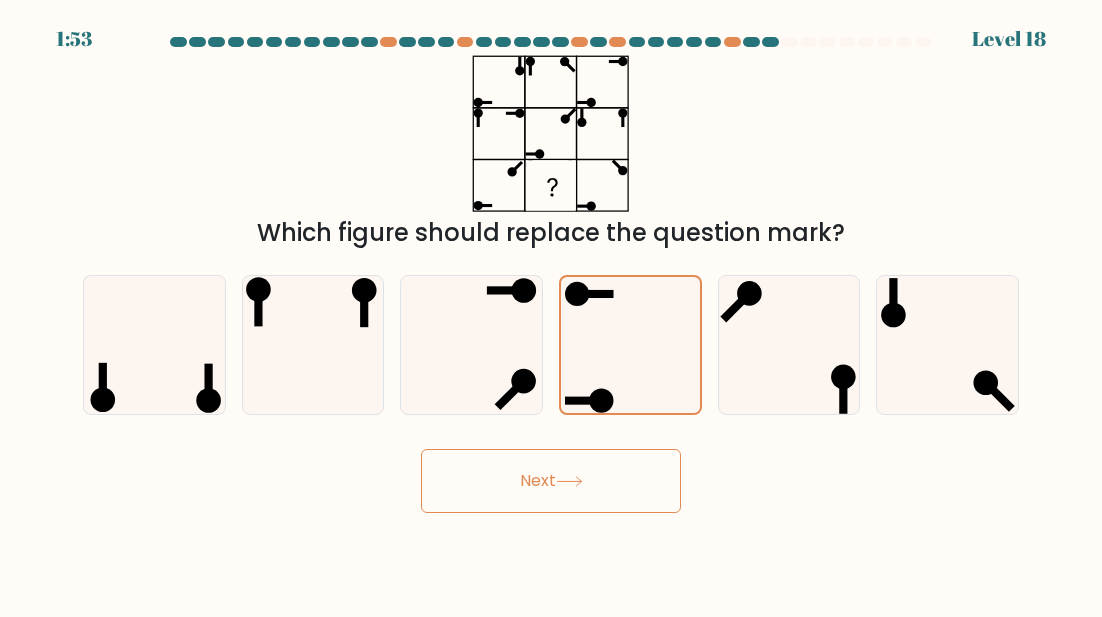 click on "Next" at bounding box center [551, 481] 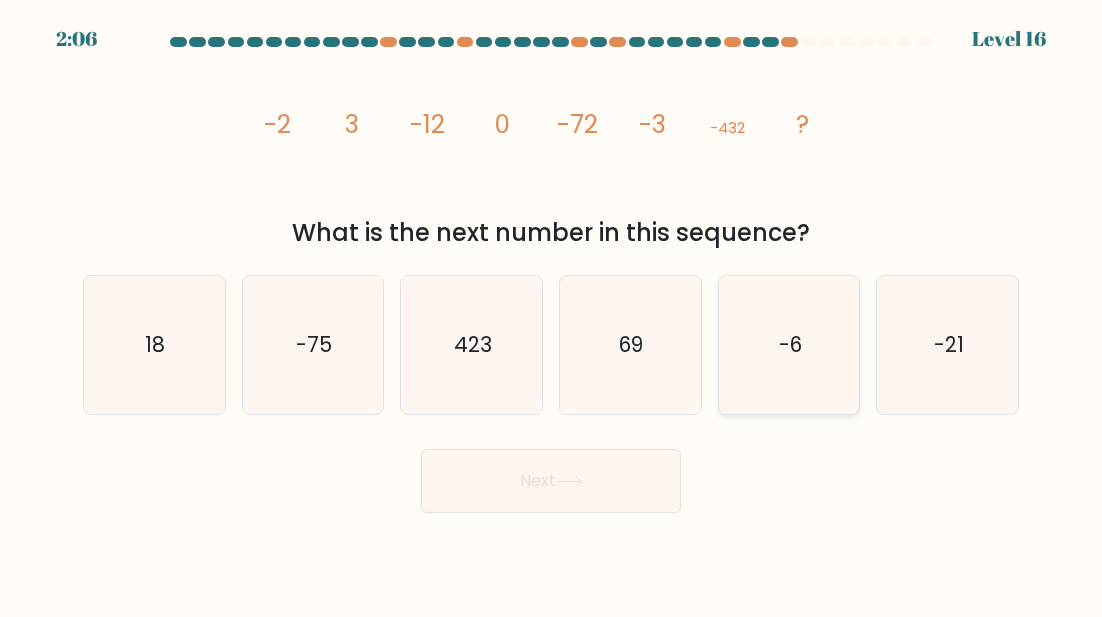 click on "-6" 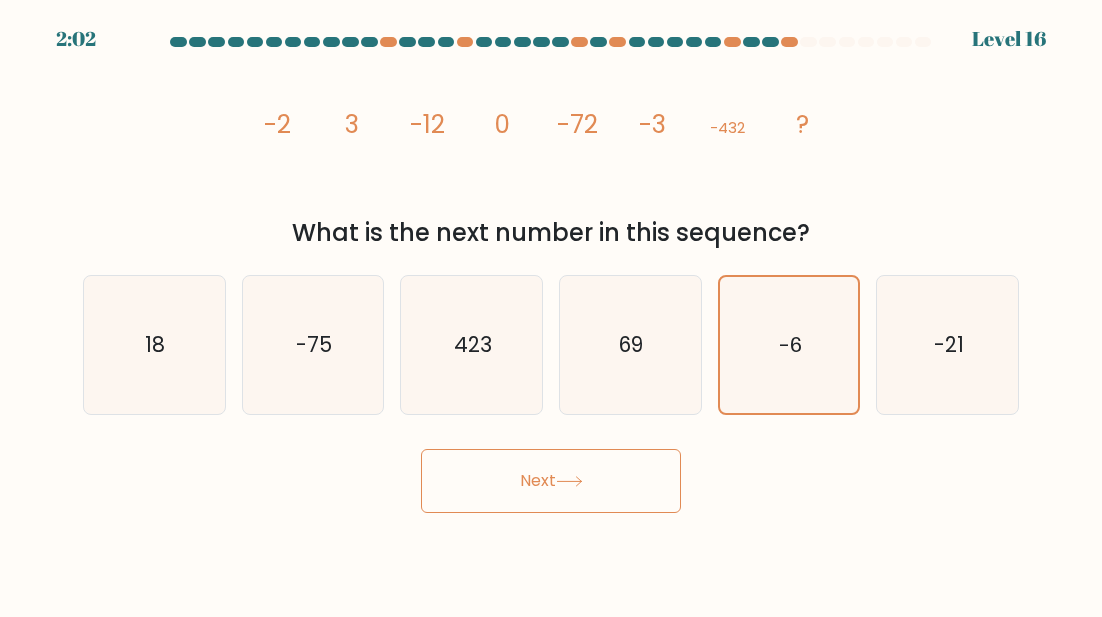 click on "Next" at bounding box center (551, 481) 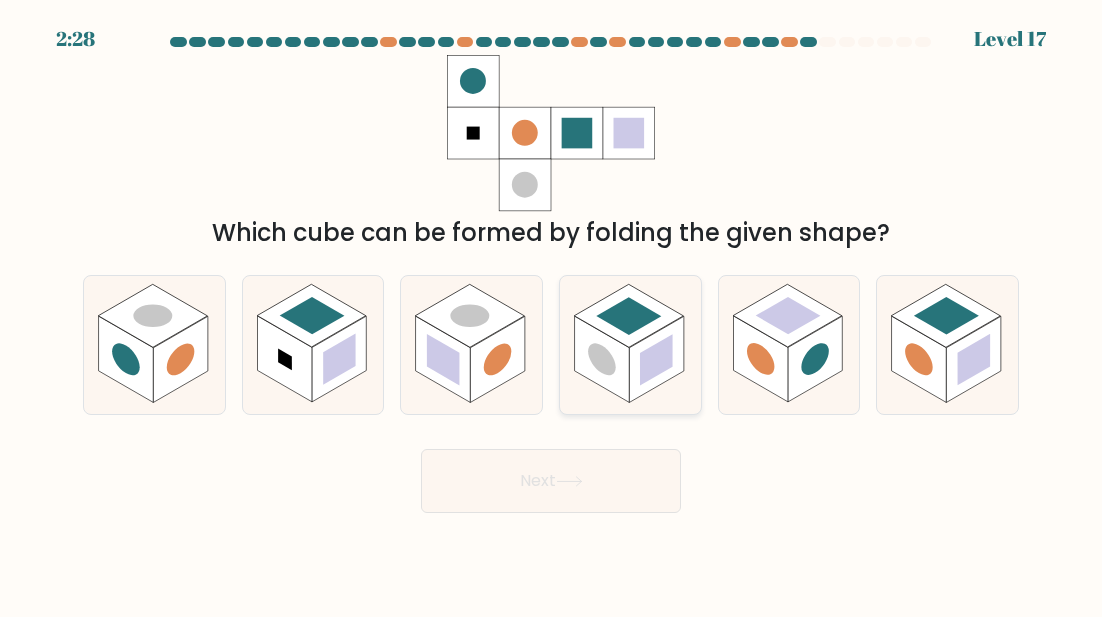 click 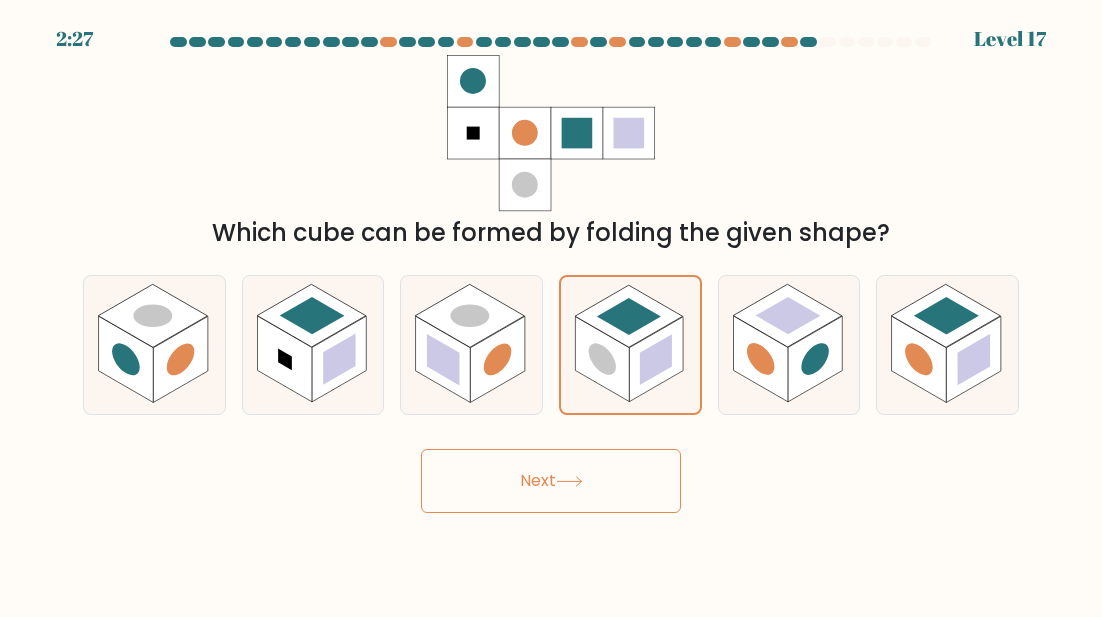 click on "Next" at bounding box center [551, 481] 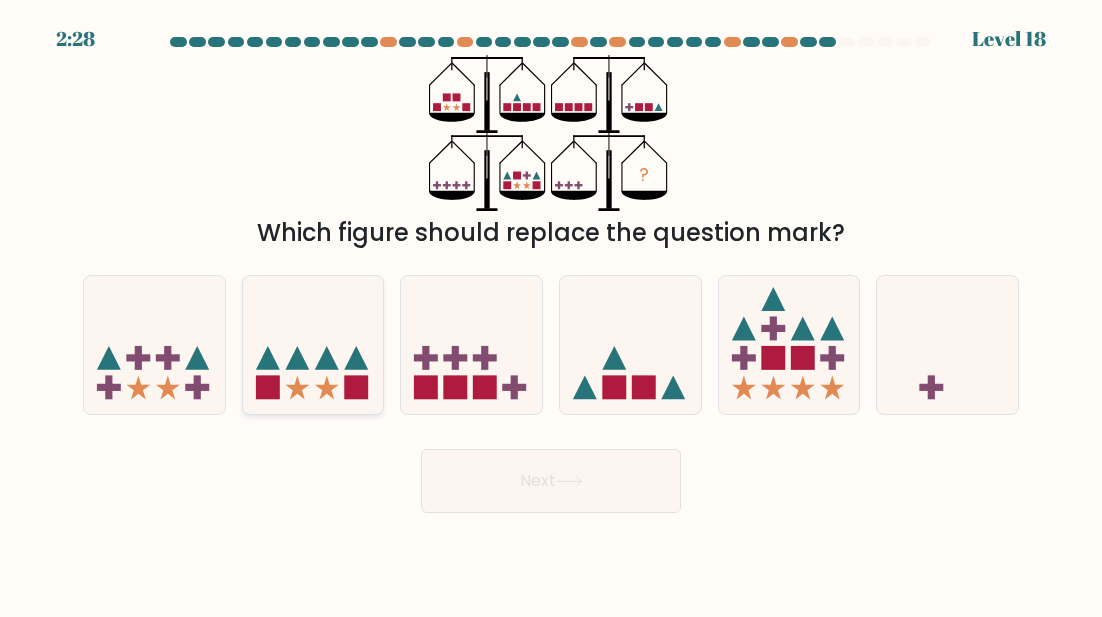 click 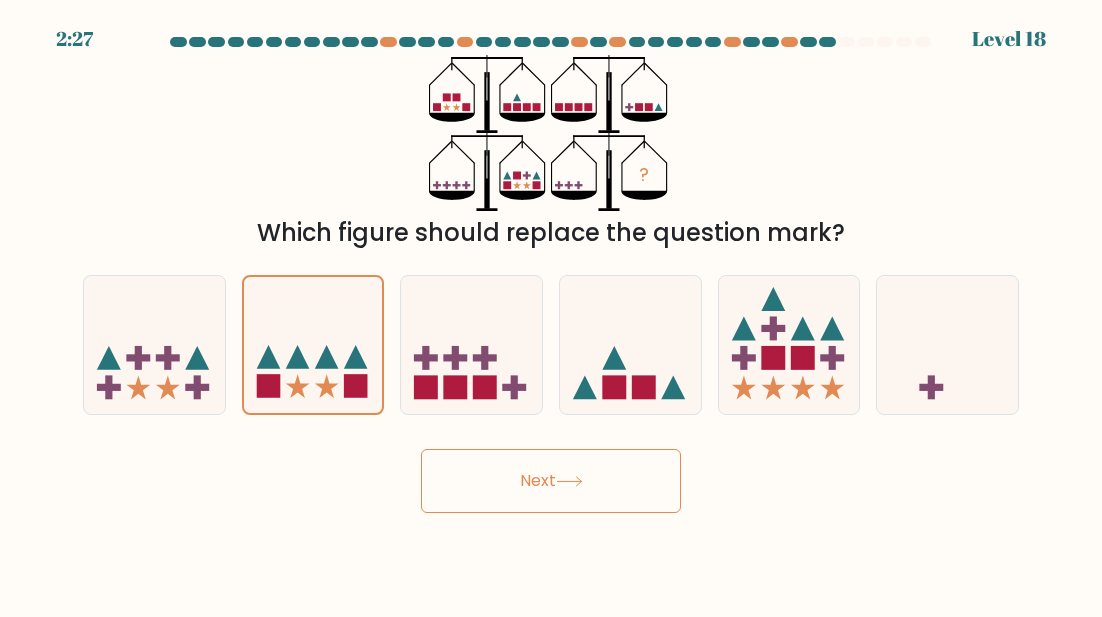 click on "Next" at bounding box center [551, 481] 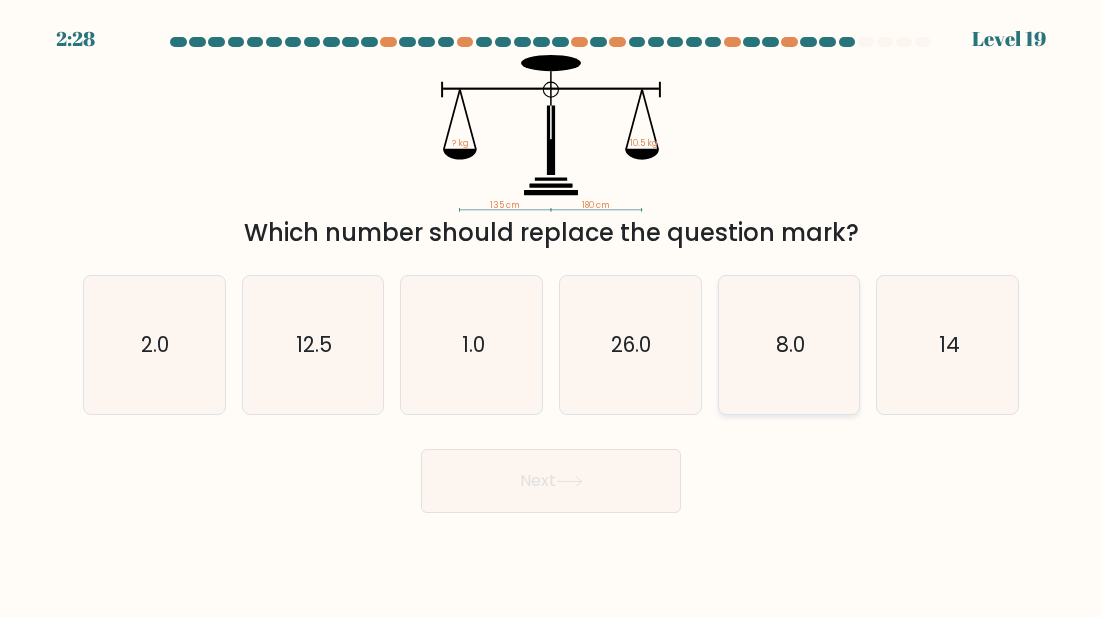 click on "8.0" 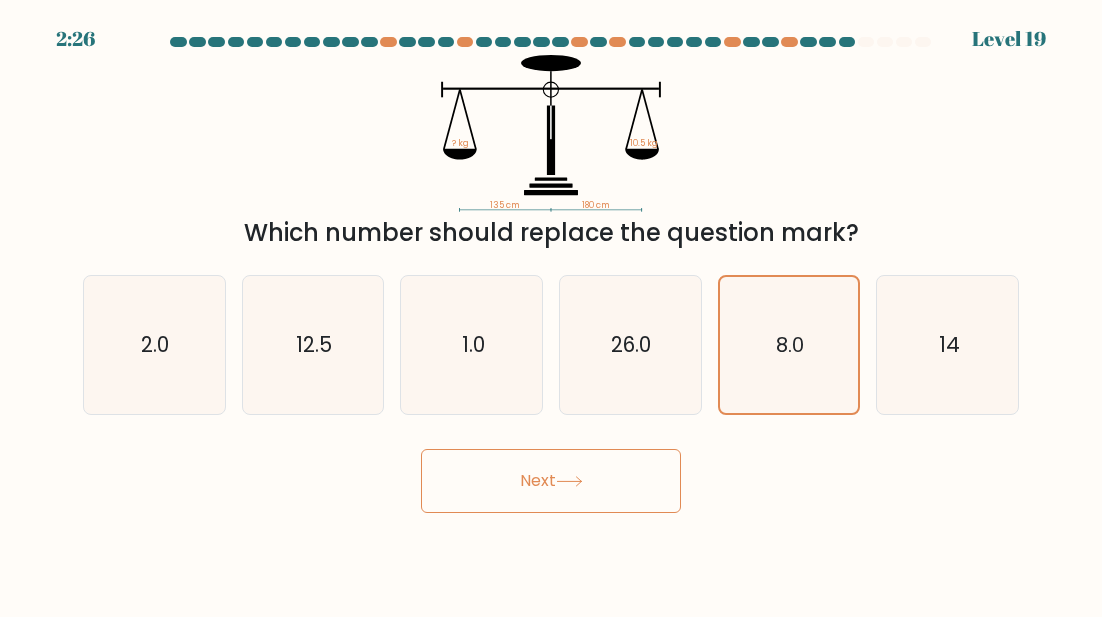 click on "Next" at bounding box center (551, 481) 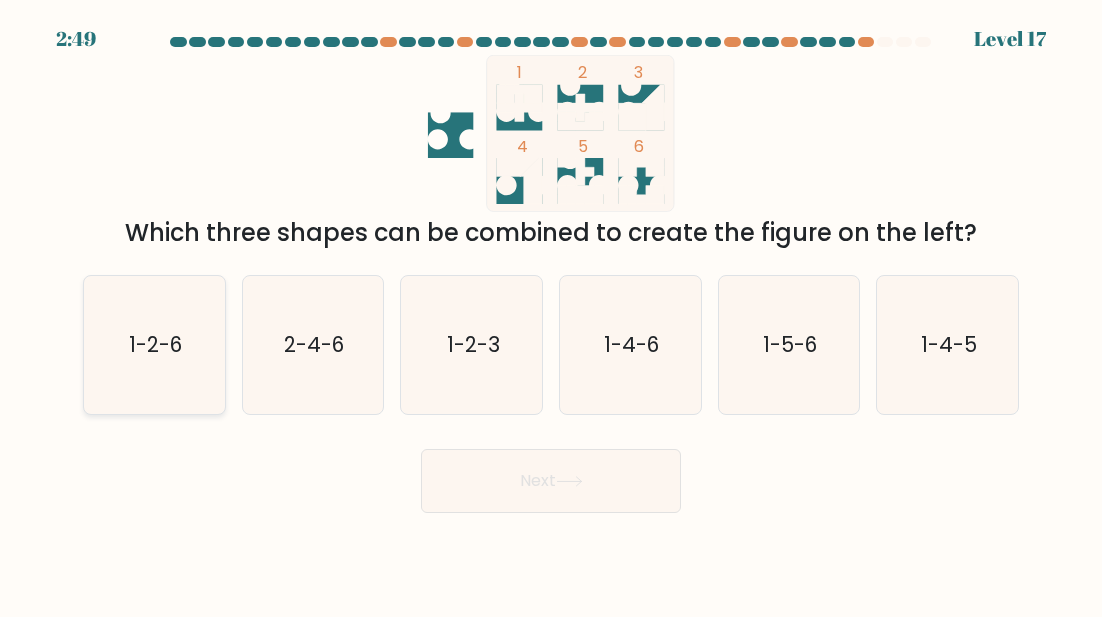 click on "1-2-6" 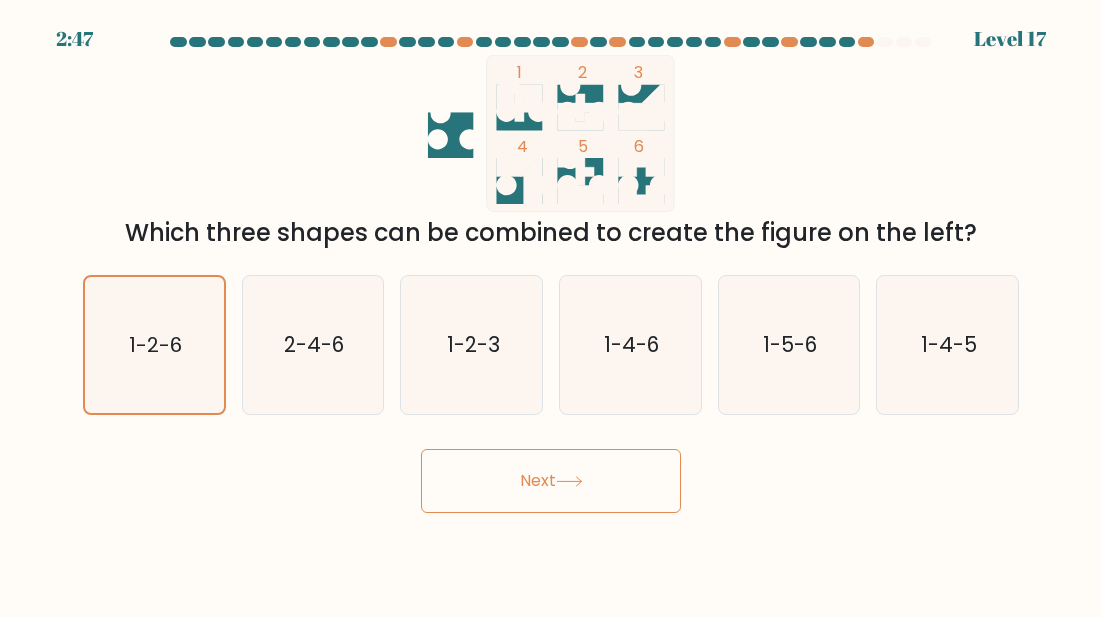 click on "Next" at bounding box center (551, 481) 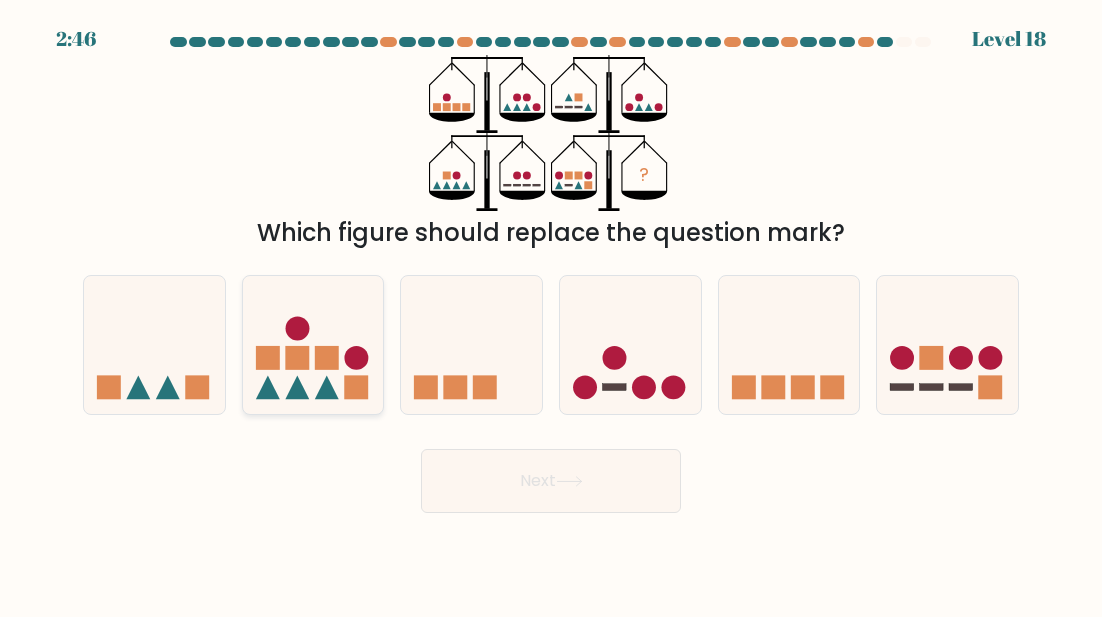 click 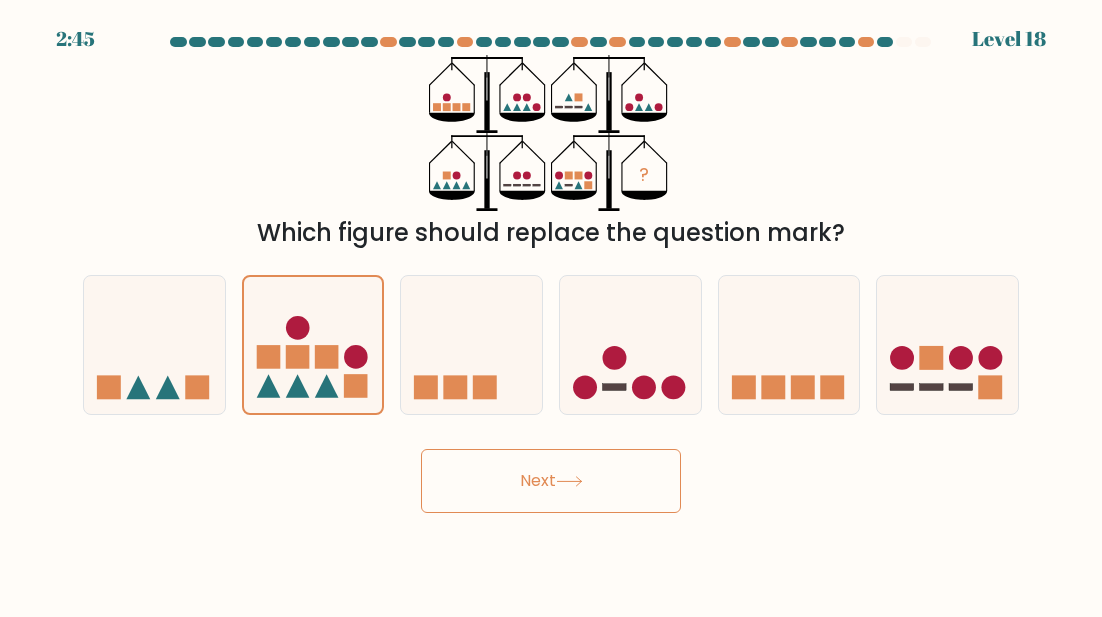click on "Next" at bounding box center (551, 481) 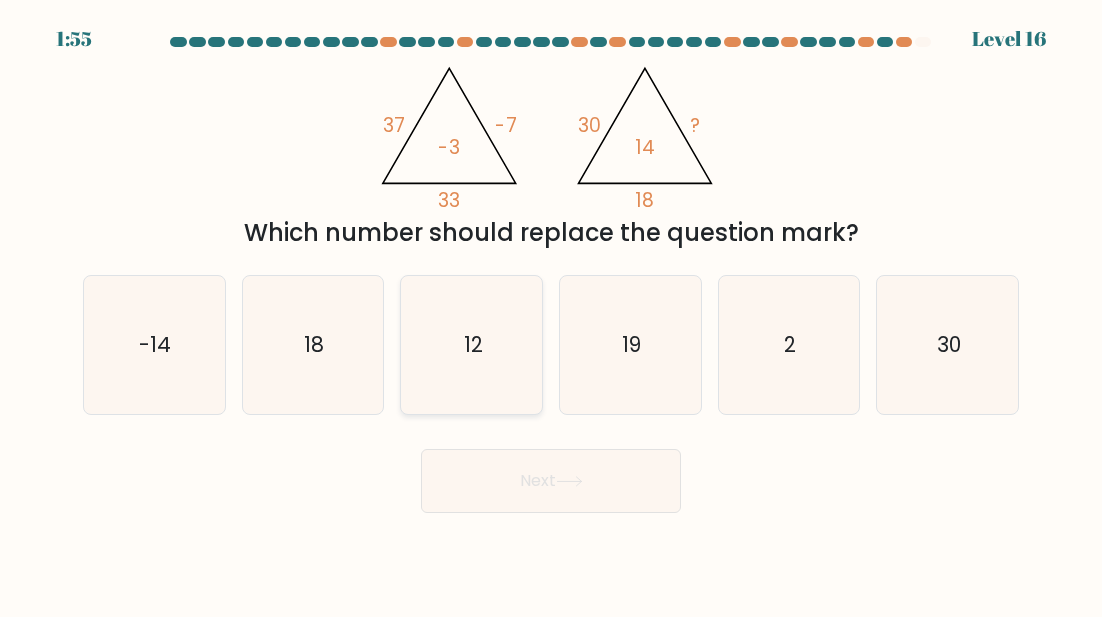 click on "12" 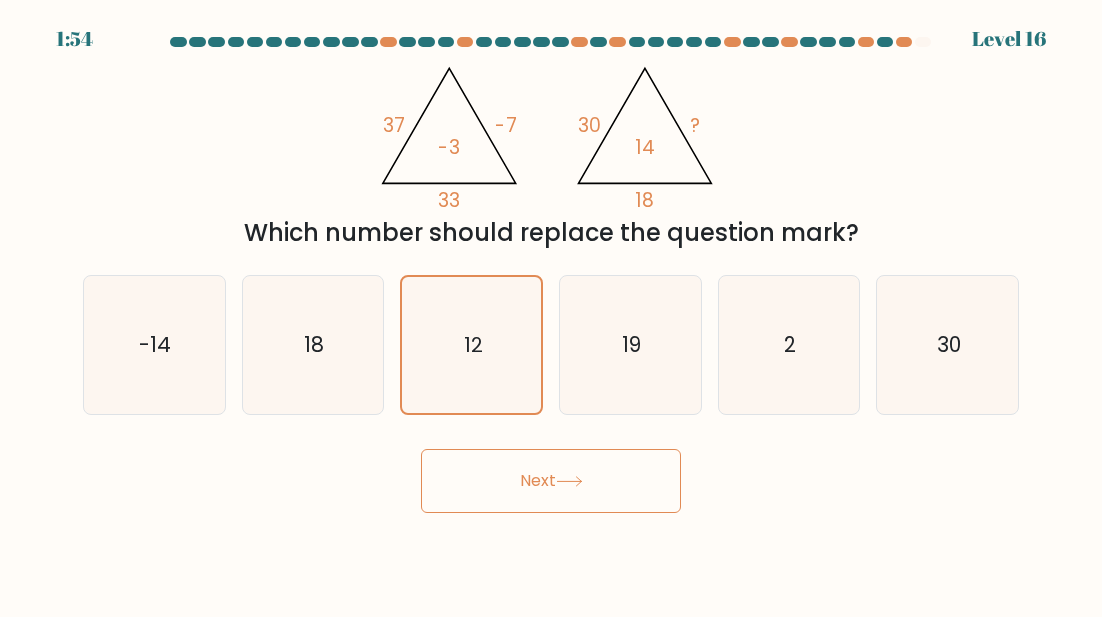 click on "Next" at bounding box center [551, 481] 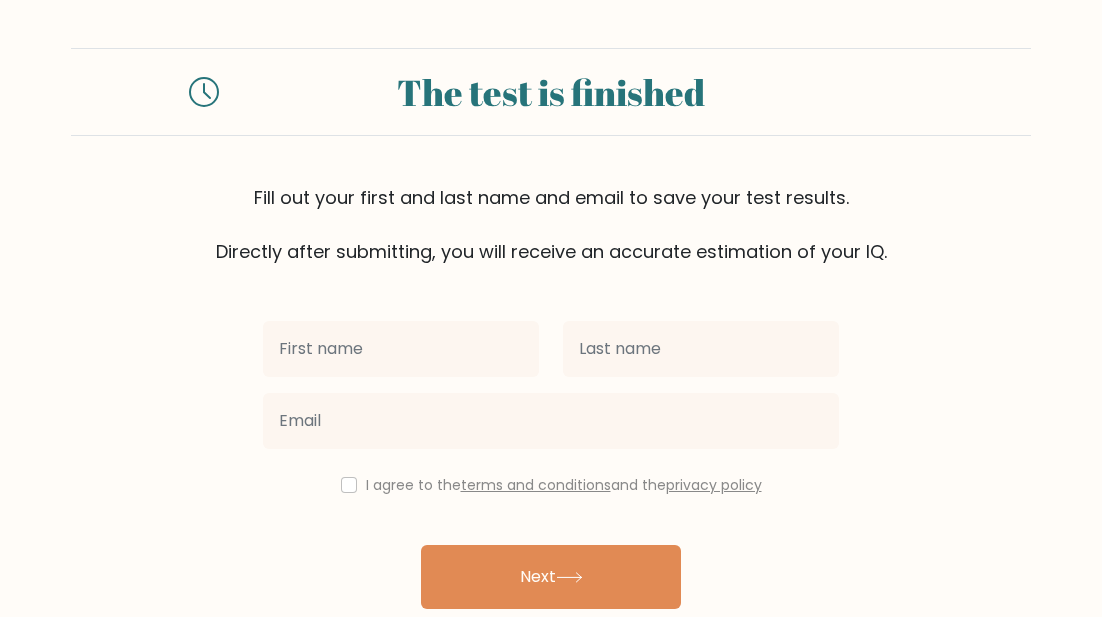 scroll, scrollTop: 0, scrollLeft: 0, axis: both 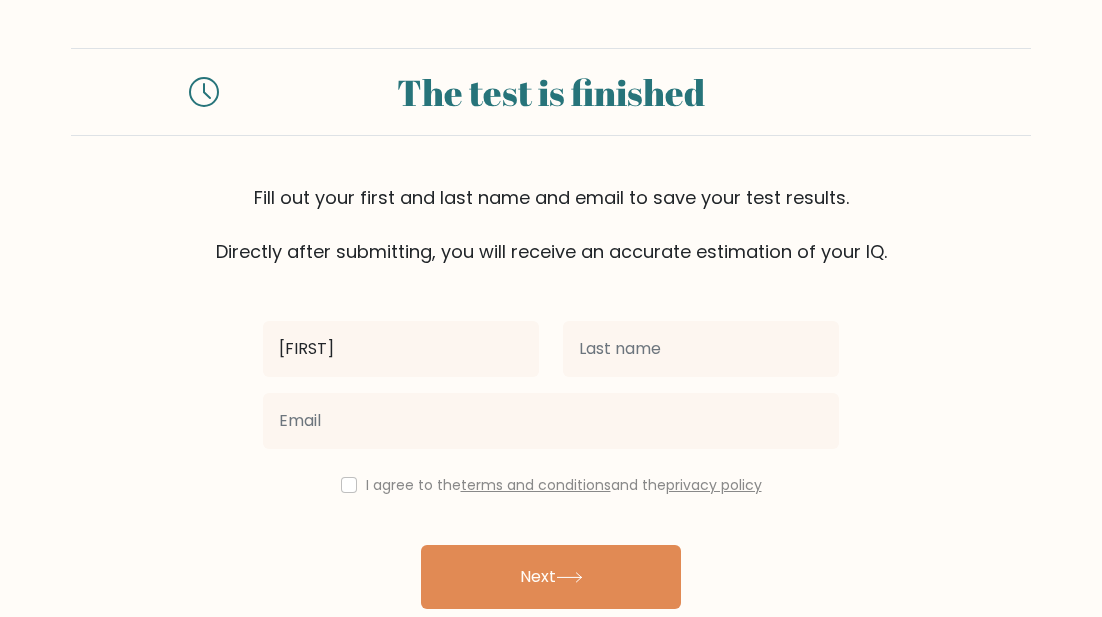 type on "[FIRST]" 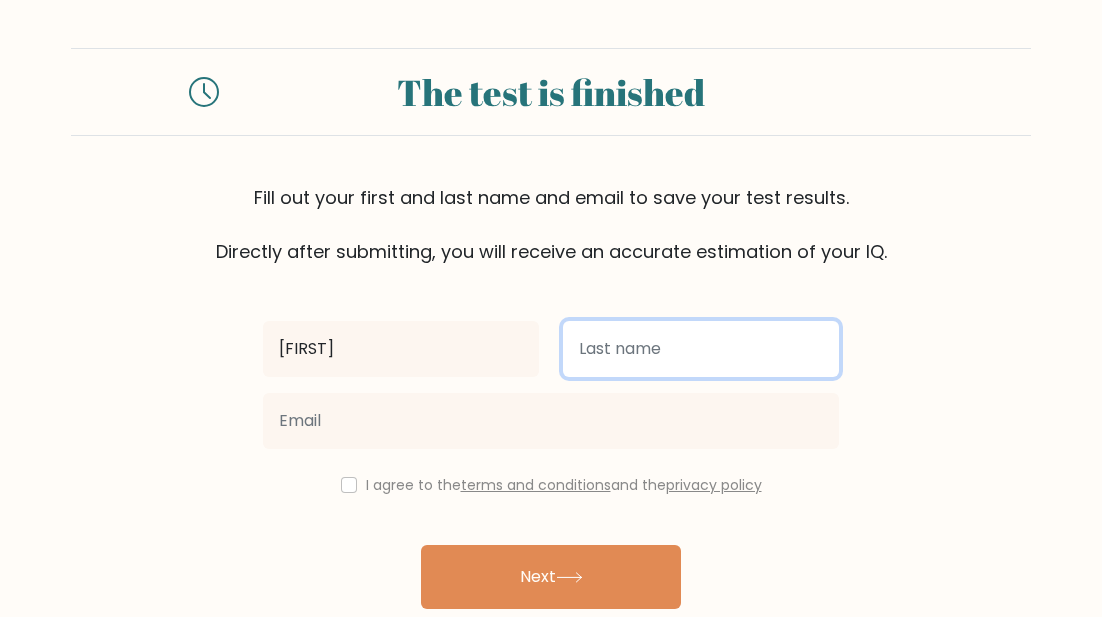 click at bounding box center [701, 349] 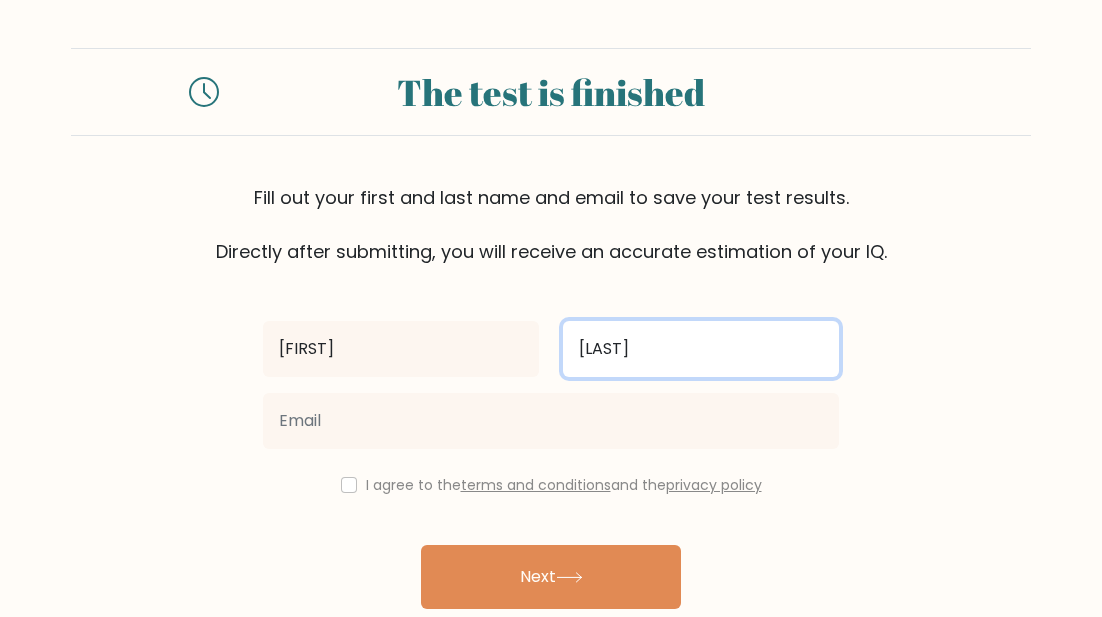 type on "[LAST]" 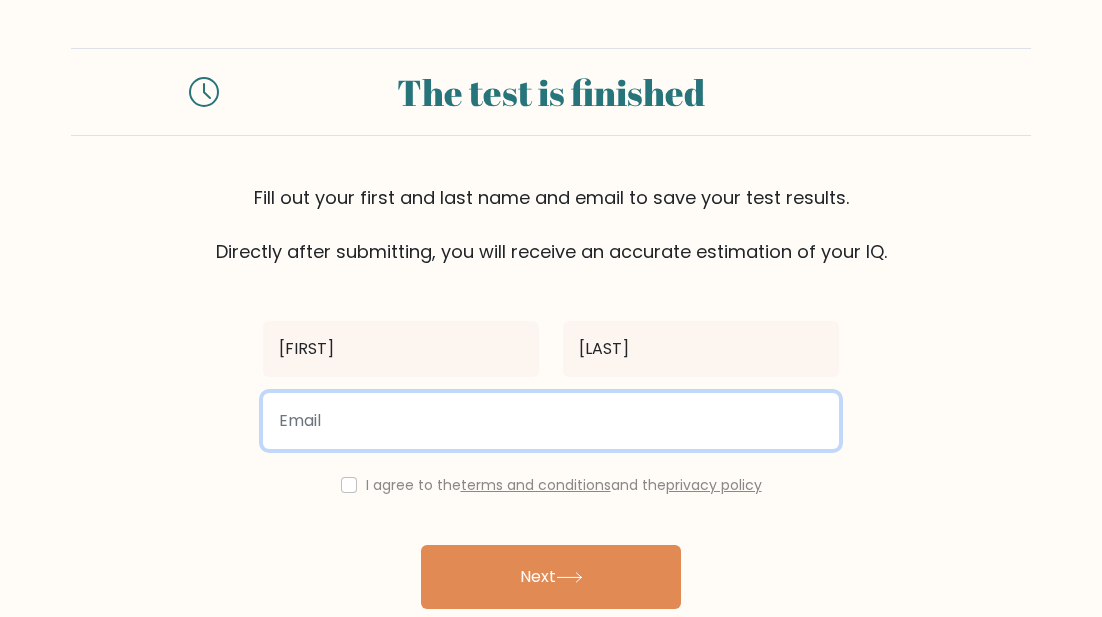 click at bounding box center [551, 421] 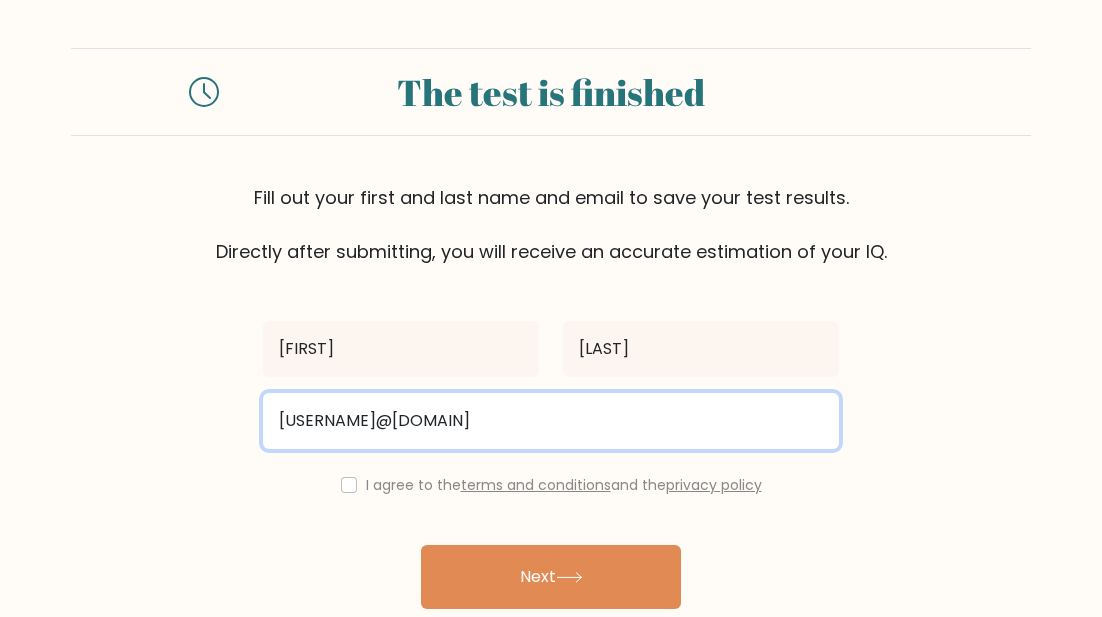 type on "mandyjohnson220@" 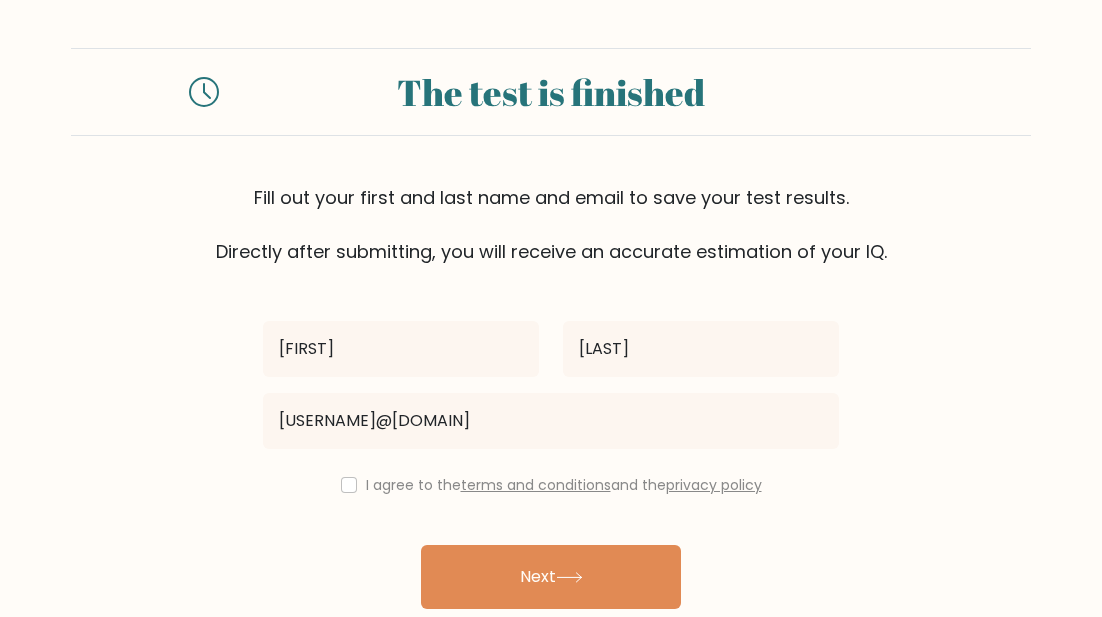 click on "The test is finished
Fill out your first and last name and email to save your test results.
Directly after submitting, you will receive an accurate estimation of your IQ.
mandy johnson" at bounding box center [551, 351] 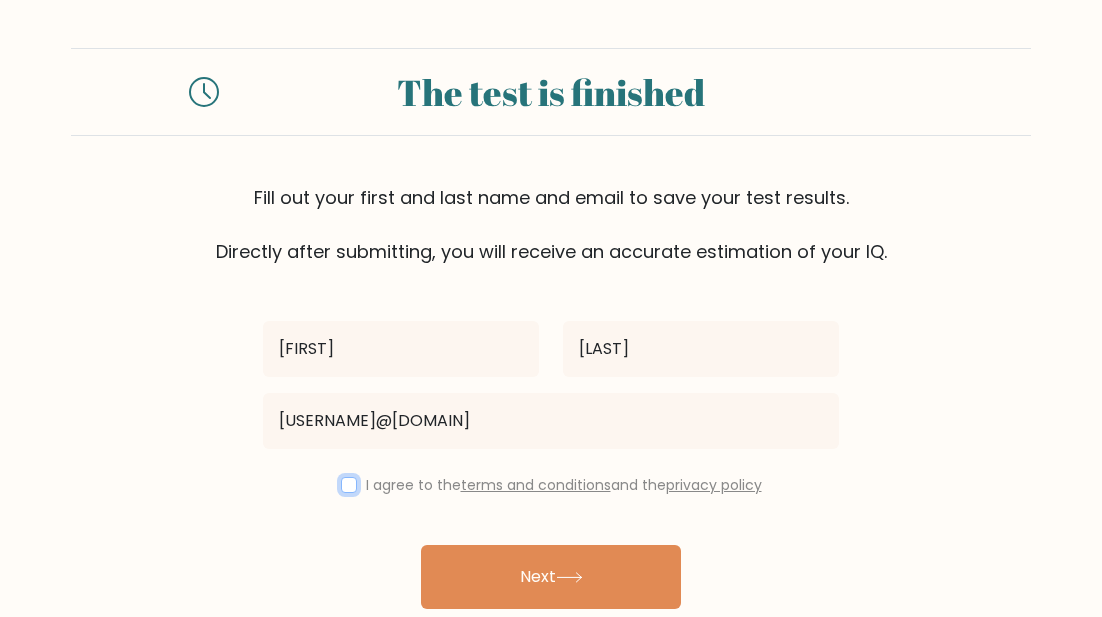 click at bounding box center (349, 485) 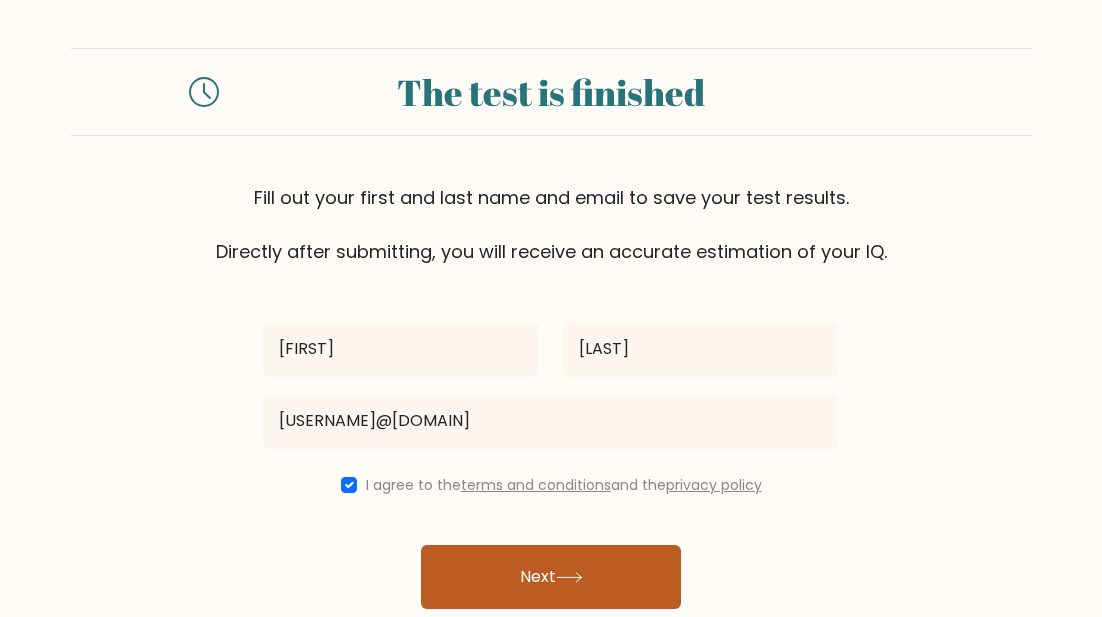 click 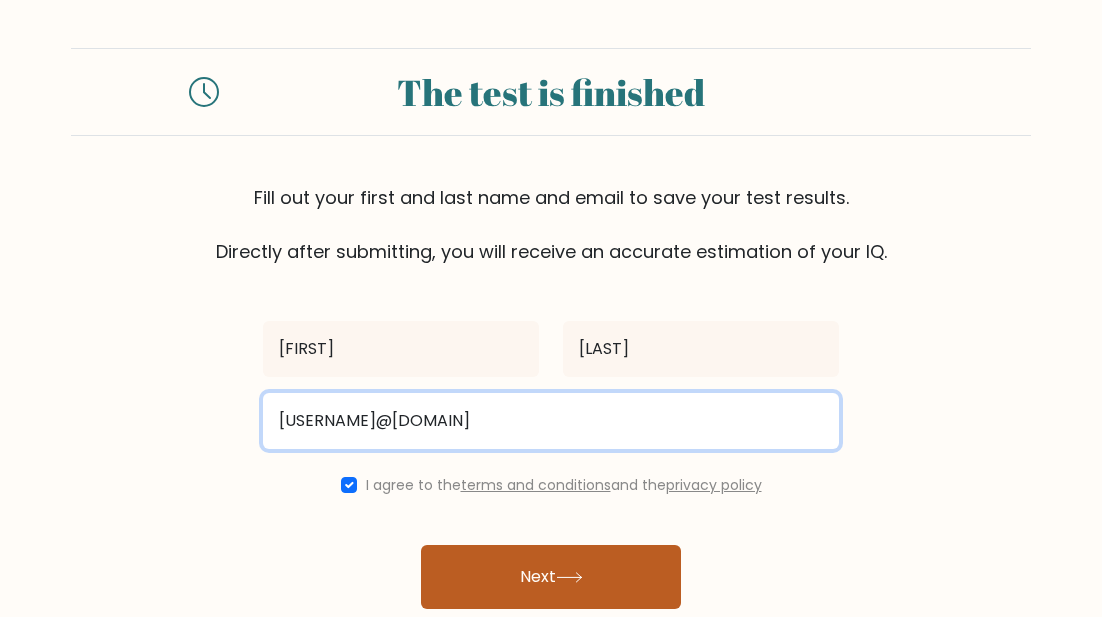 type on "mandyjohnson220@gmail.com" 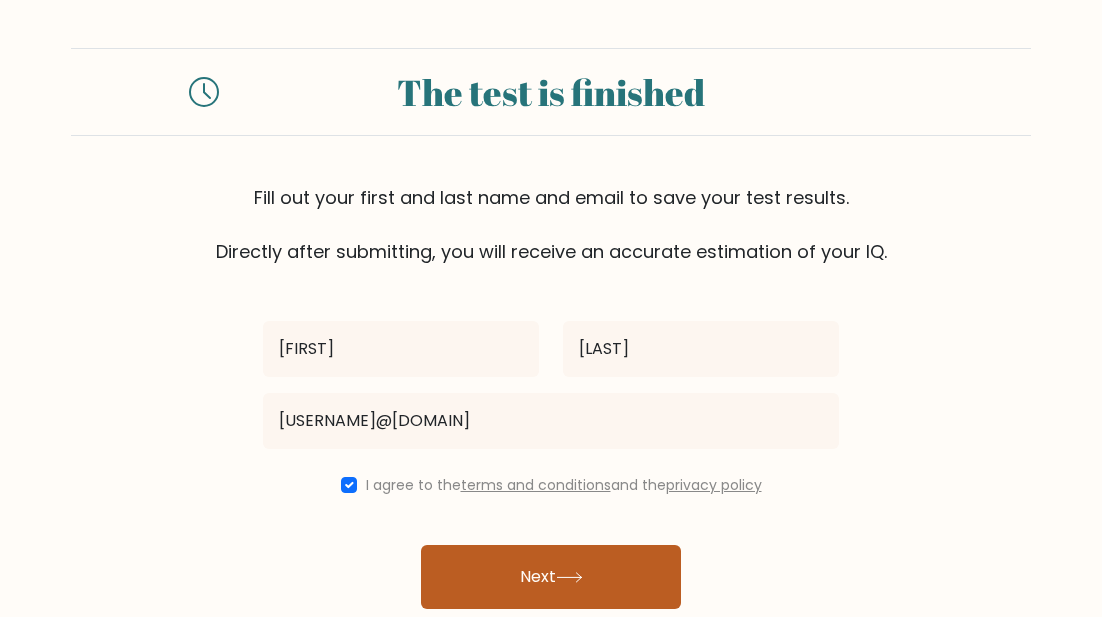 click on "Next" at bounding box center (551, 577) 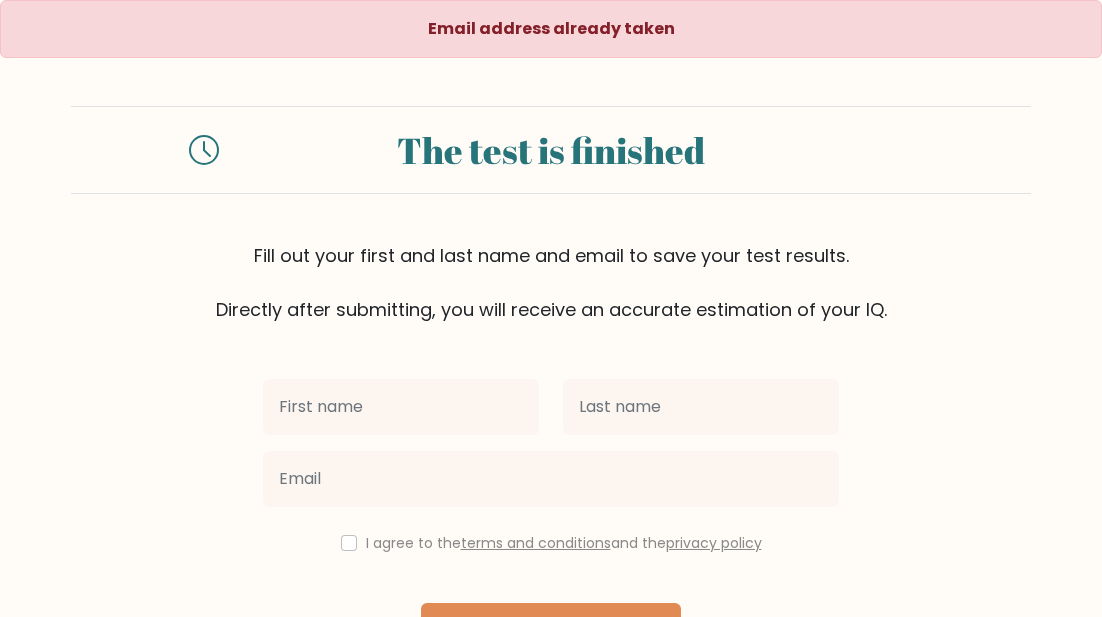 scroll, scrollTop: 0, scrollLeft: 0, axis: both 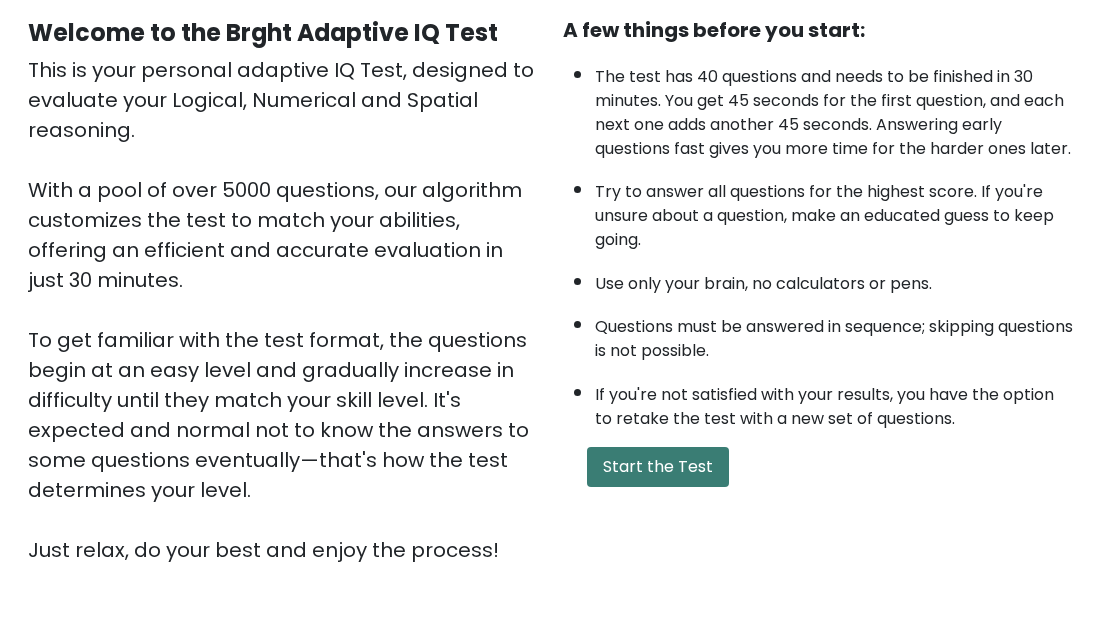 click on "Start the Test" at bounding box center (658, 467) 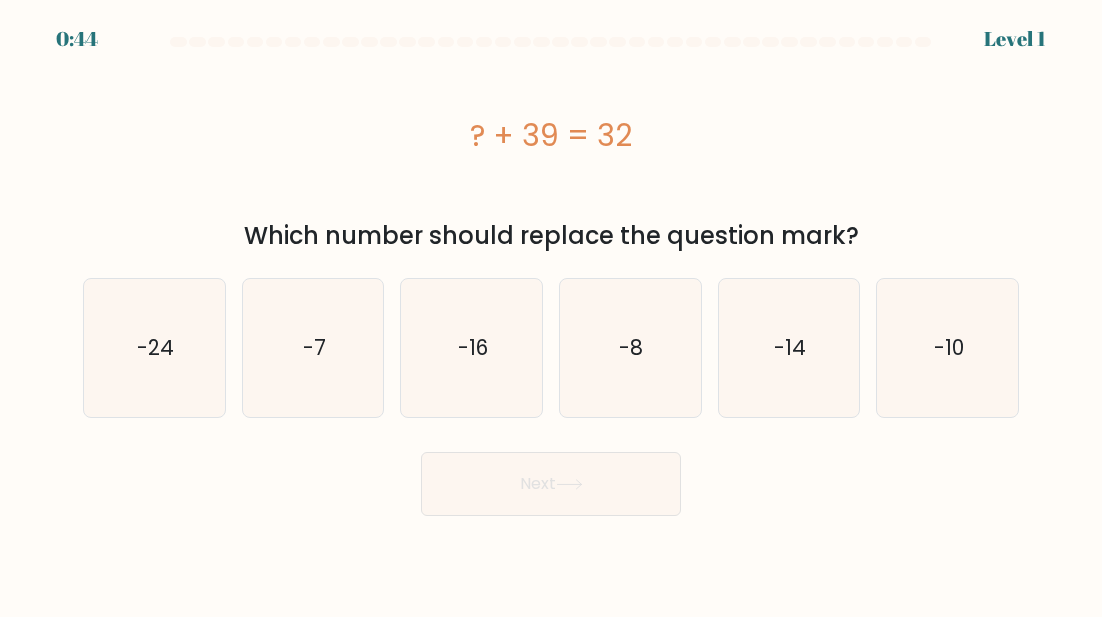 scroll, scrollTop: 0, scrollLeft: 0, axis: both 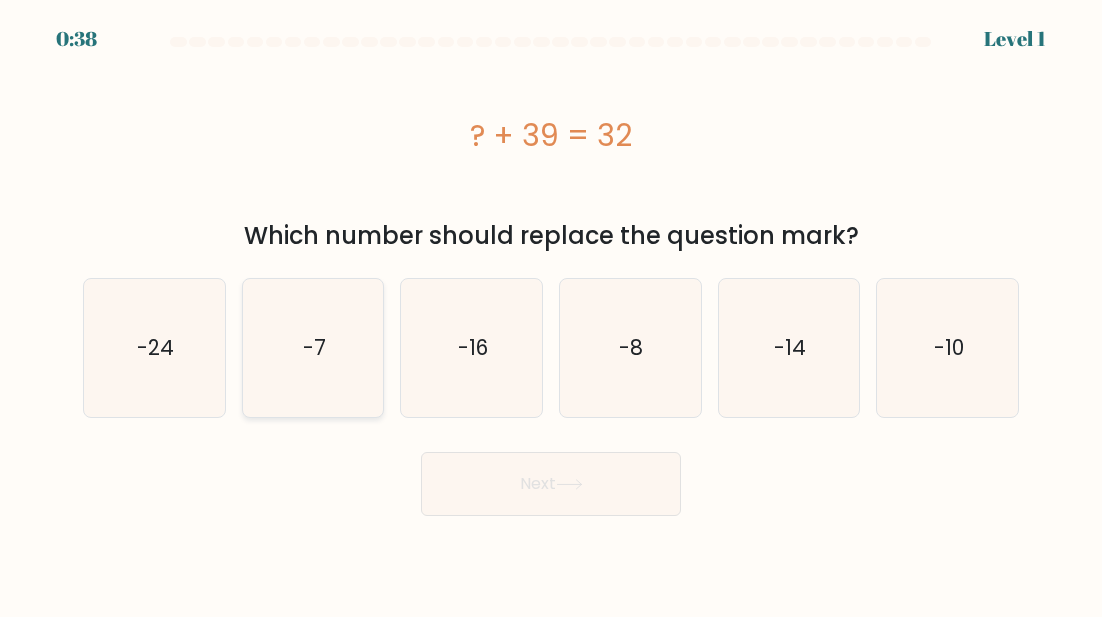 click on "-7" 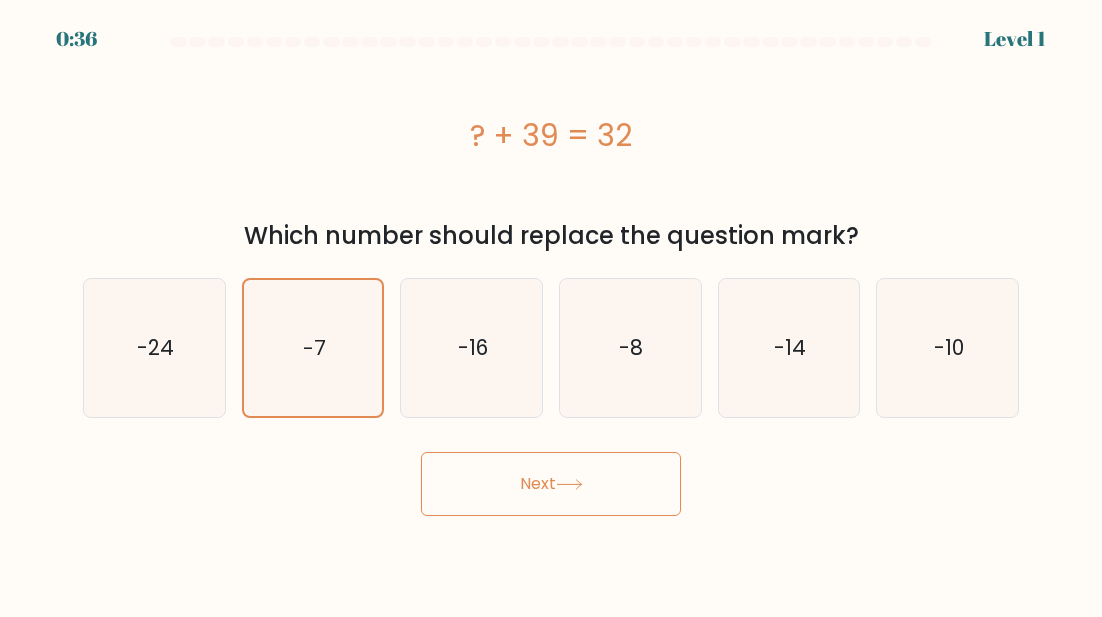 click on "Next" at bounding box center (551, 484) 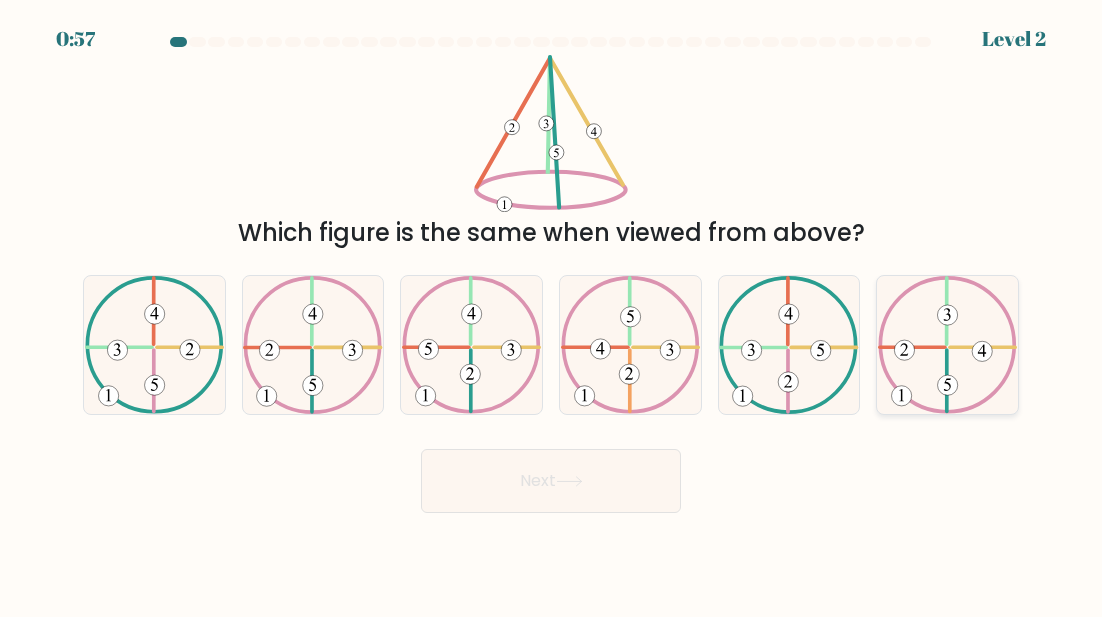 click 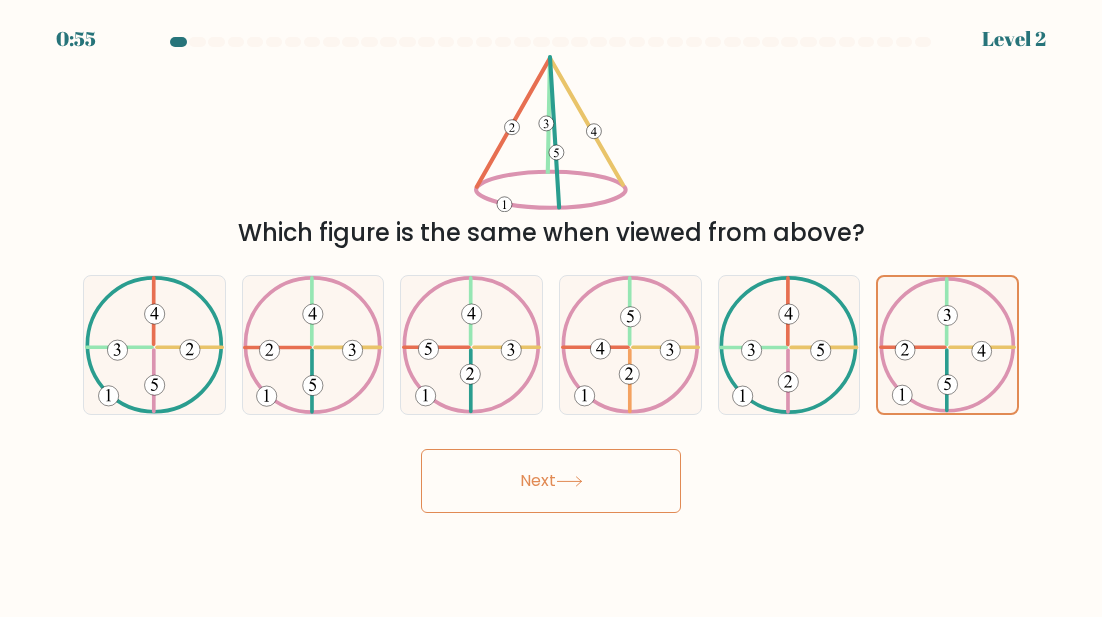 click 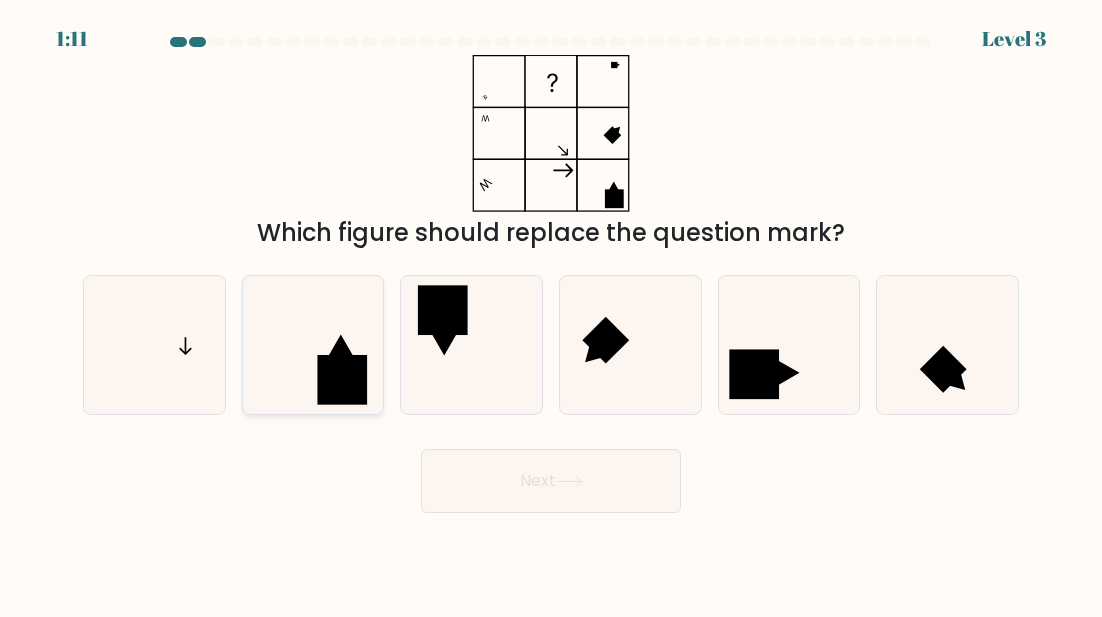 click 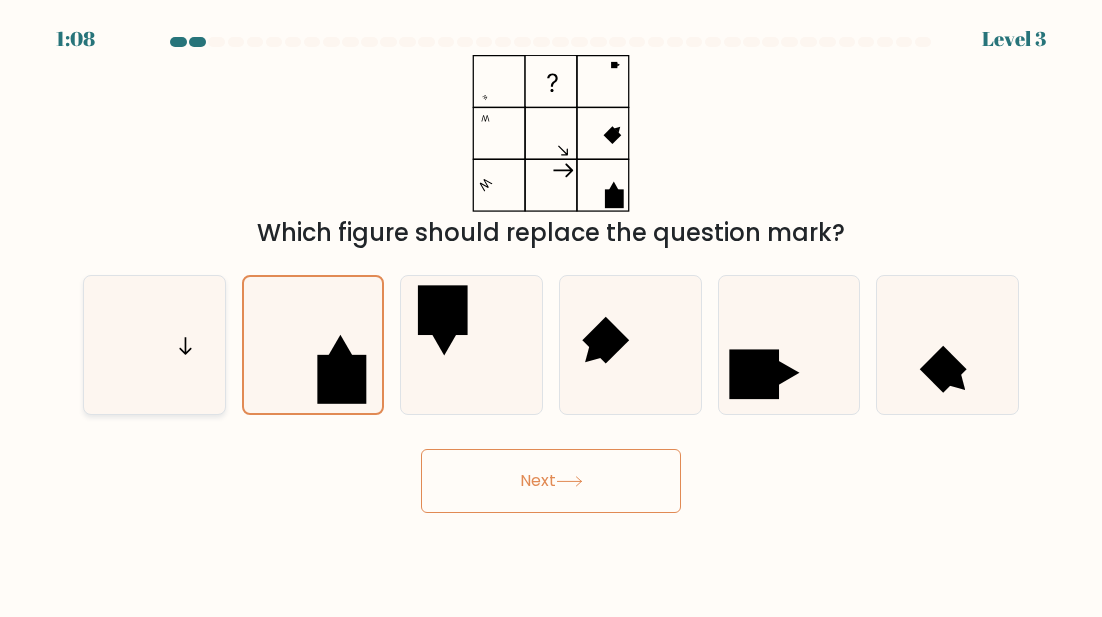 click 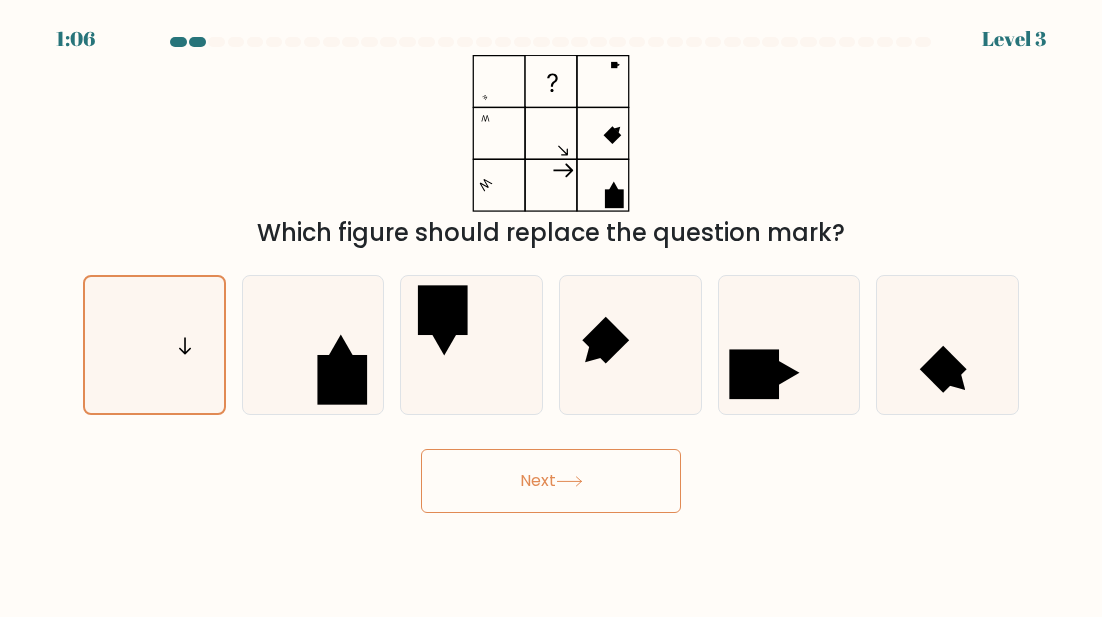 click on "Next" at bounding box center [551, 481] 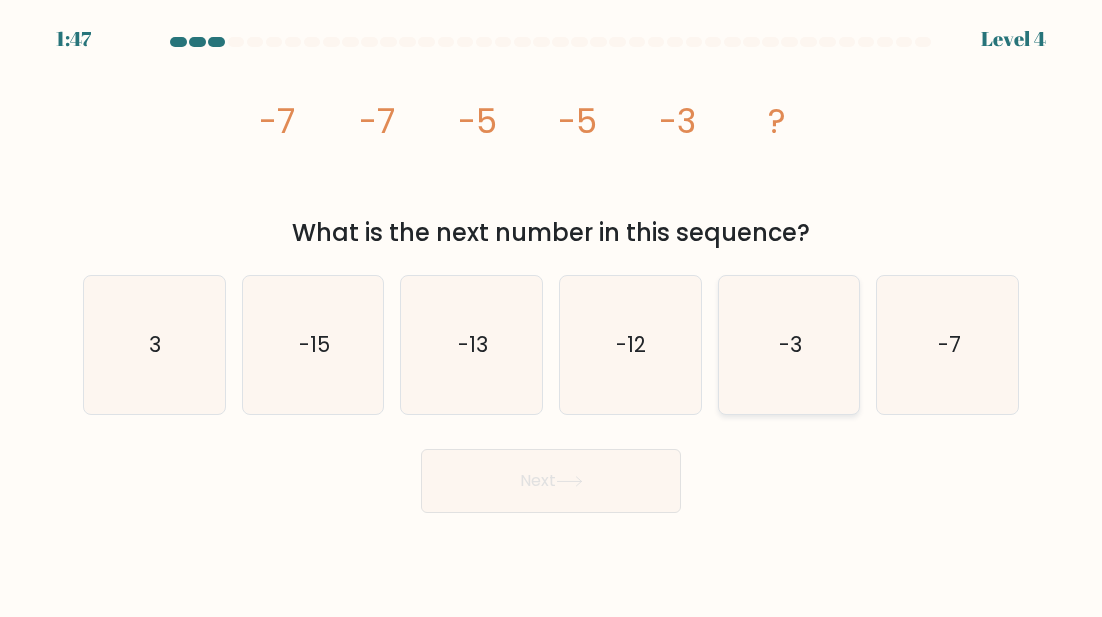 click on "-3" 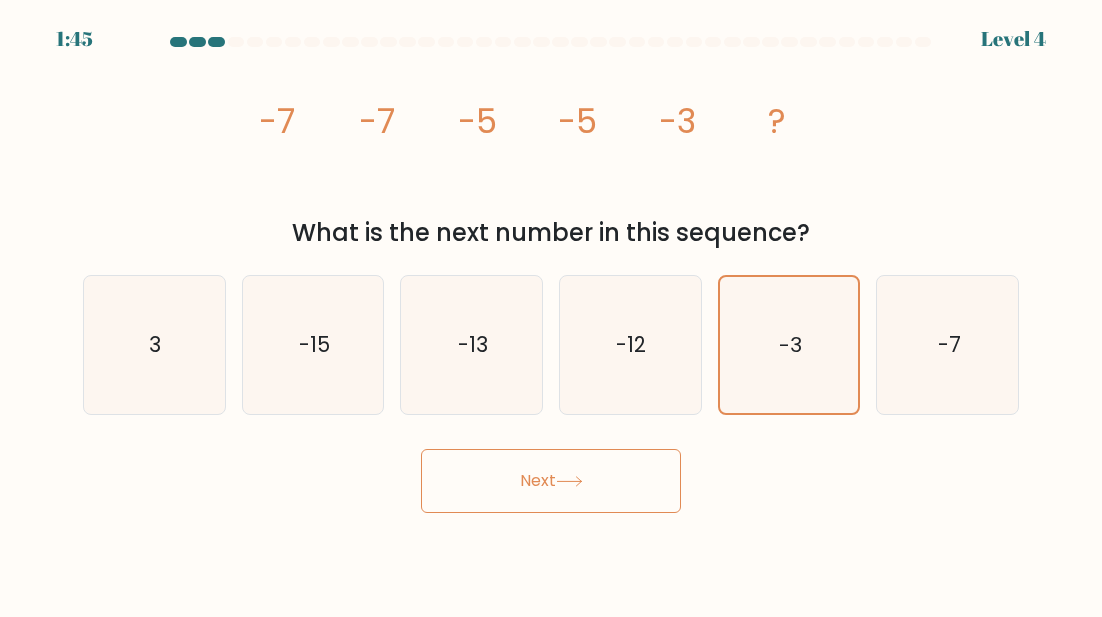 click on "Next" at bounding box center [551, 481] 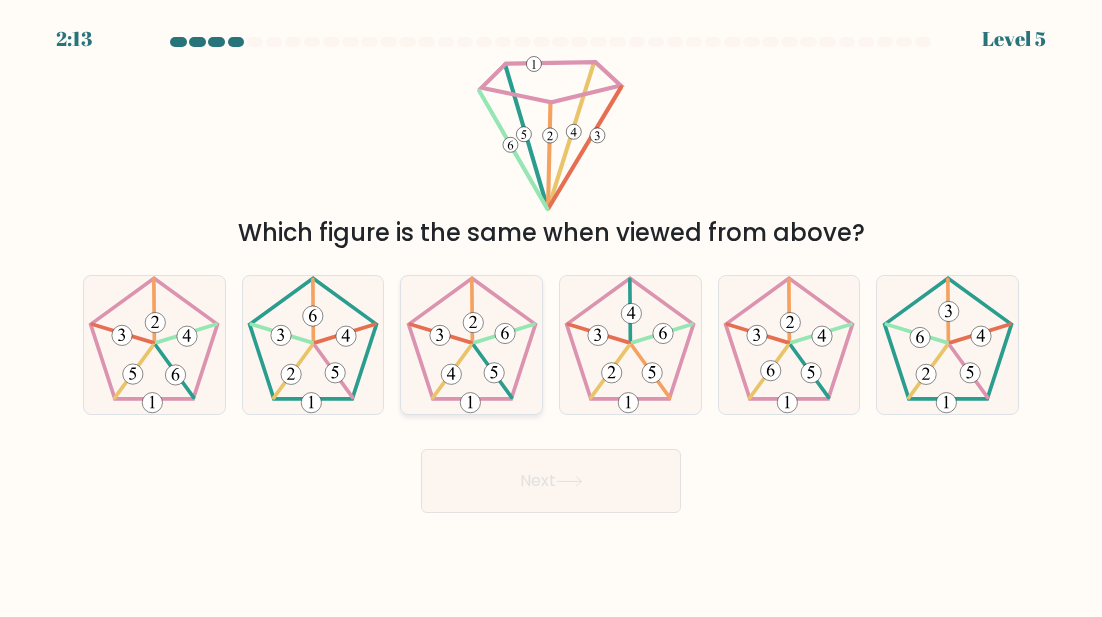 click 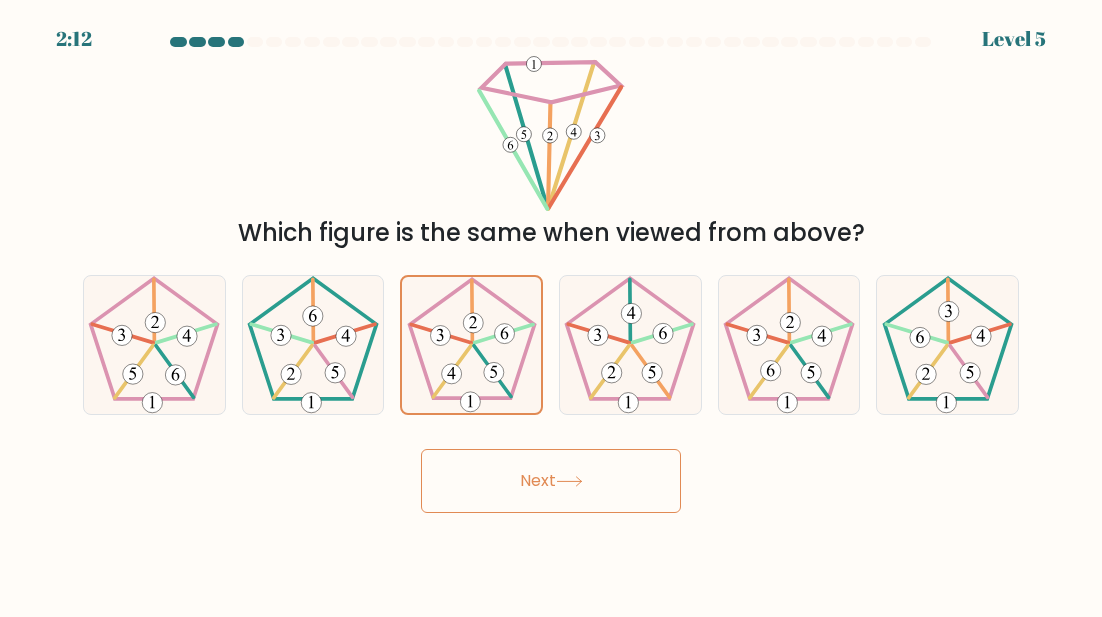 click on "Next" at bounding box center [551, 481] 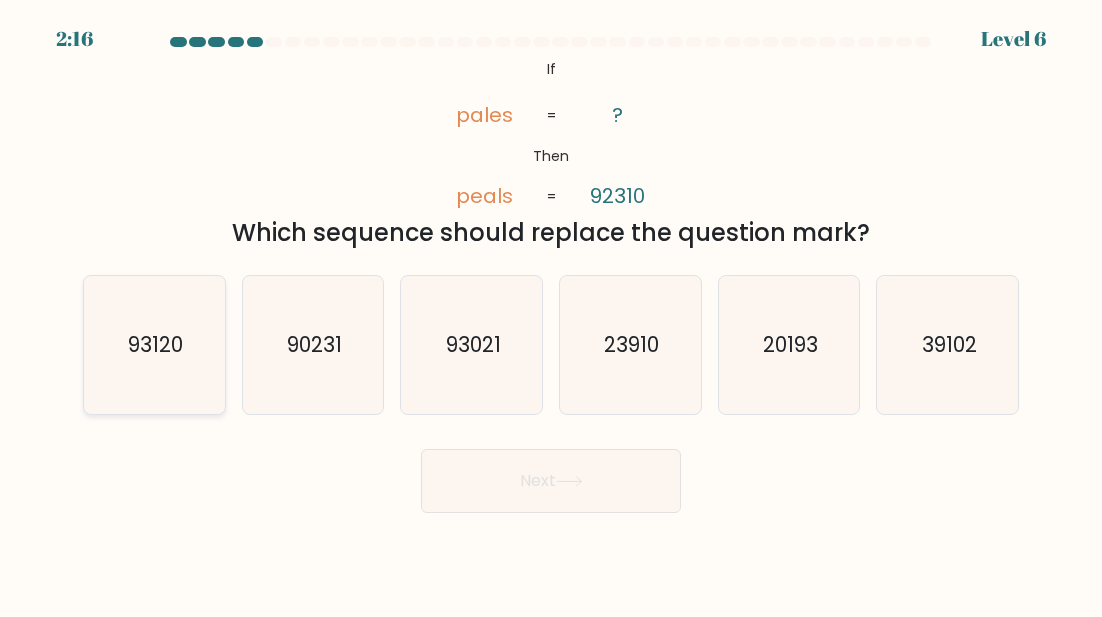 click on "93120" 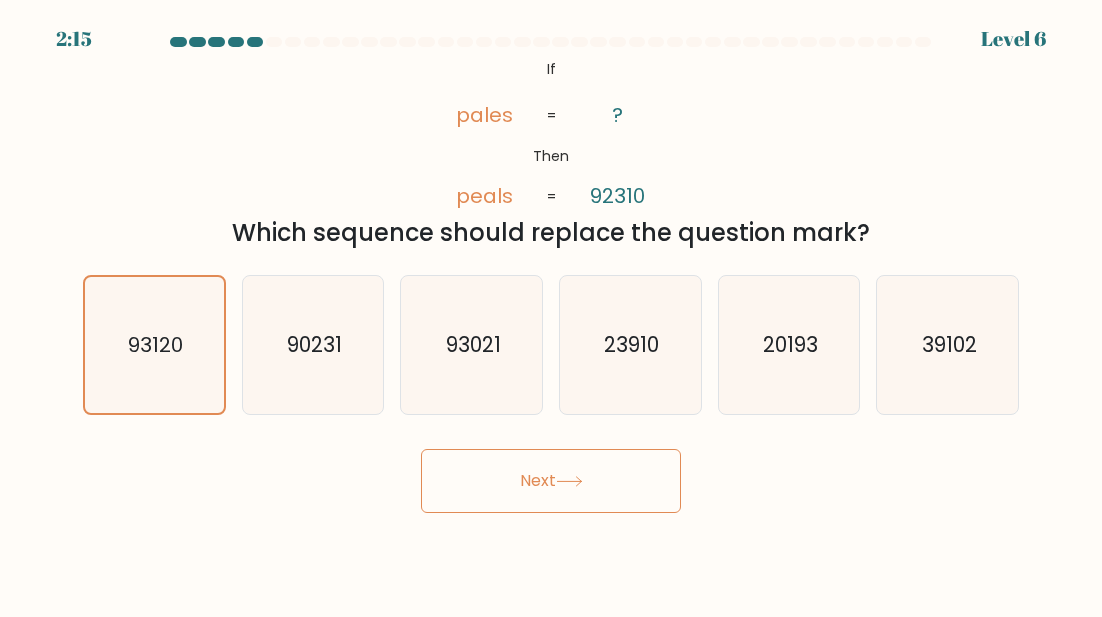 click on "Next" at bounding box center (551, 481) 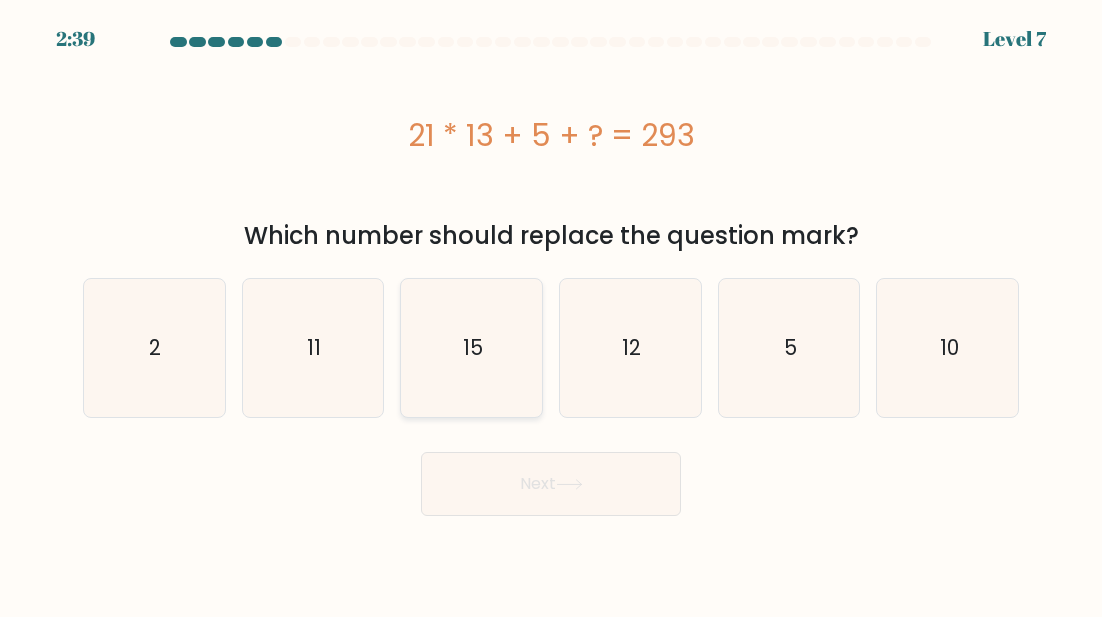 click on "15" 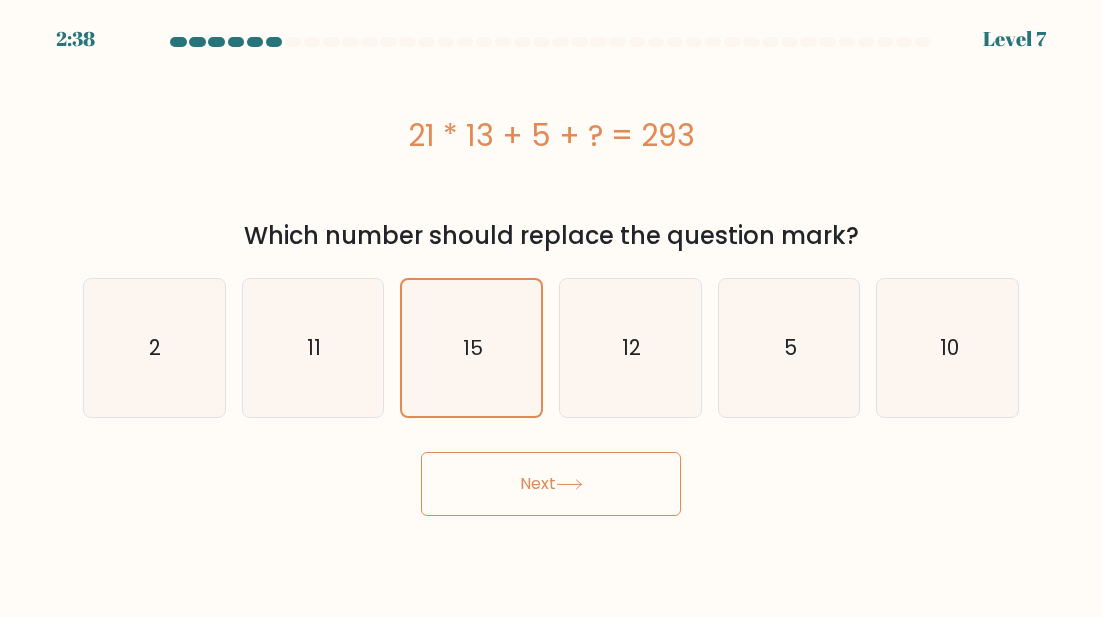 click on "Next" at bounding box center [551, 484] 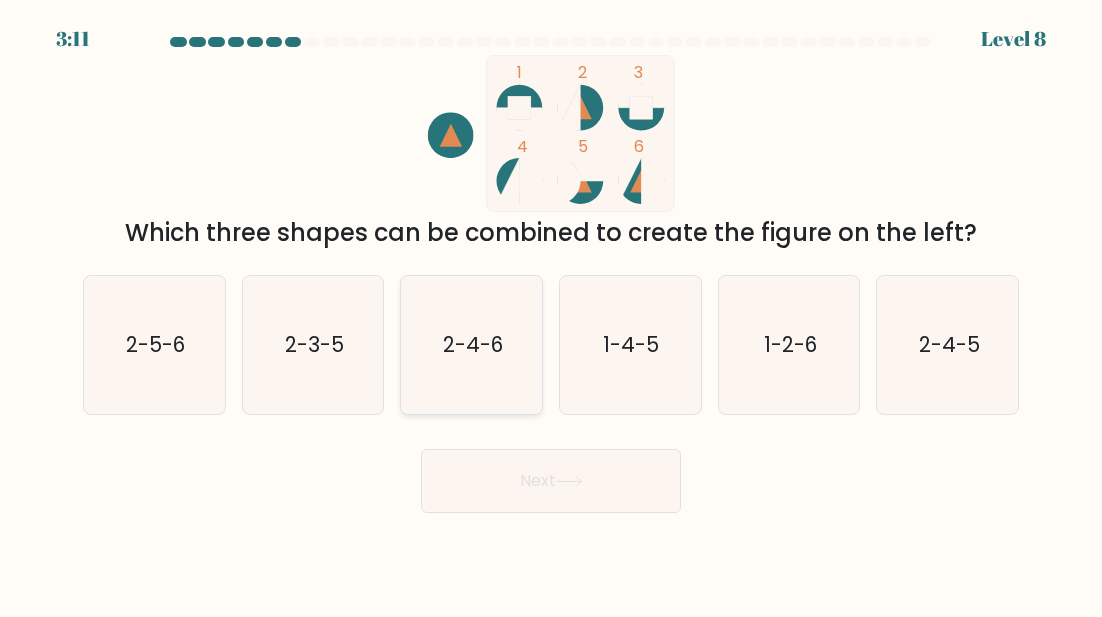 click on "2-4-6" 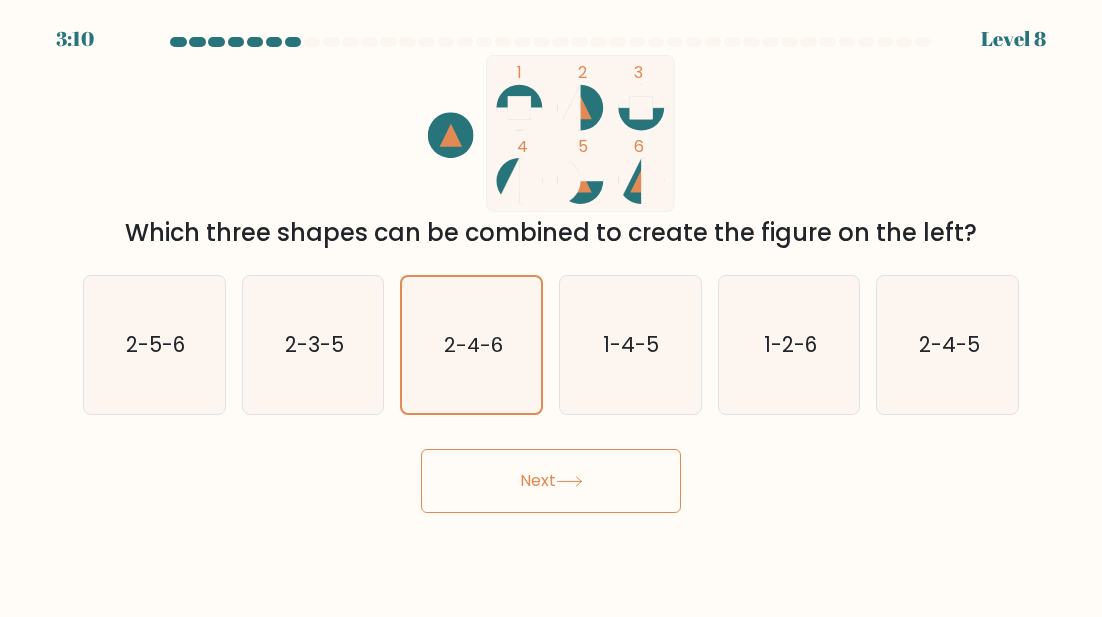 click on "Next" at bounding box center (551, 481) 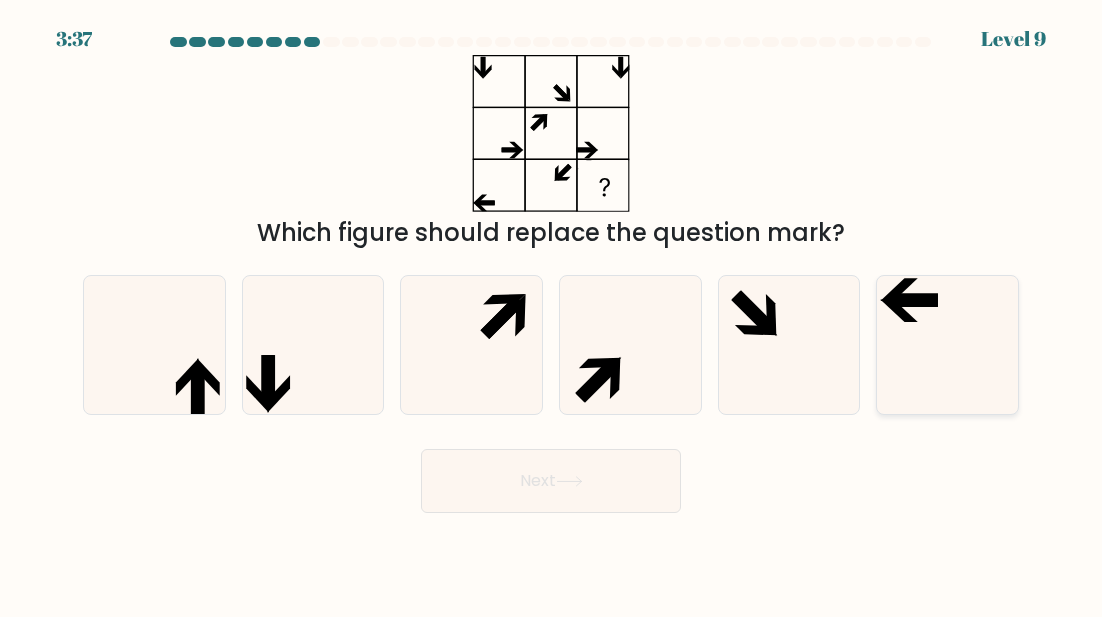 click 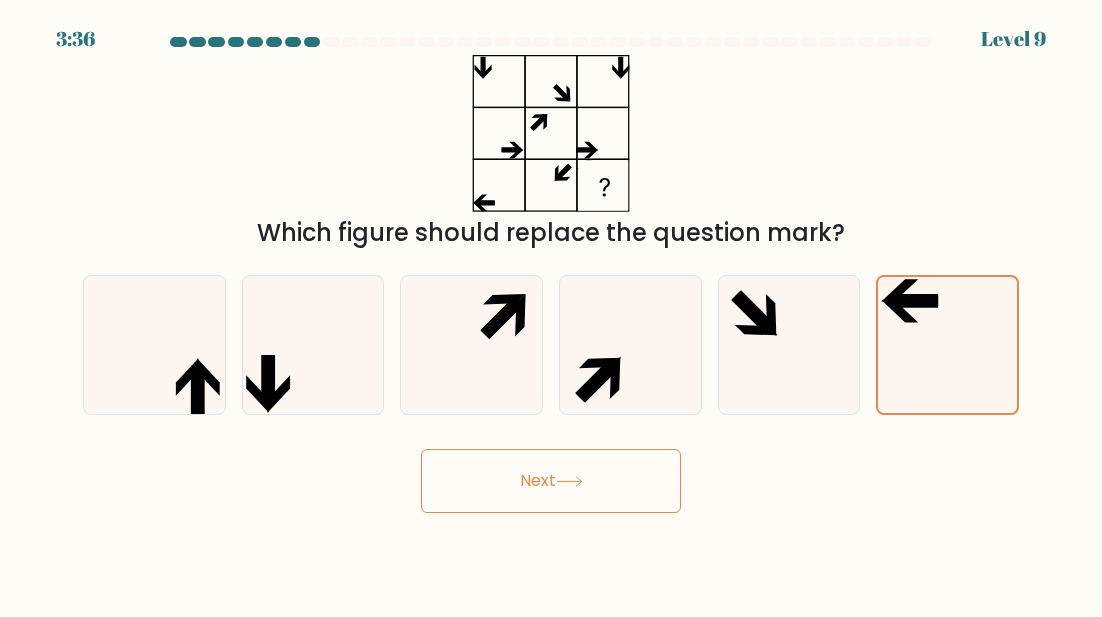 click on "Next" at bounding box center (551, 481) 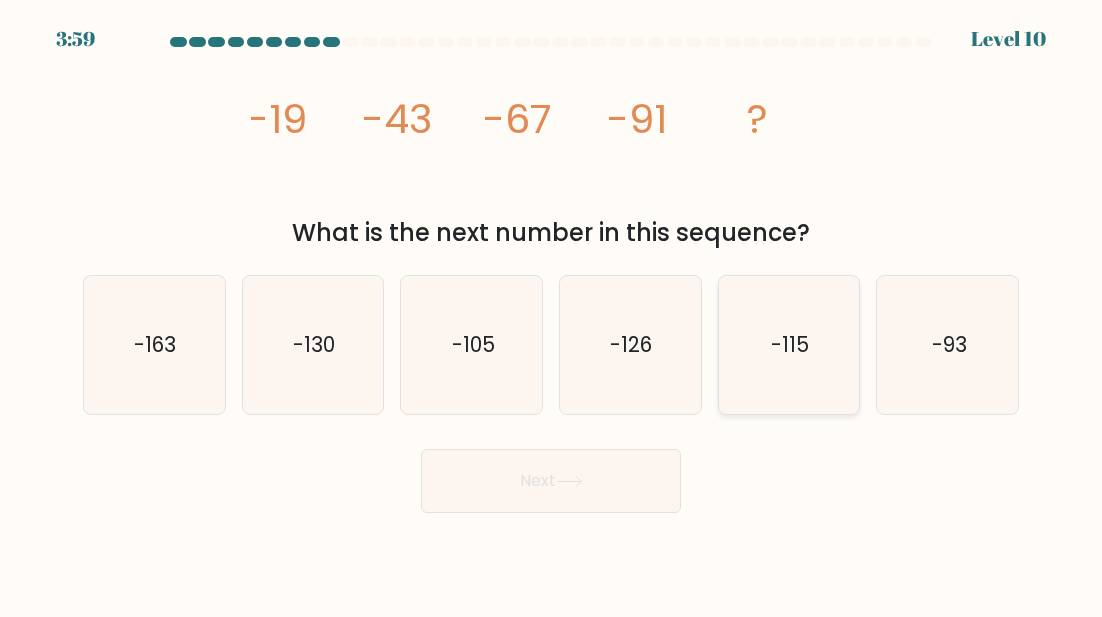 click on "-115" 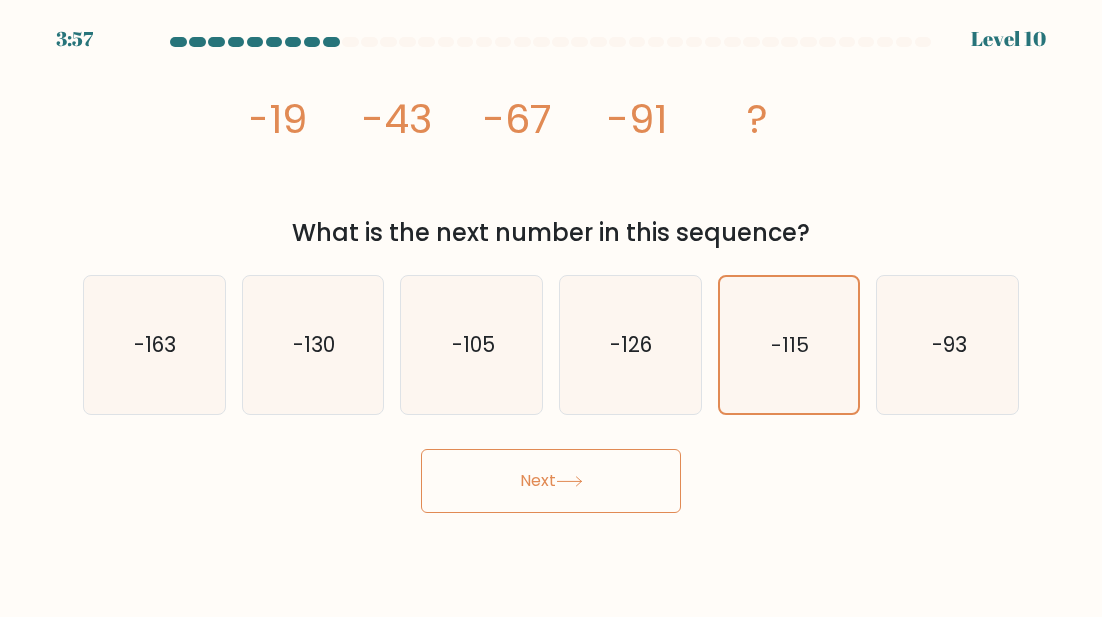 click on "Next" at bounding box center (551, 481) 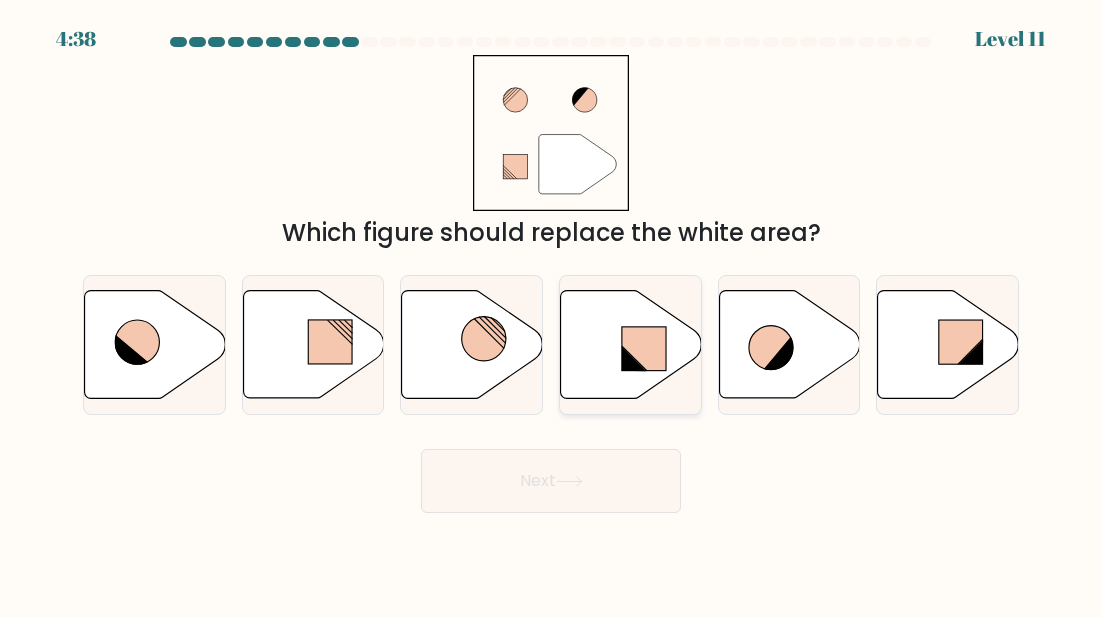 click 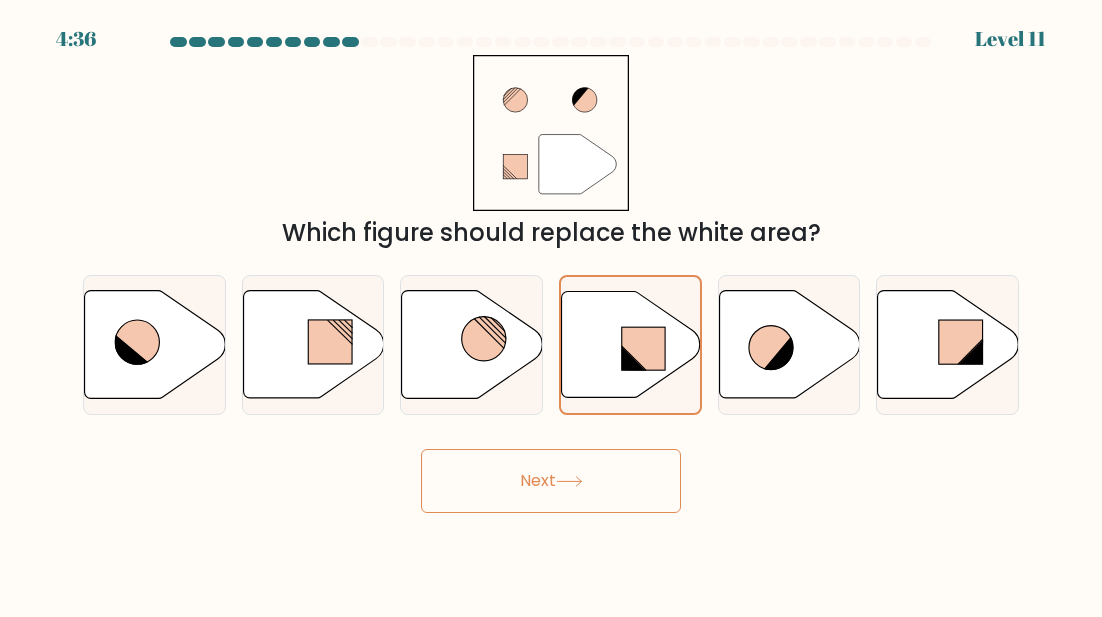 click on "Next" at bounding box center (551, 481) 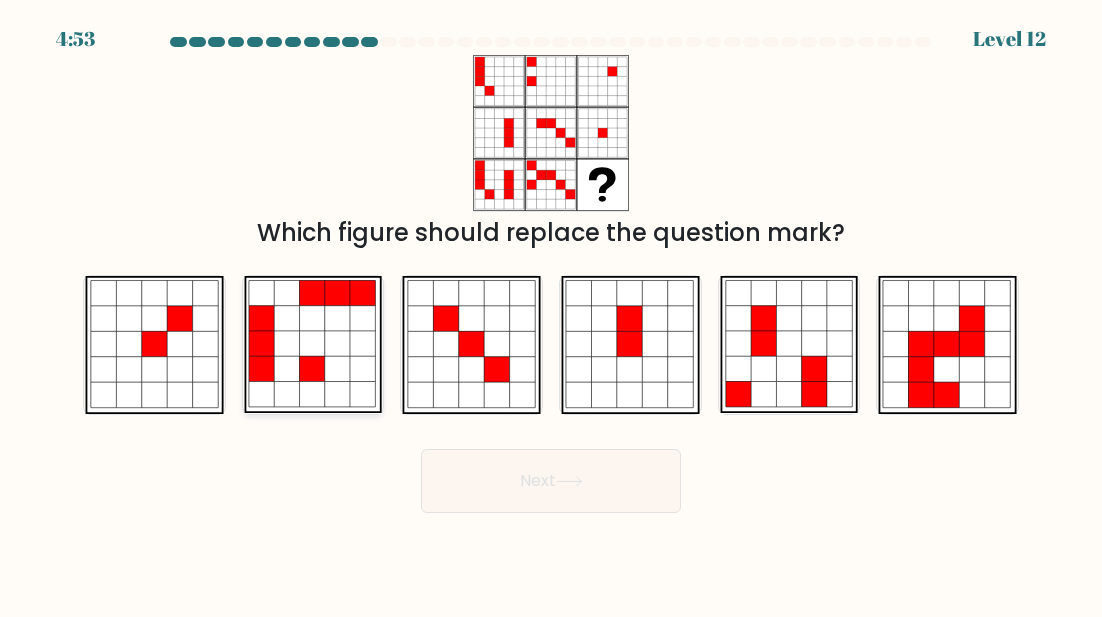 click 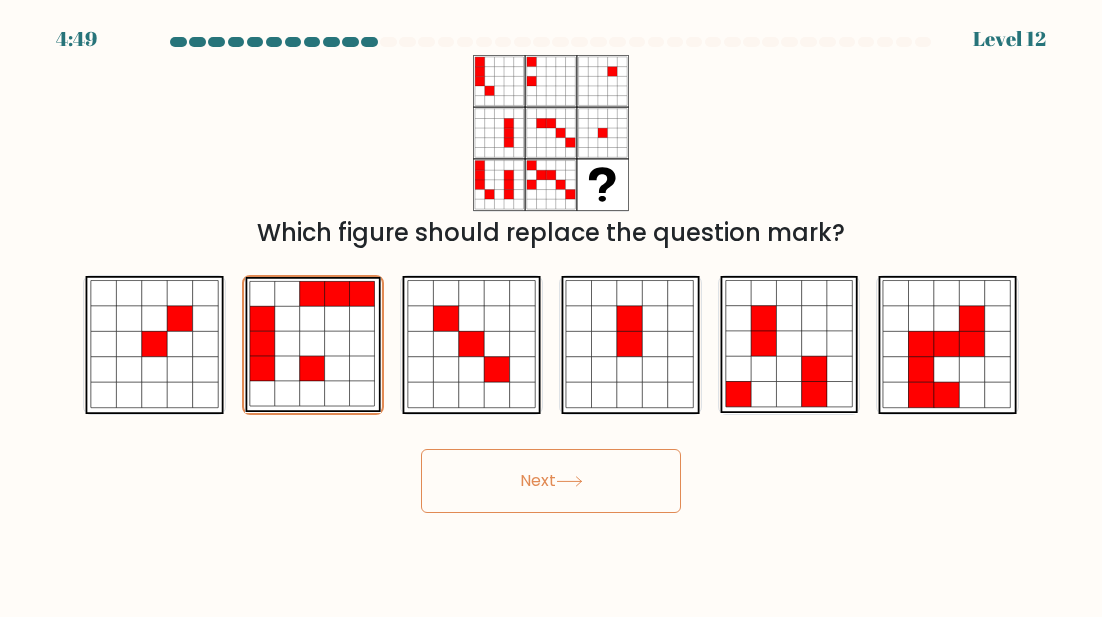 click on "Next" at bounding box center [551, 481] 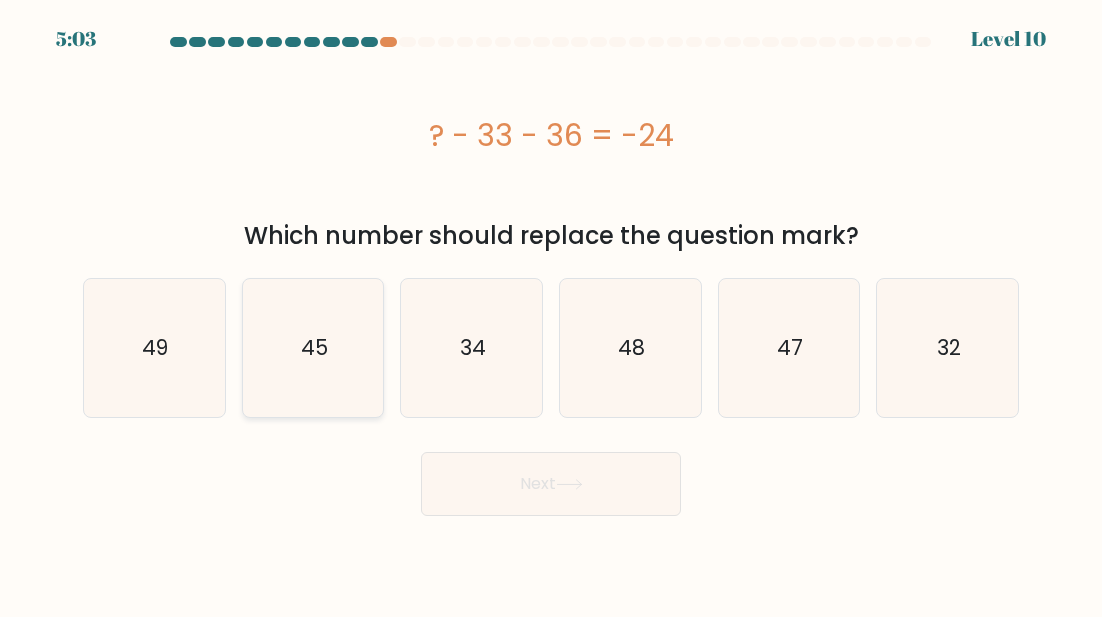 click on "45" 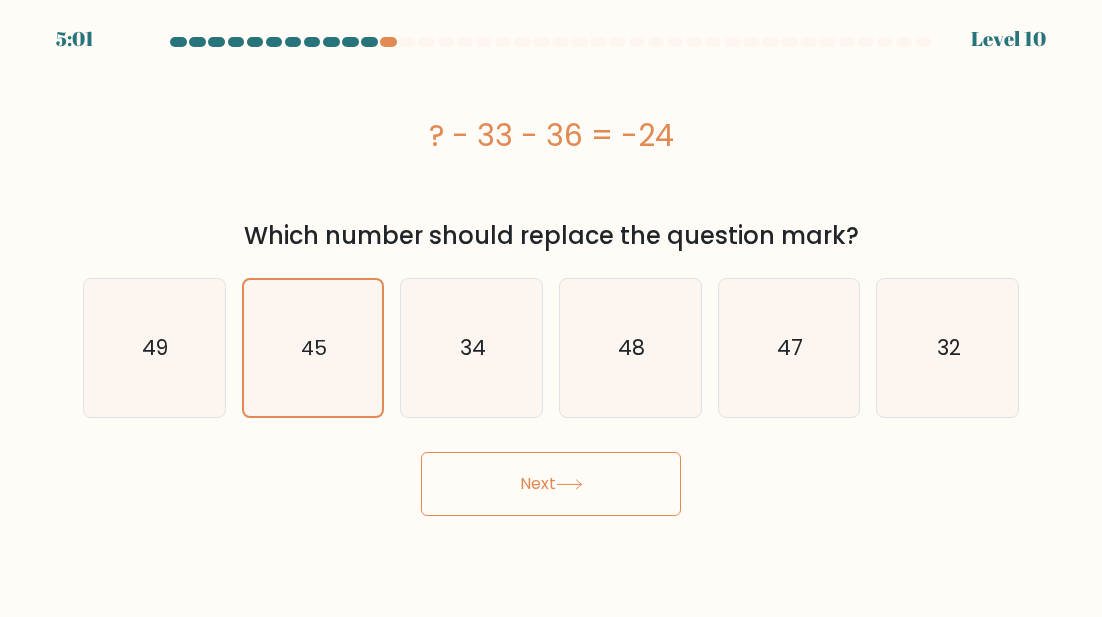 click on "Next" at bounding box center [551, 484] 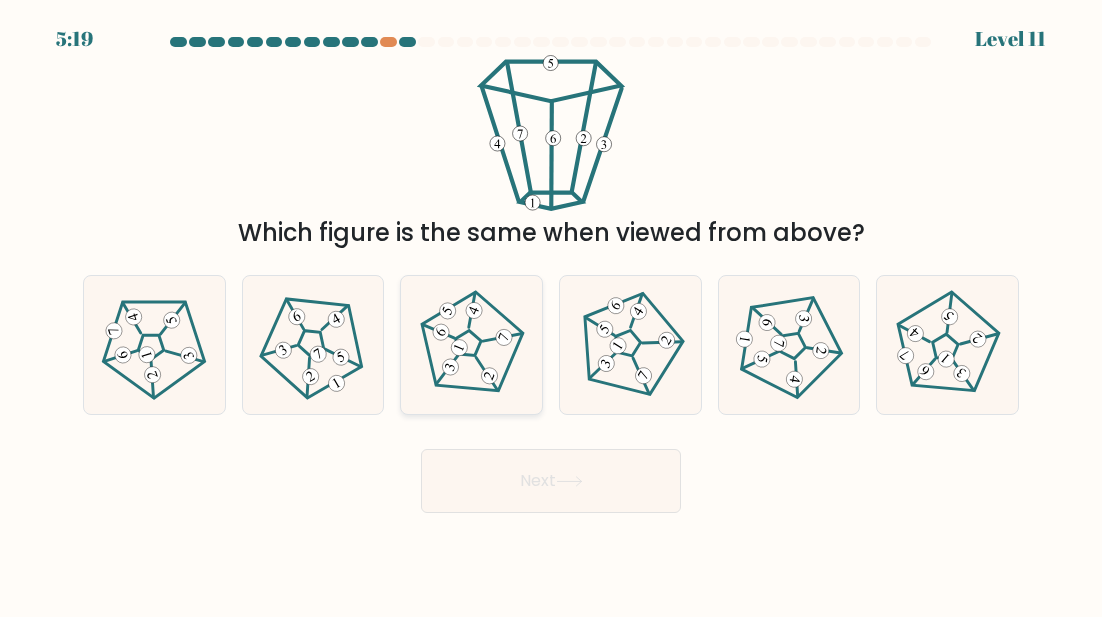 click 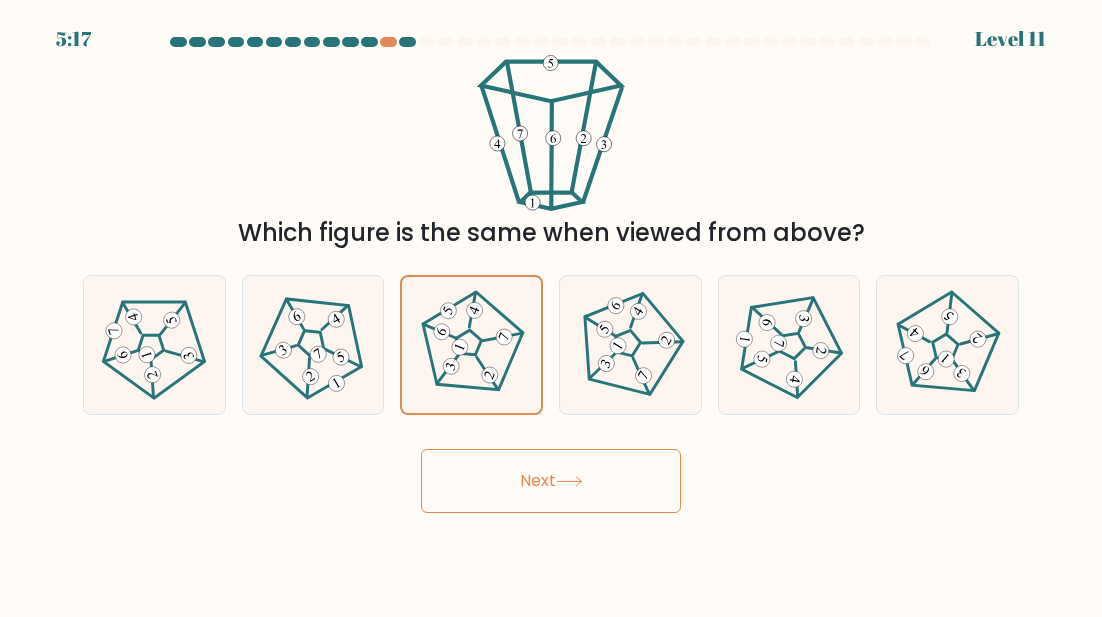 click on "Next" at bounding box center [551, 481] 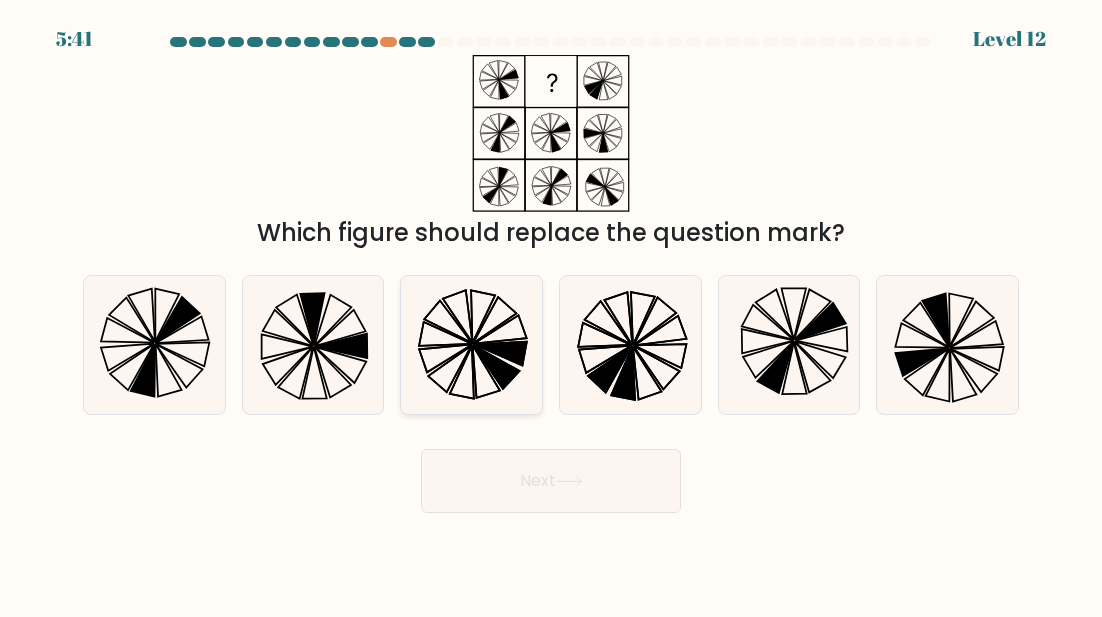 click 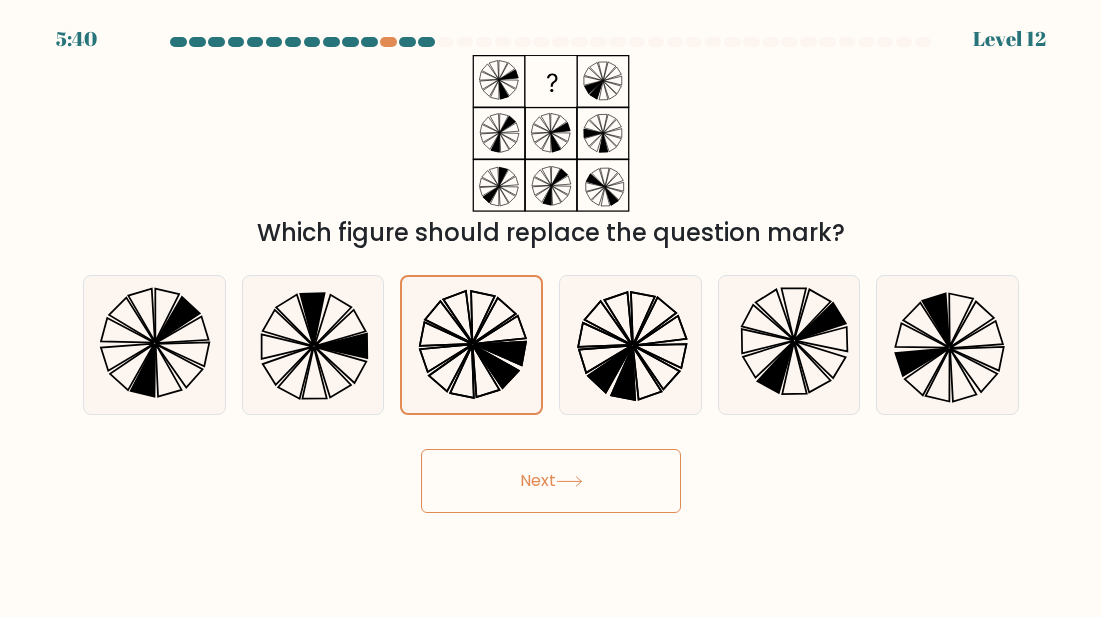 click on "Next" at bounding box center [551, 481] 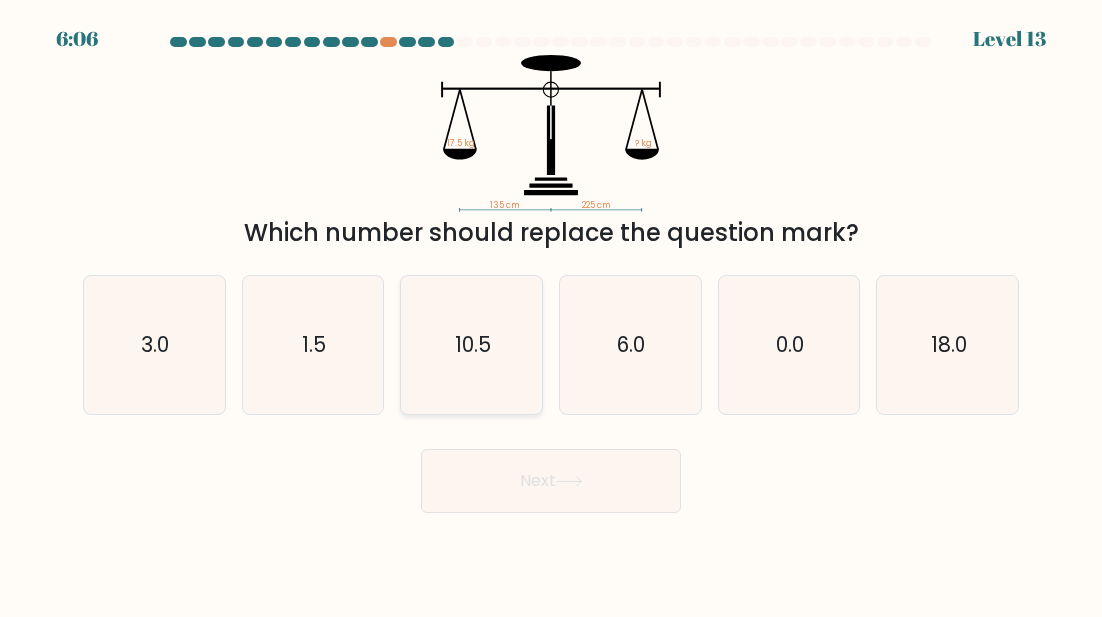 click on "10.5" 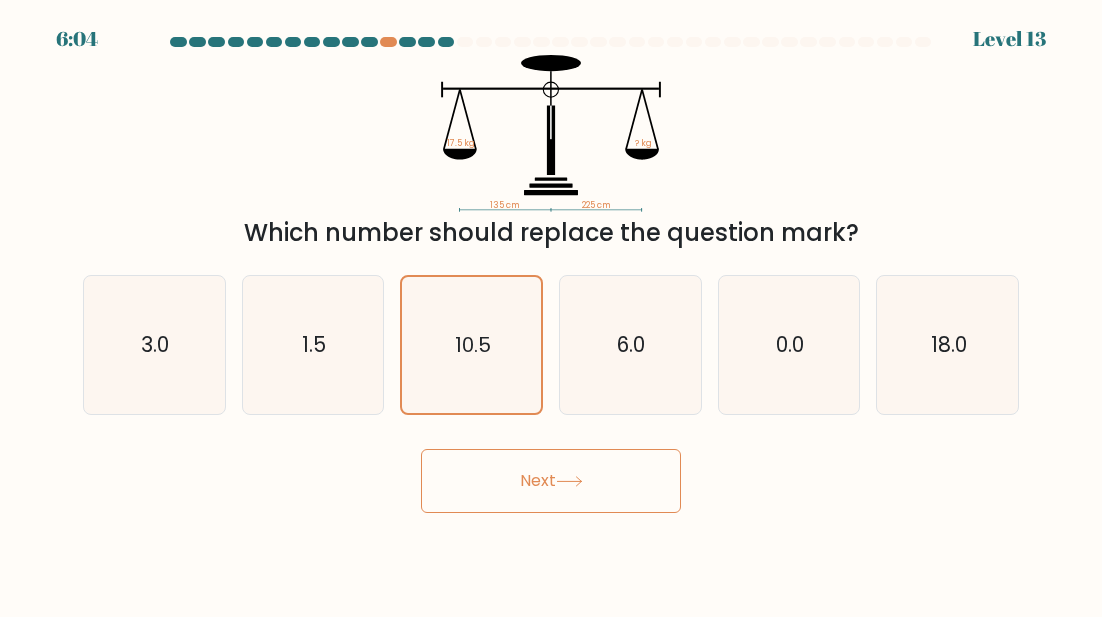 click on "Next" at bounding box center (551, 481) 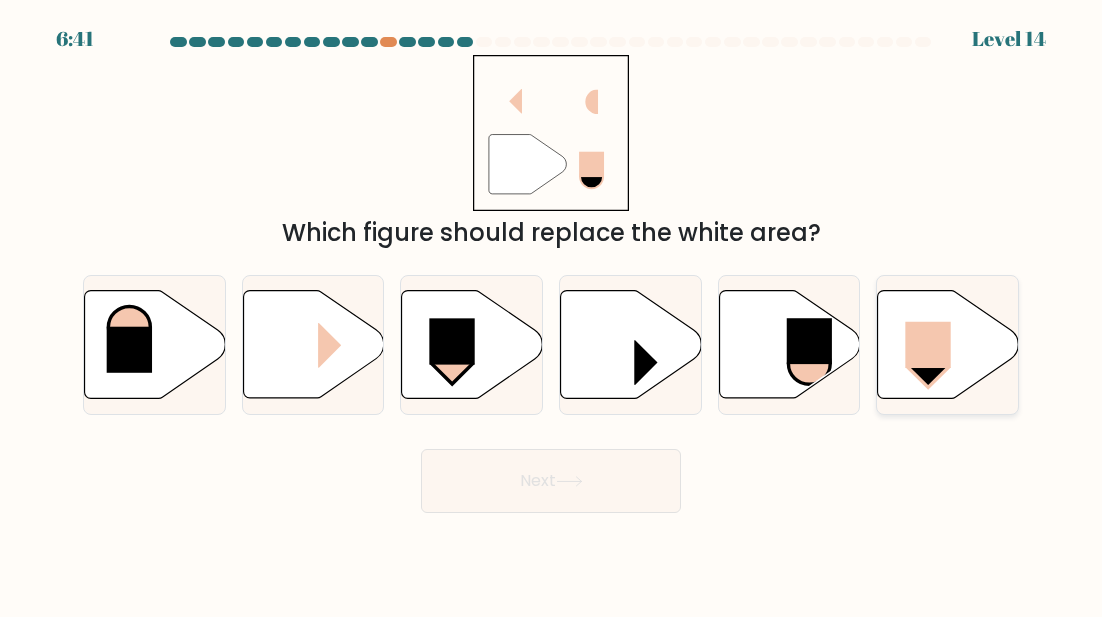 click 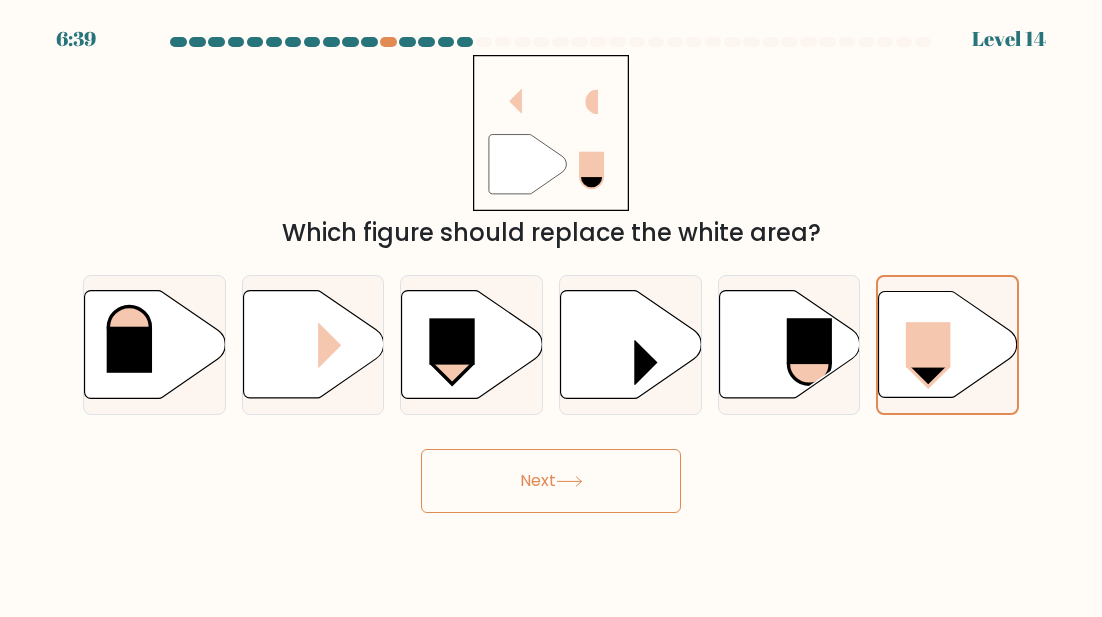 click on "Next" at bounding box center [551, 481] 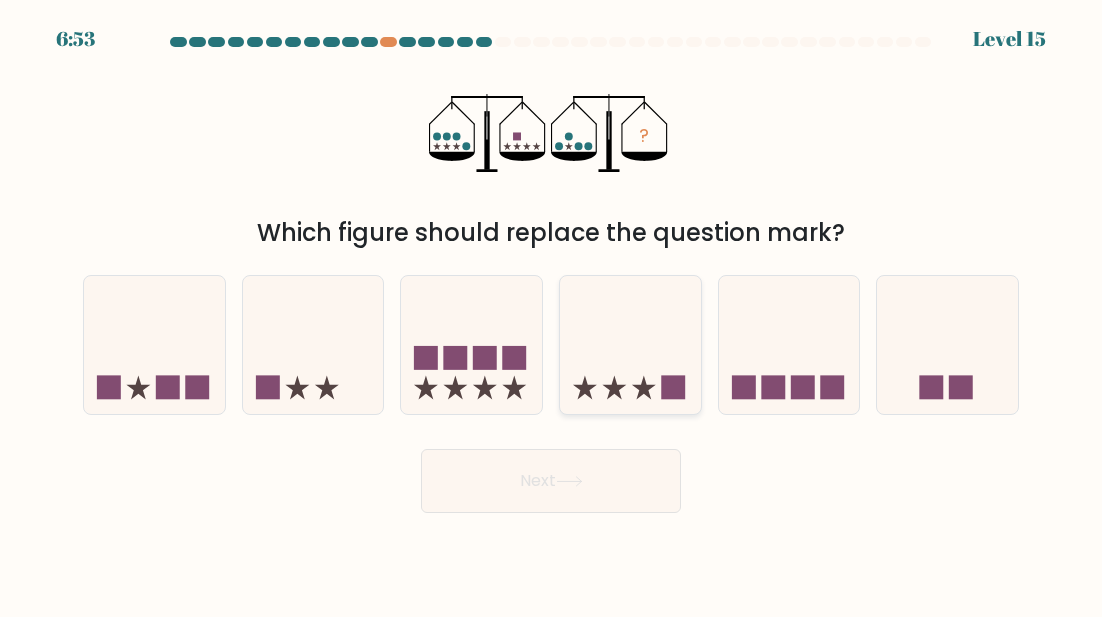 click 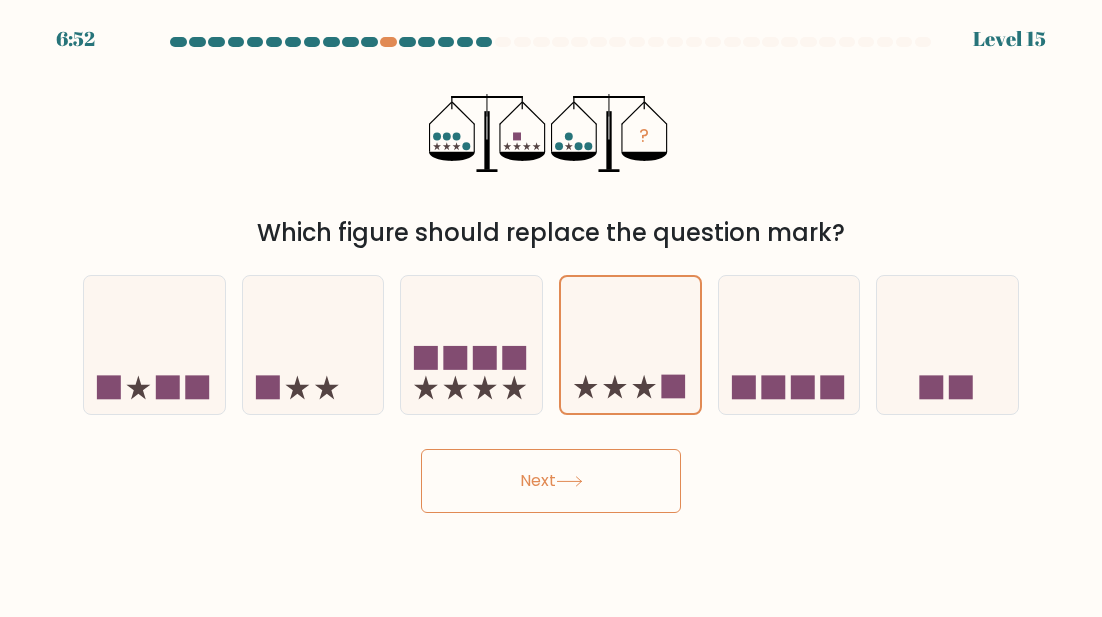 click on "Next" at bounding box center [551, 481] 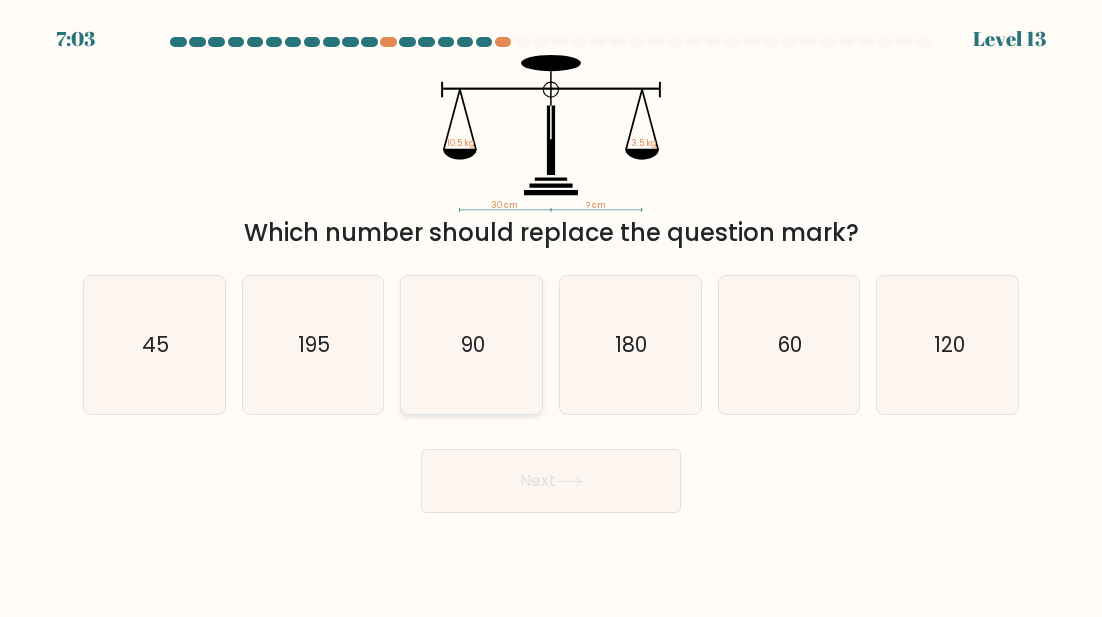 click on "90" 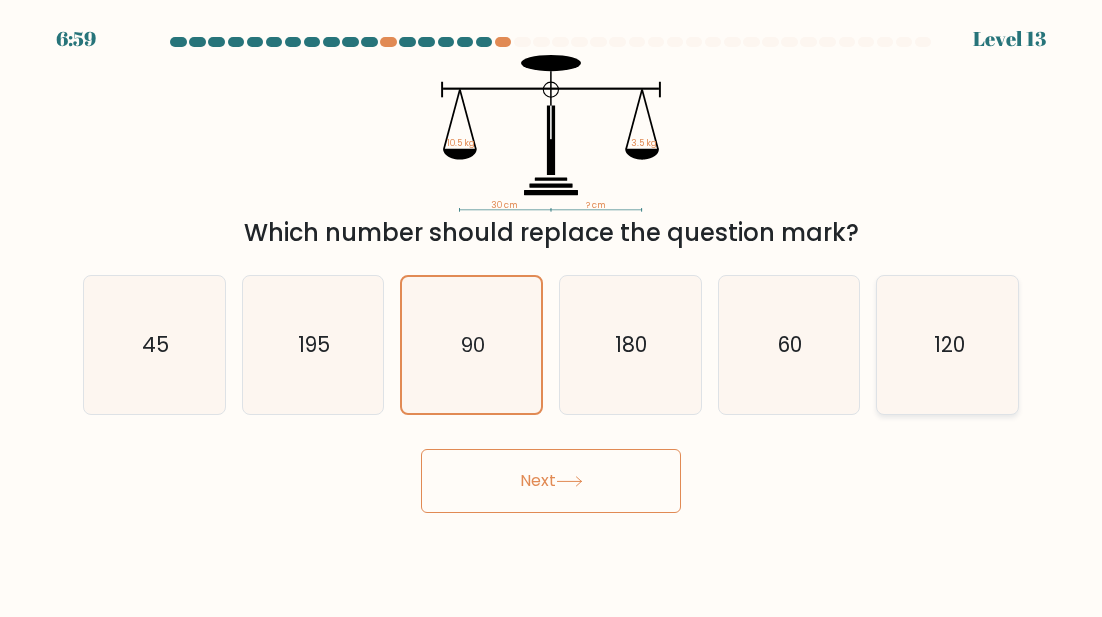 click on "120" 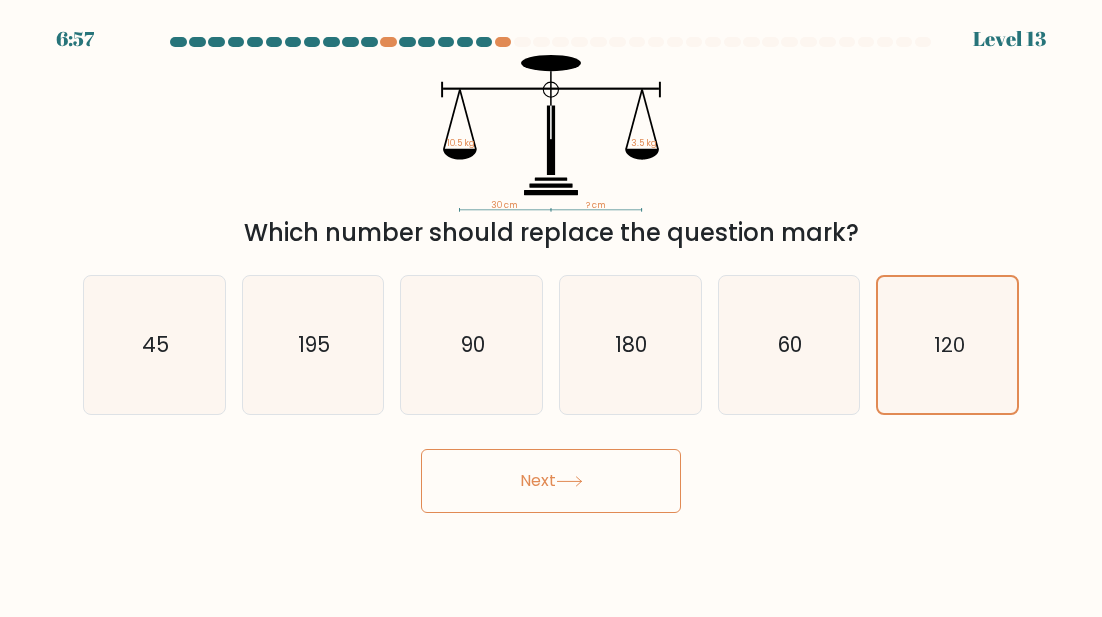 click on "Next" at bounding box center (551, 481) 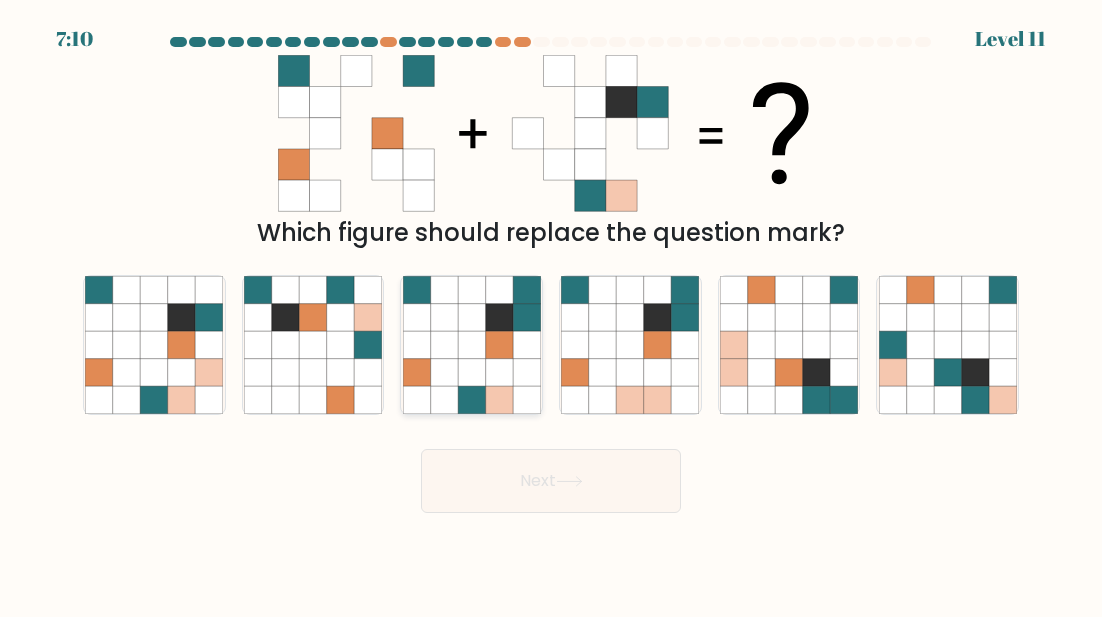 click 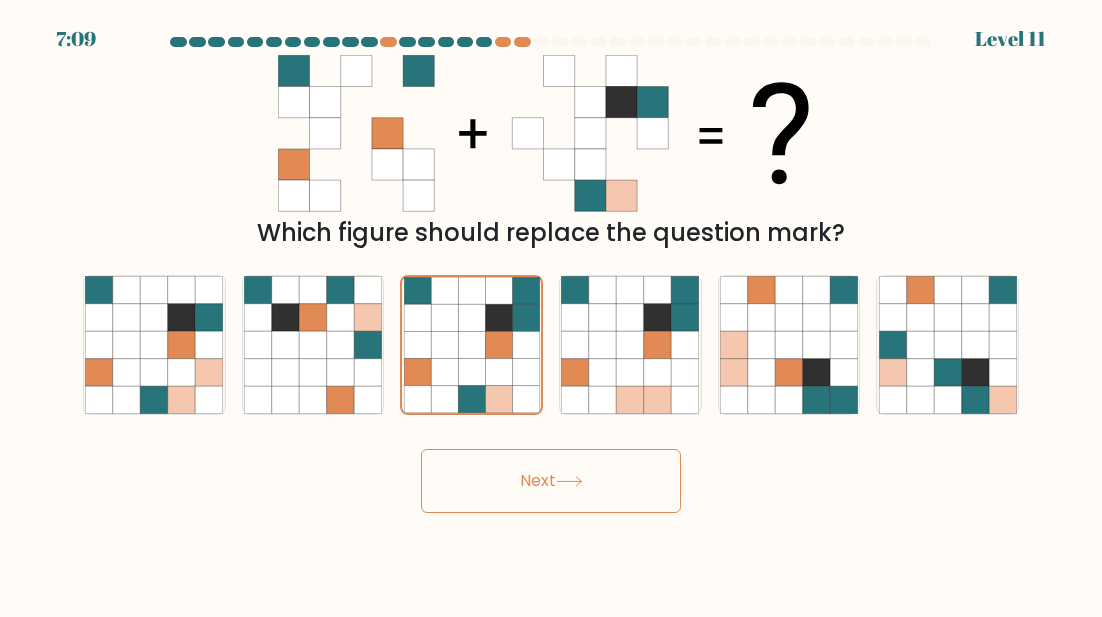 click on "Next" at bounding box center [551, 481] 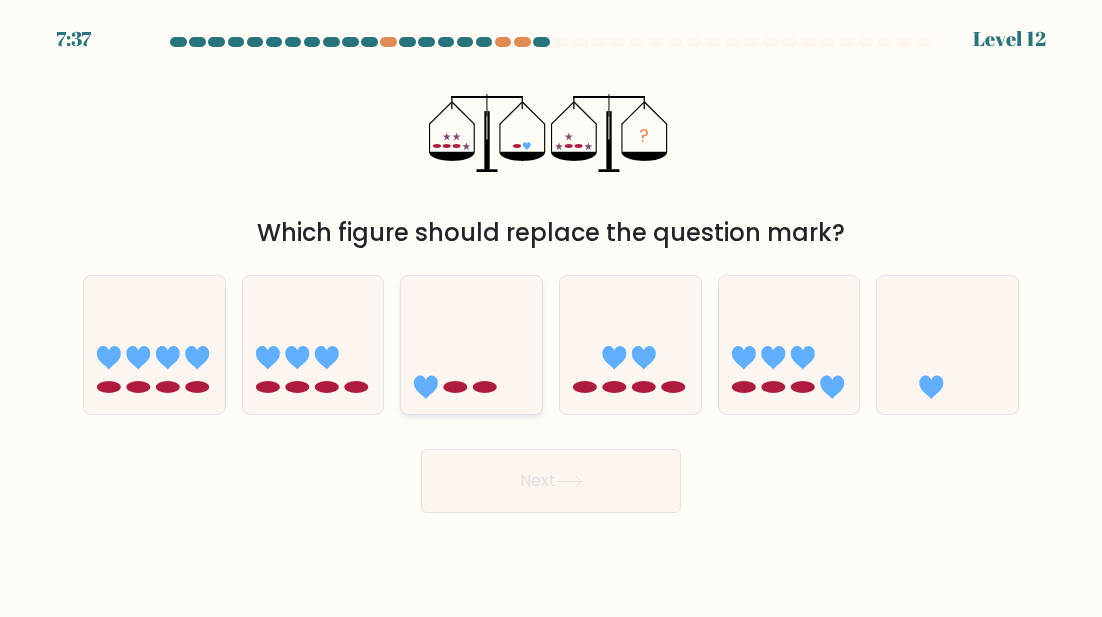 click 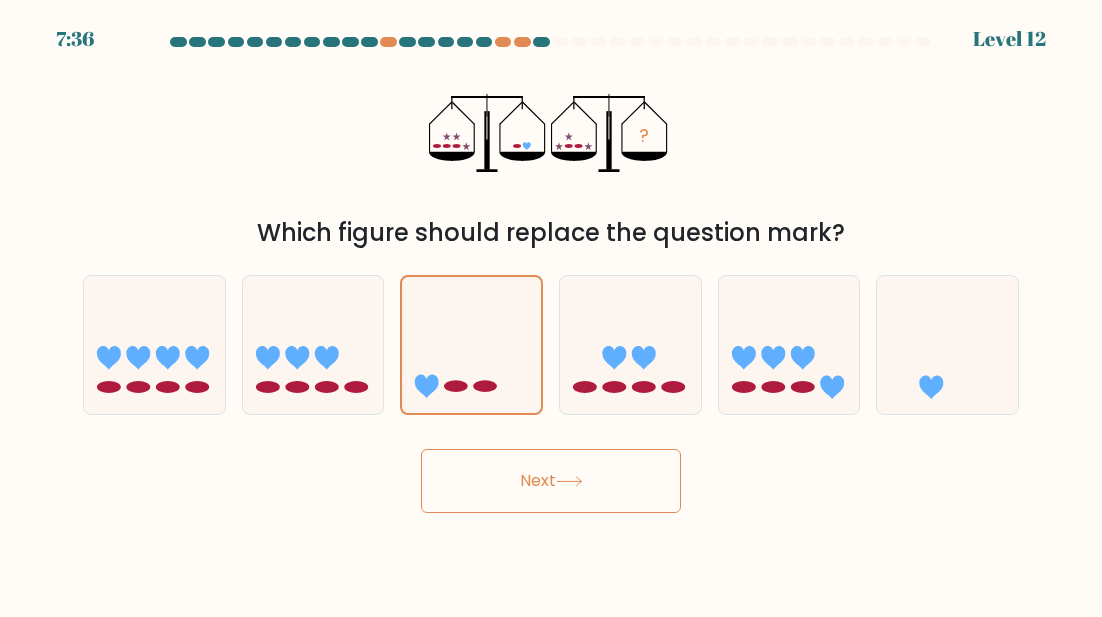 click on "Next" at bounding box center (551, 481) 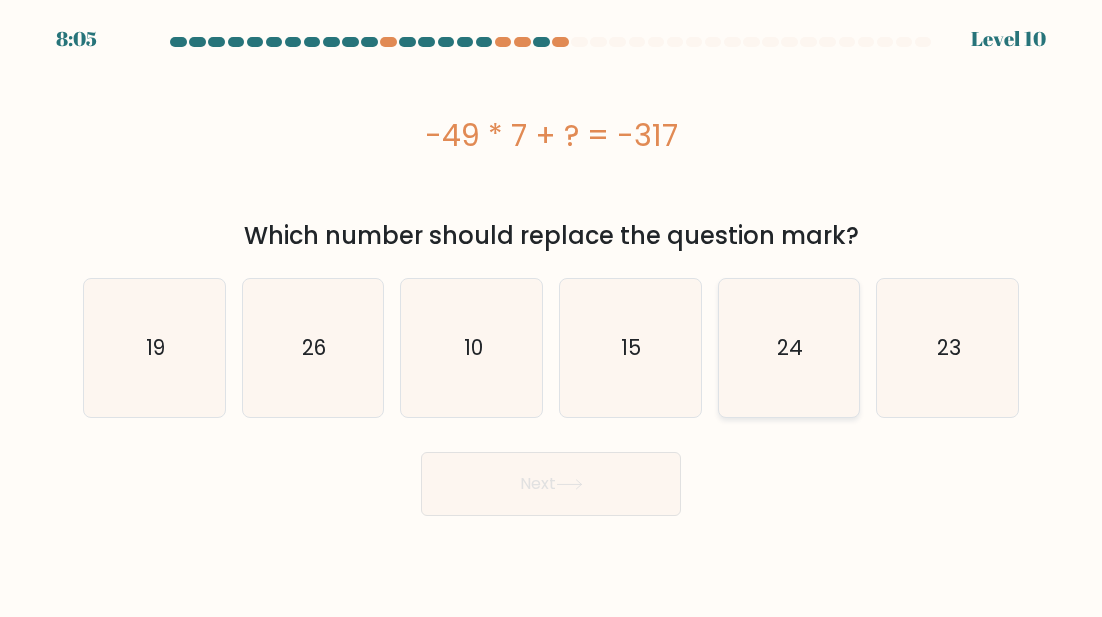 click on "24" 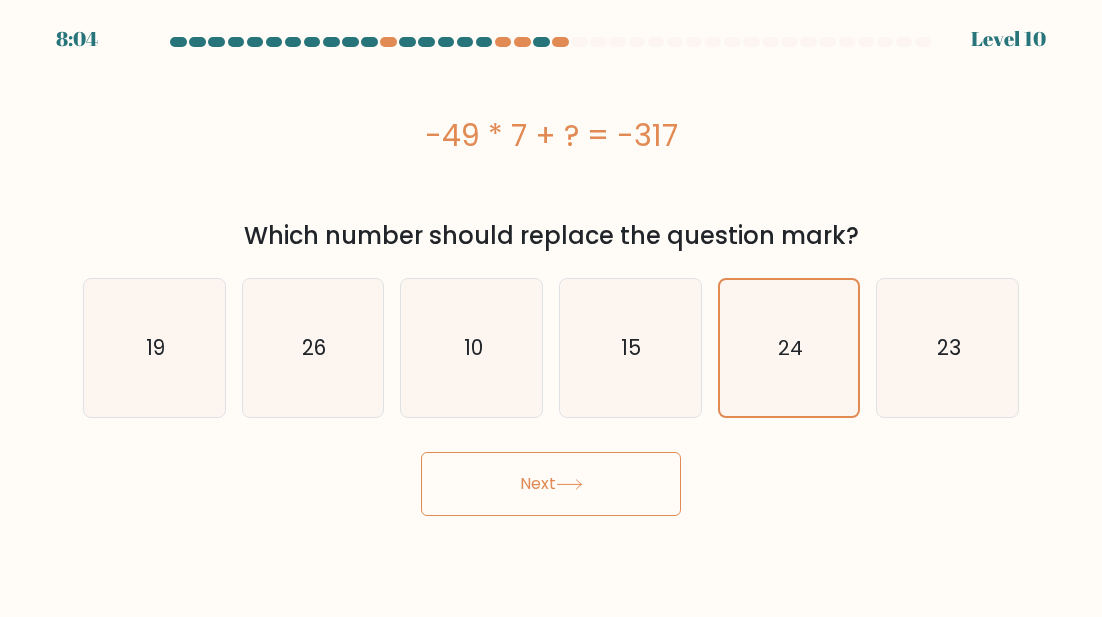 click on "Next" at bounding box center (551, 484) 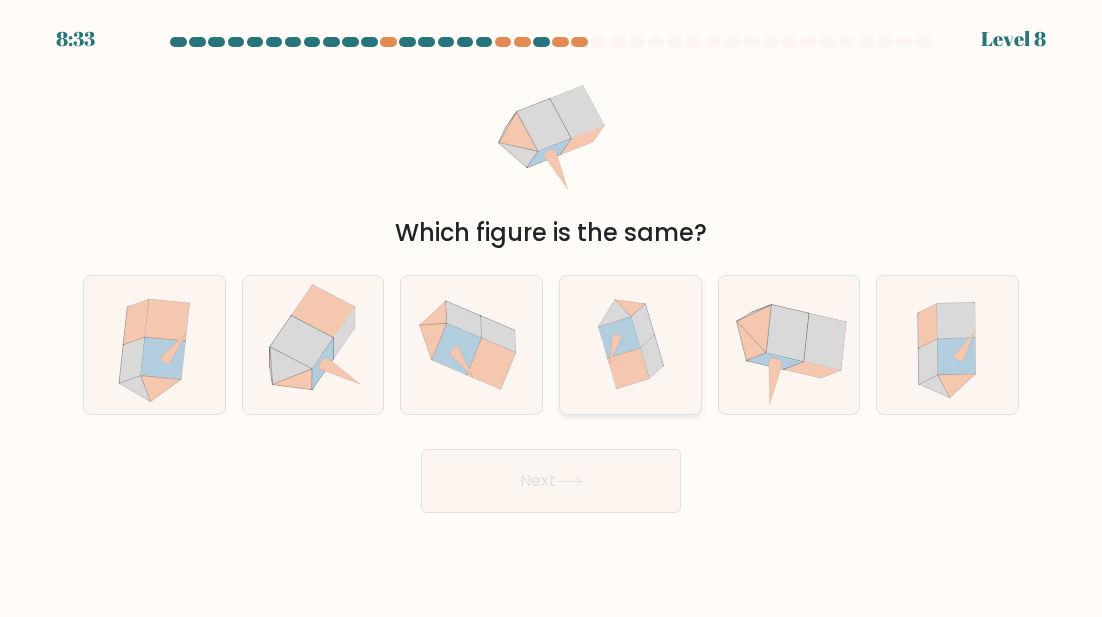 click 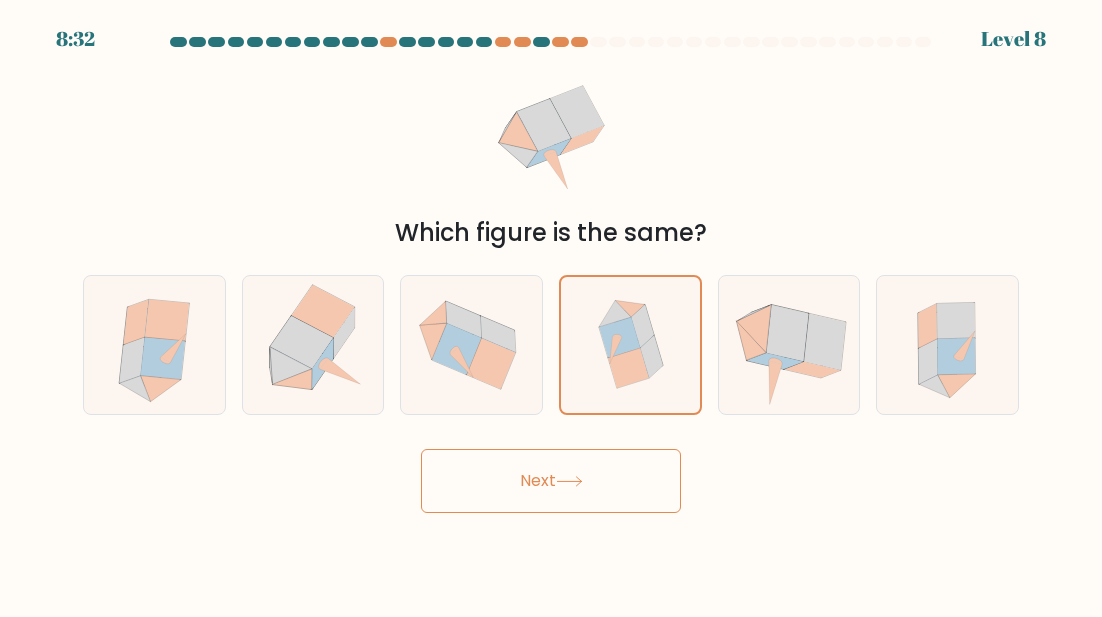 click on "Next" at bounding box center [551, 481] 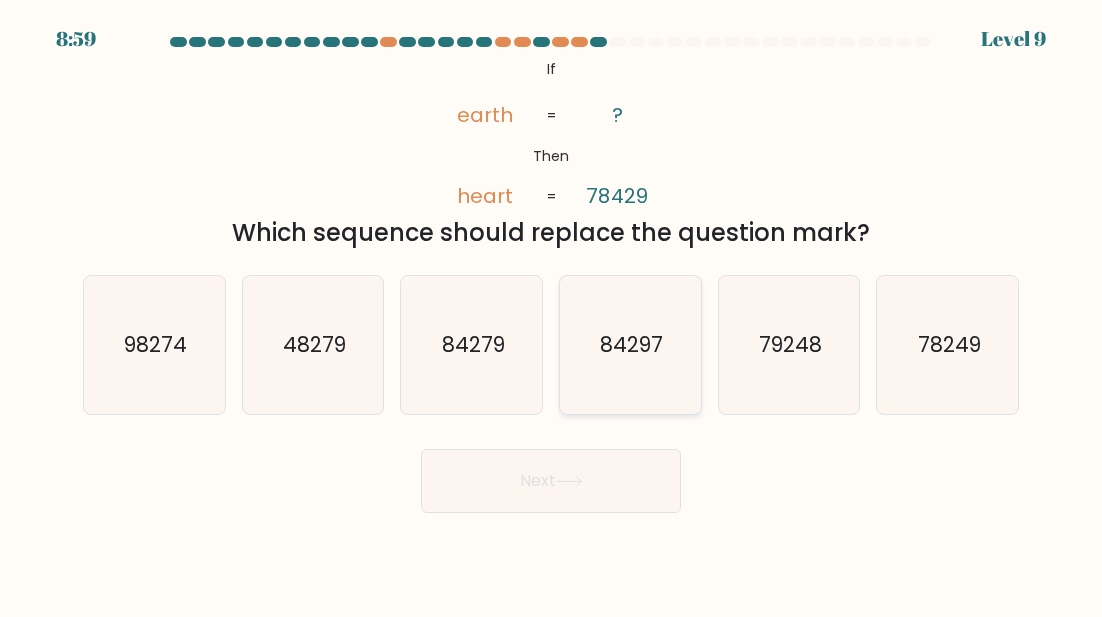 click on "84297" 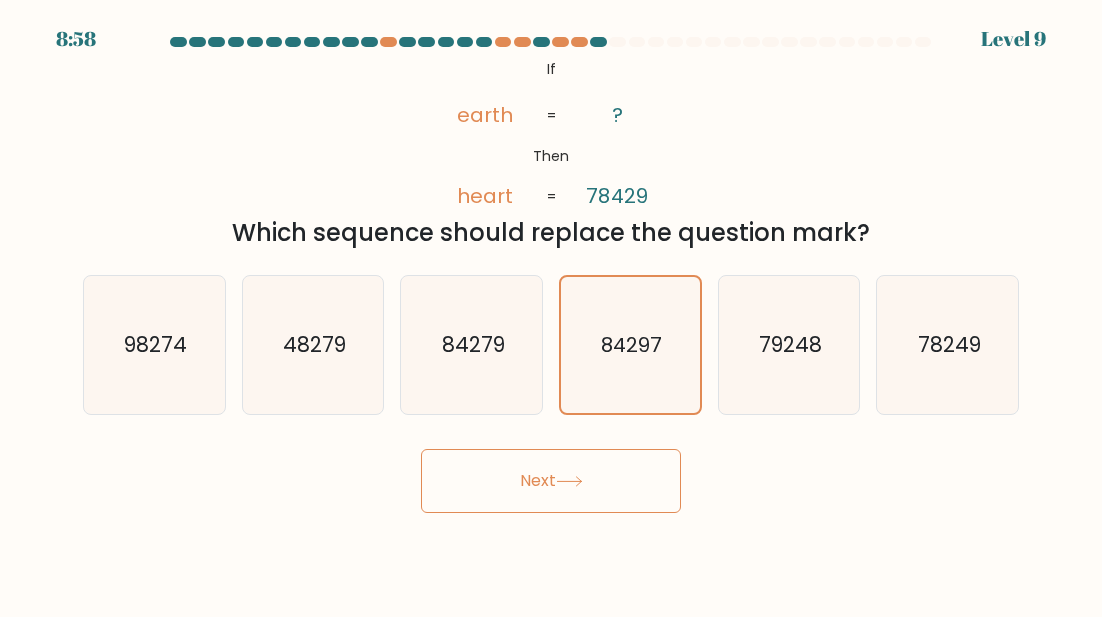 click on "Next" at bounding box center (551, 481) 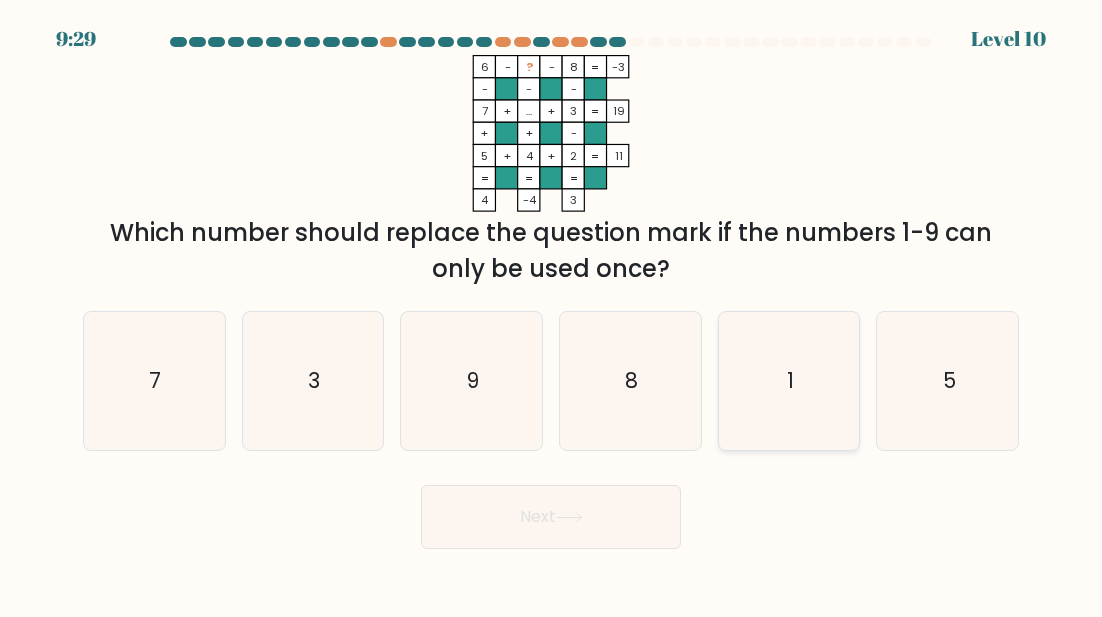 click on "1" 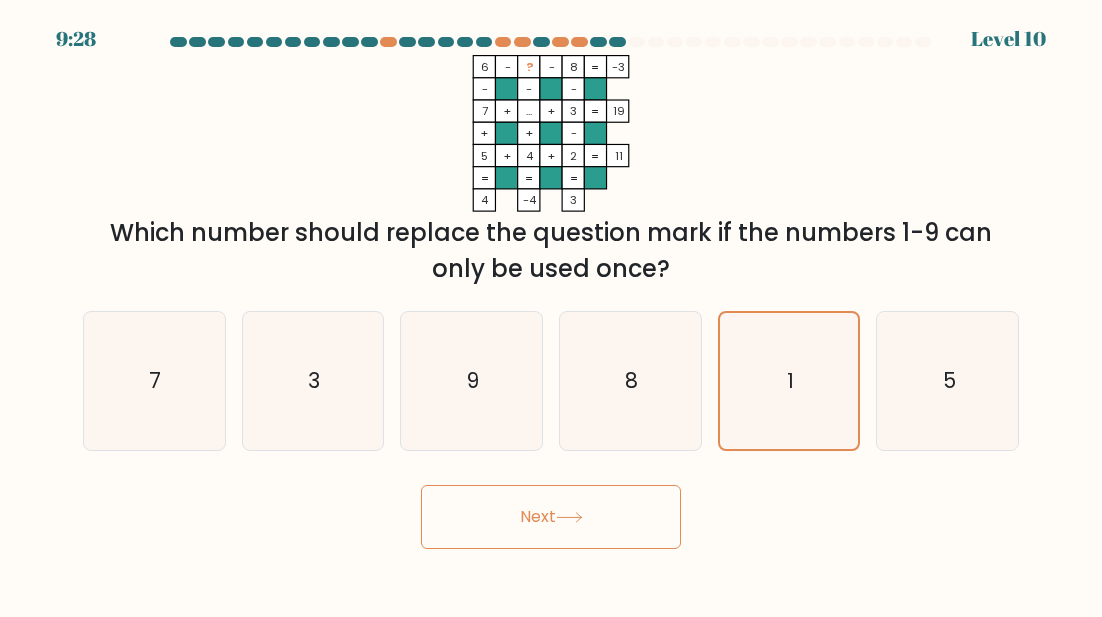 click on "Next" at bounding box center [551, 517] 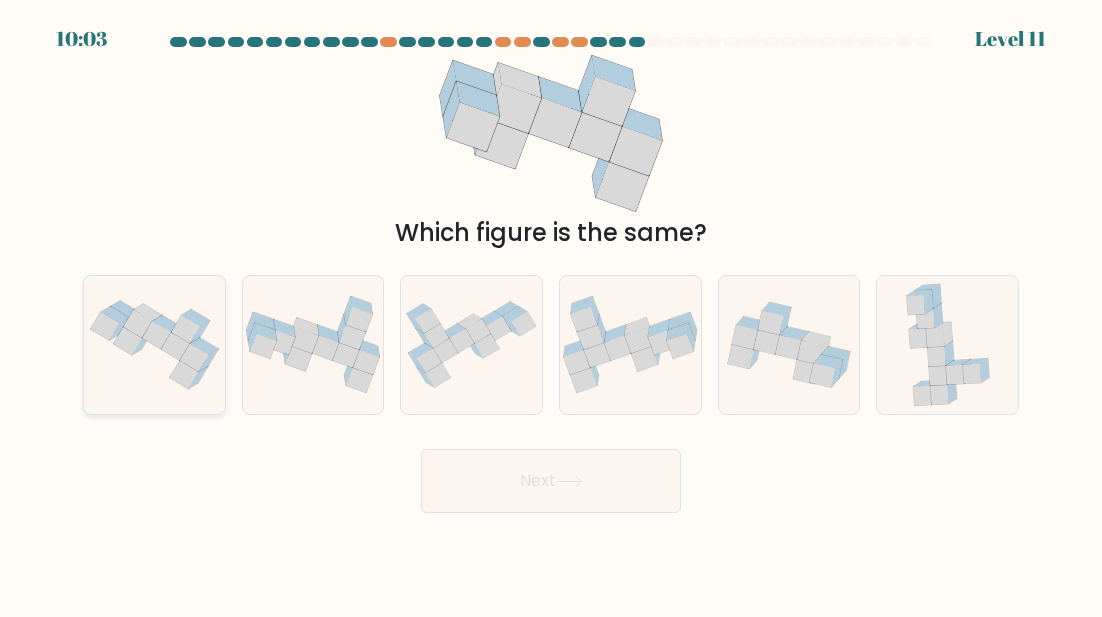 click 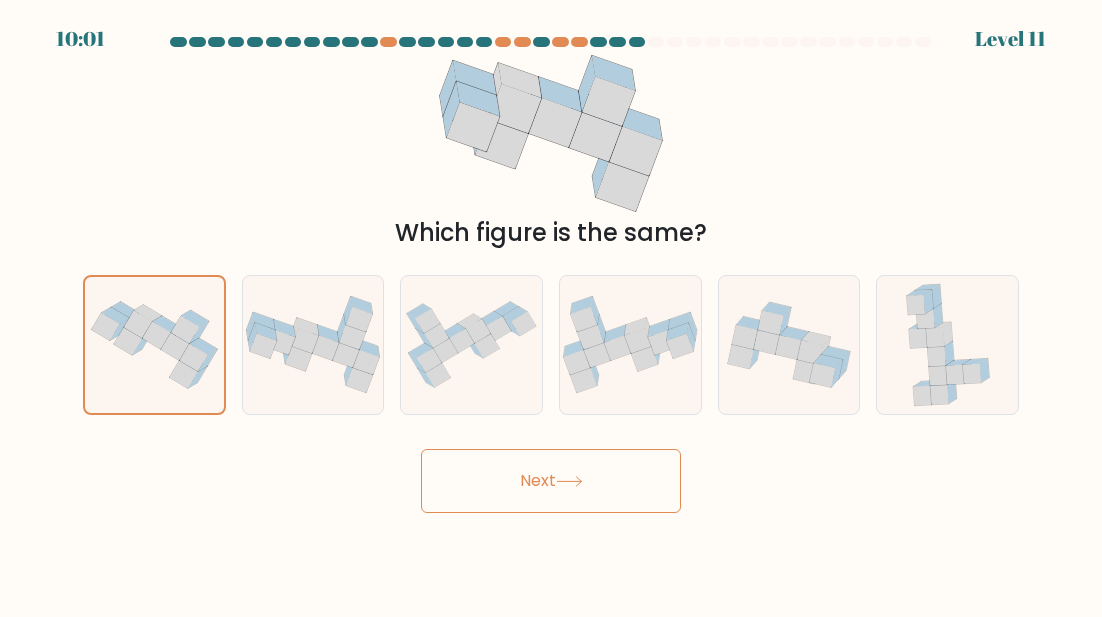 click on "Next" at bounding box center [551, 481] 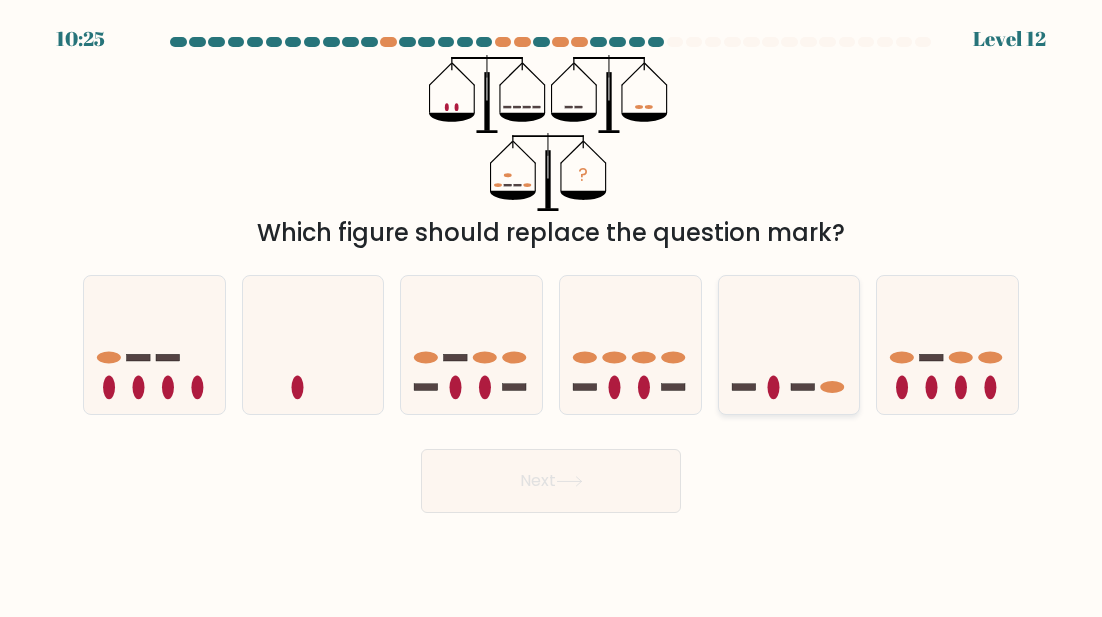 click 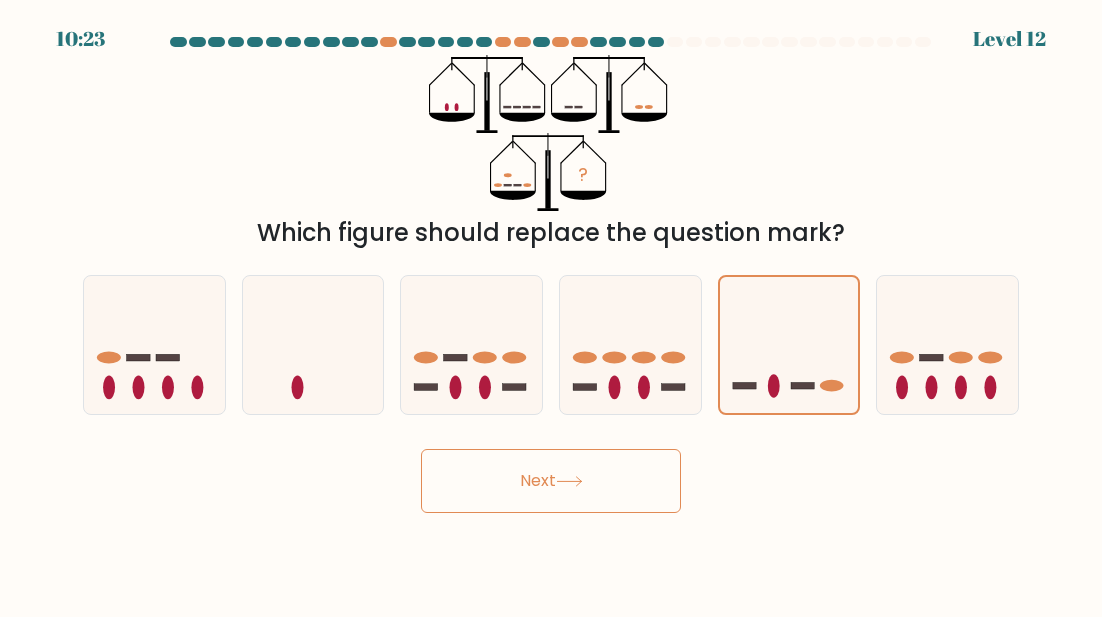 click on "Next" at bounding box center [551, 481] 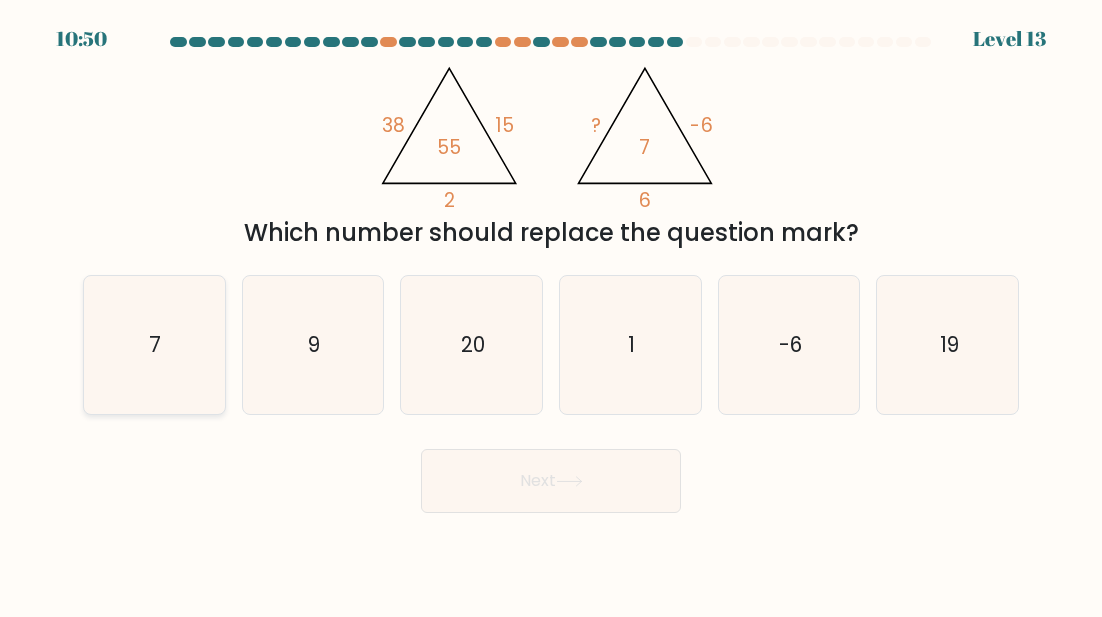 click on "7" 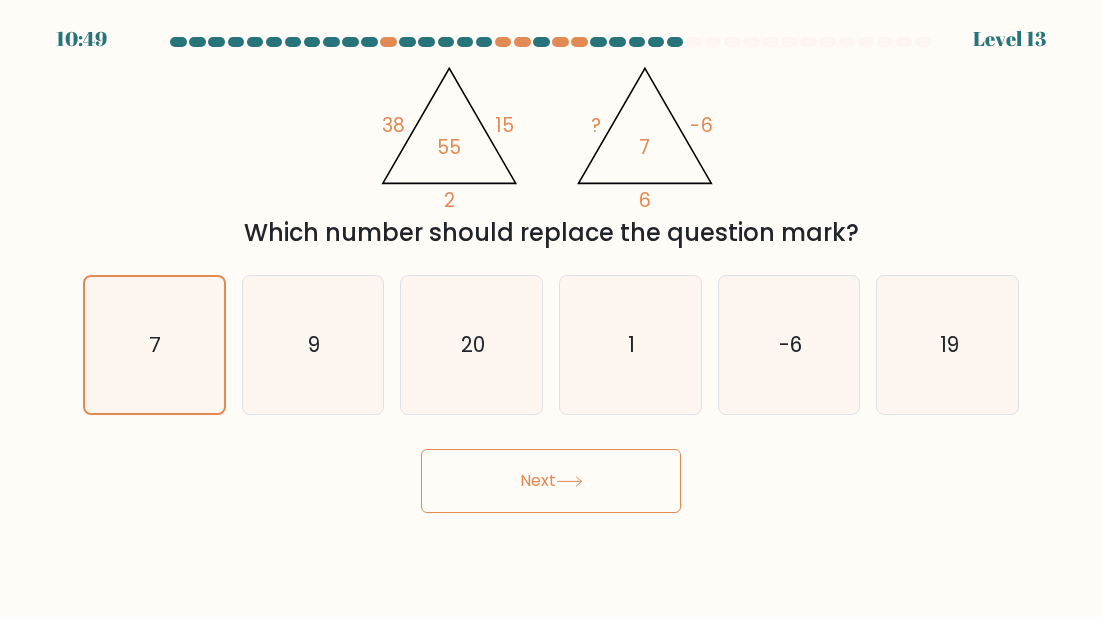click on "Next" at bounding box center [551, 481] 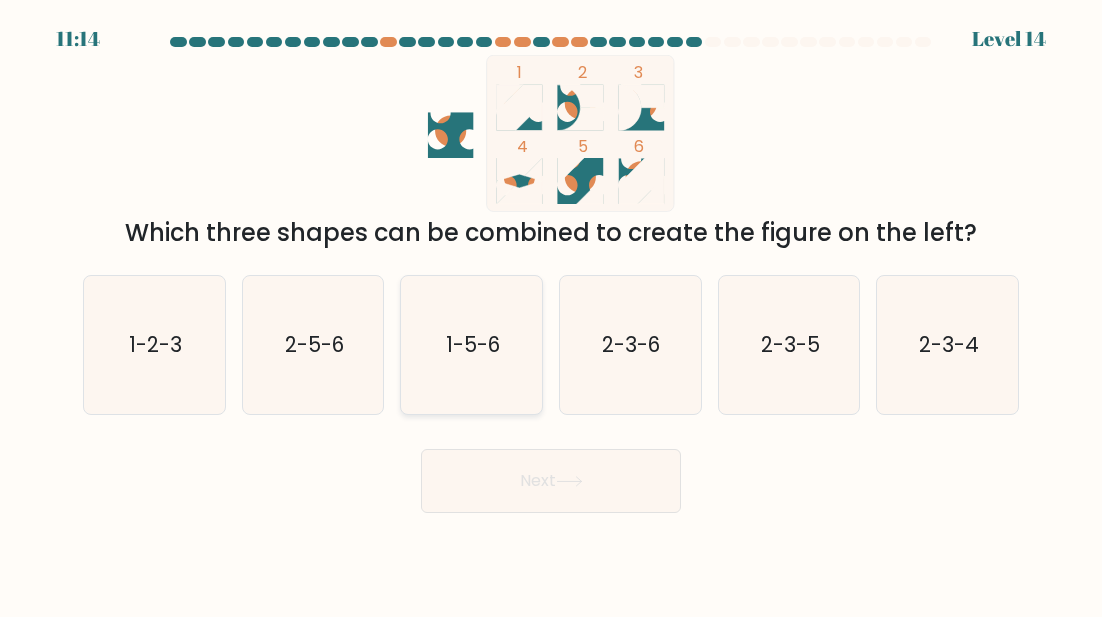 click on "1-5-6" 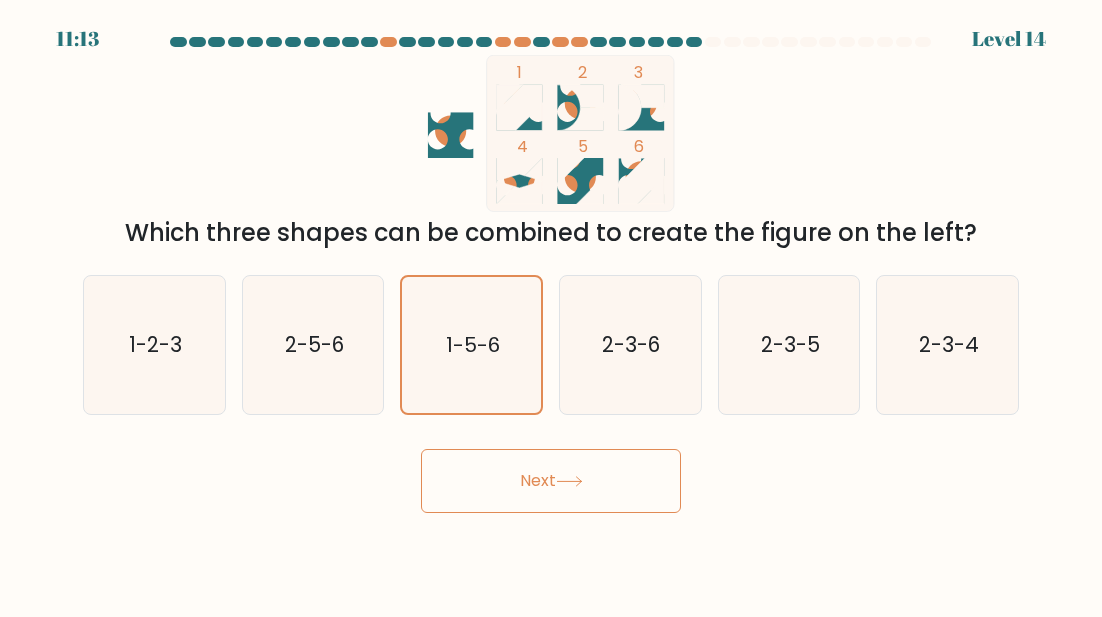 click on "Next" at bounding box center (551, 481) 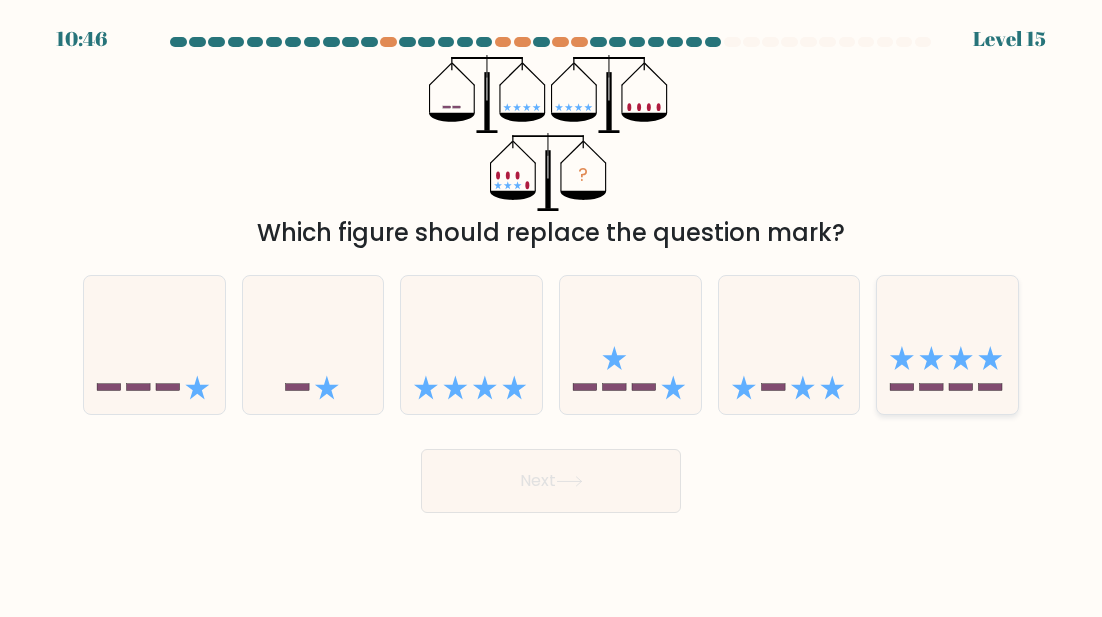 click 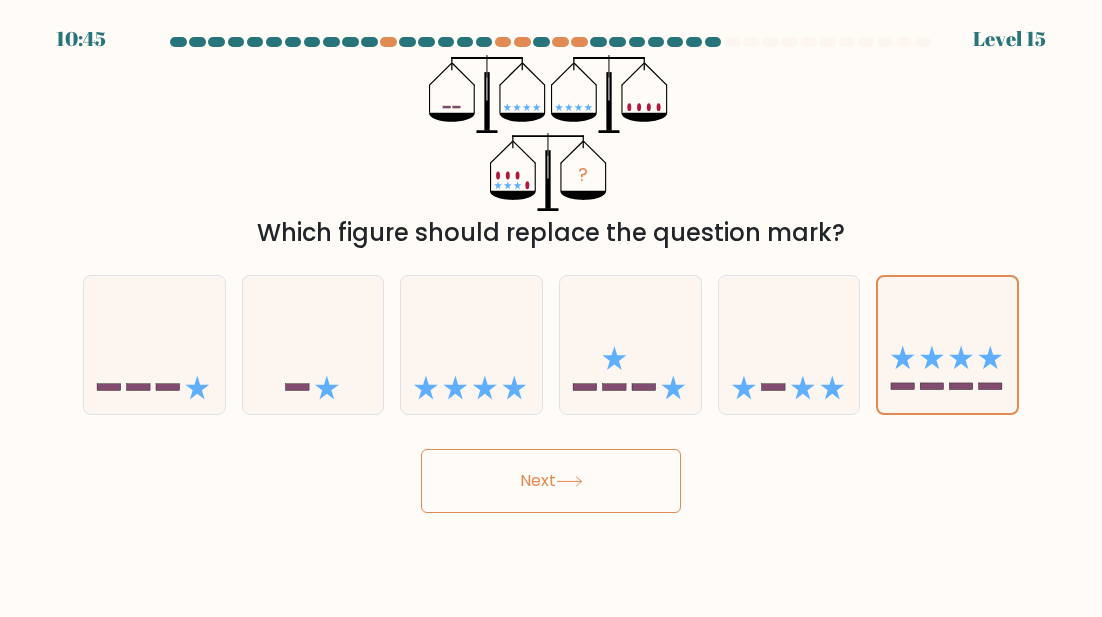 click on "Next" at bounding box center (551, 481) 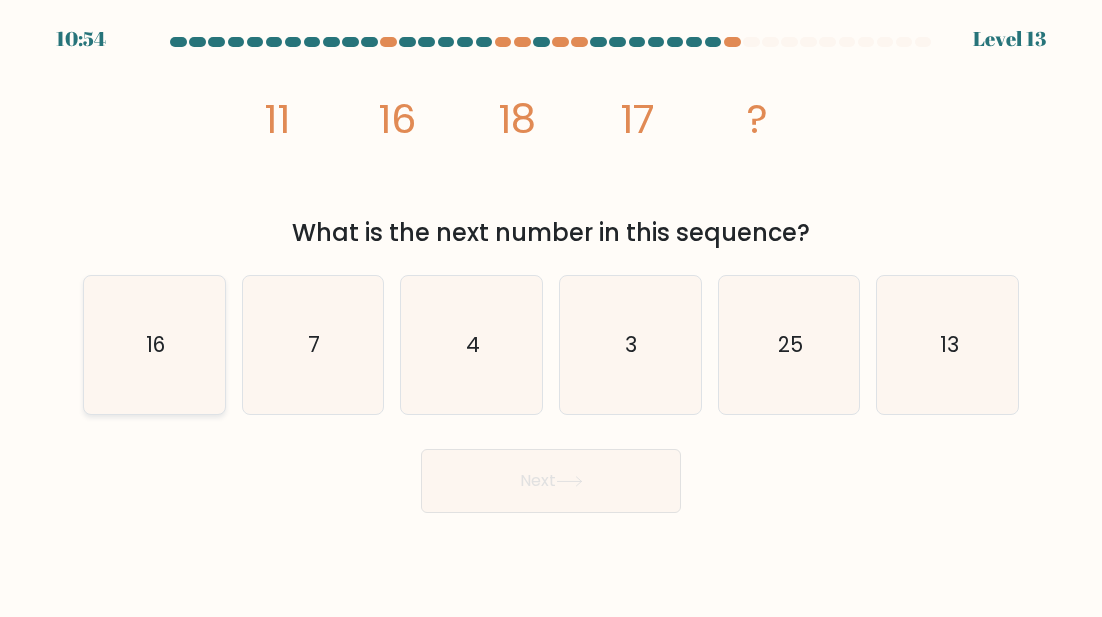 click on "16" 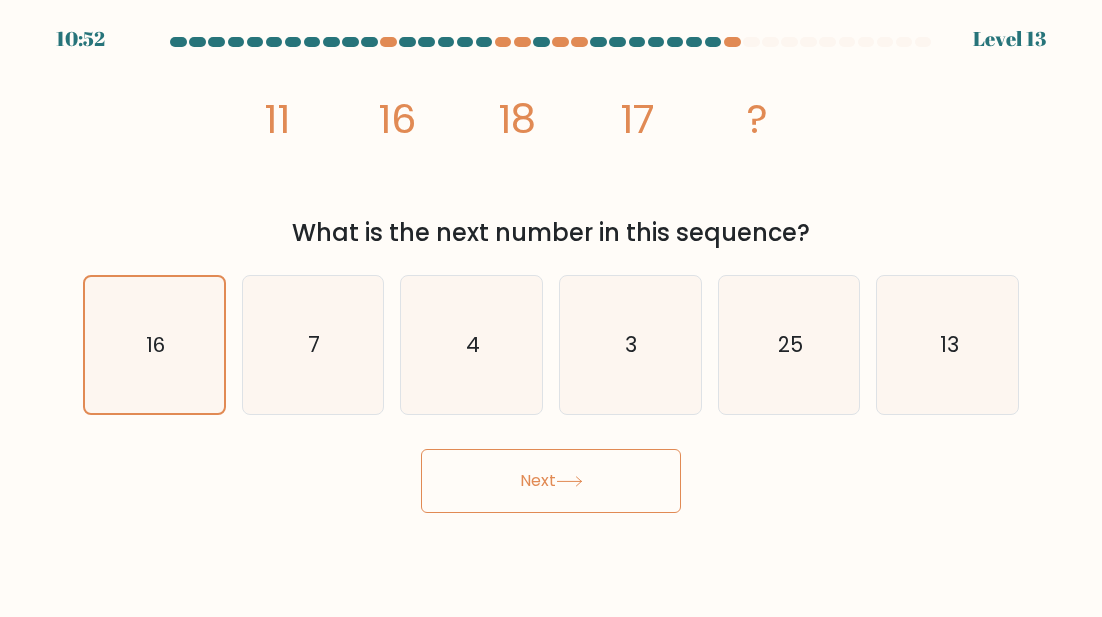 click on "Next" at bounding box center [551, 481] 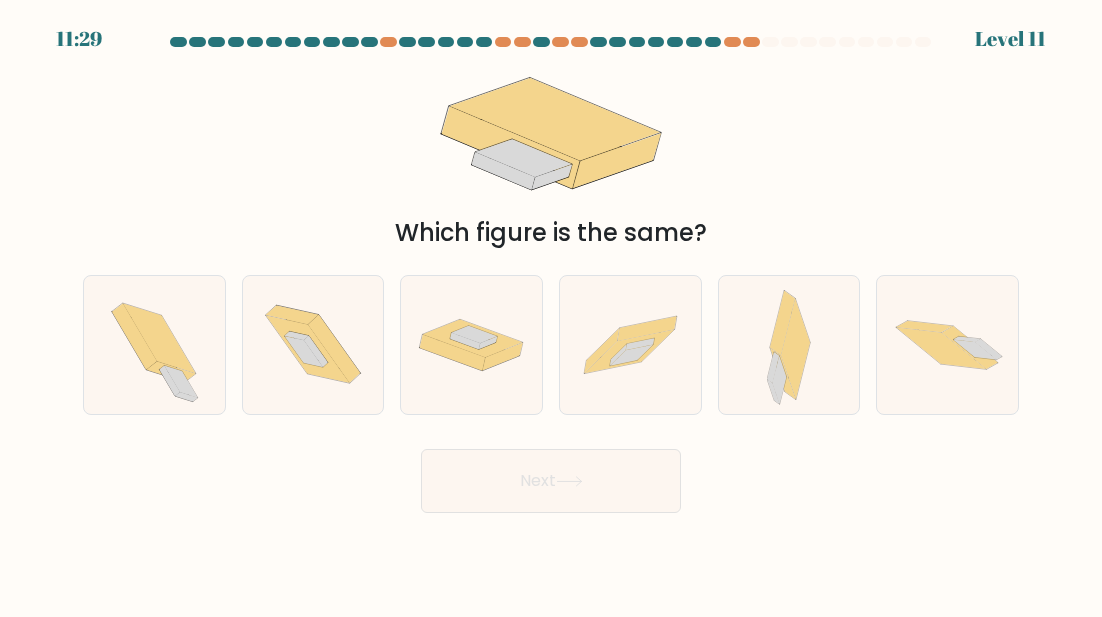 click on "Next" at bounding box center (551, 481) 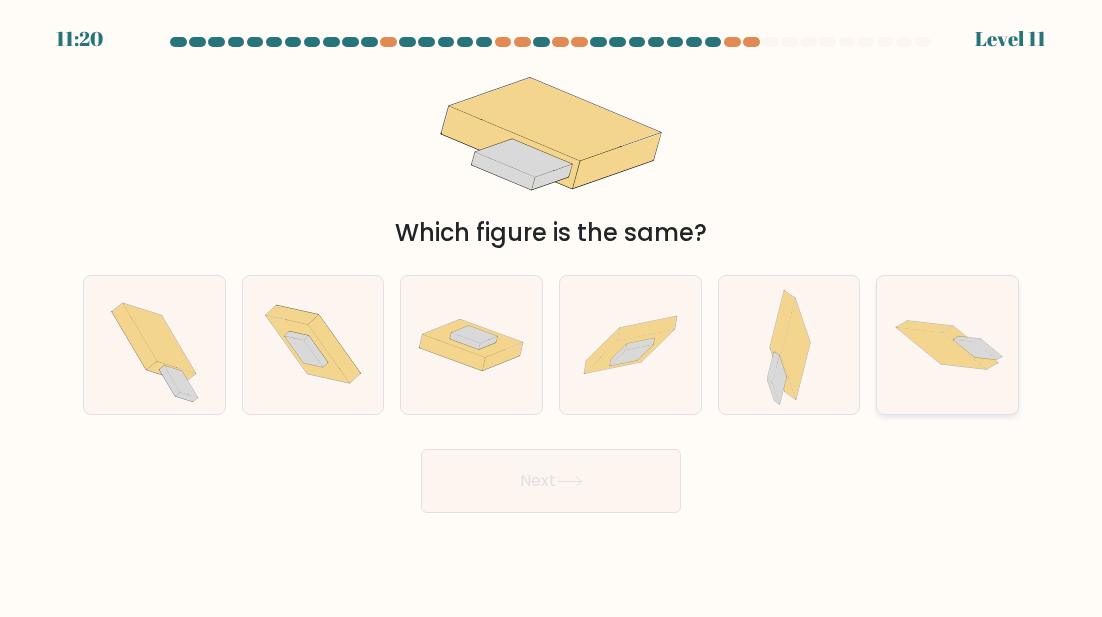 click 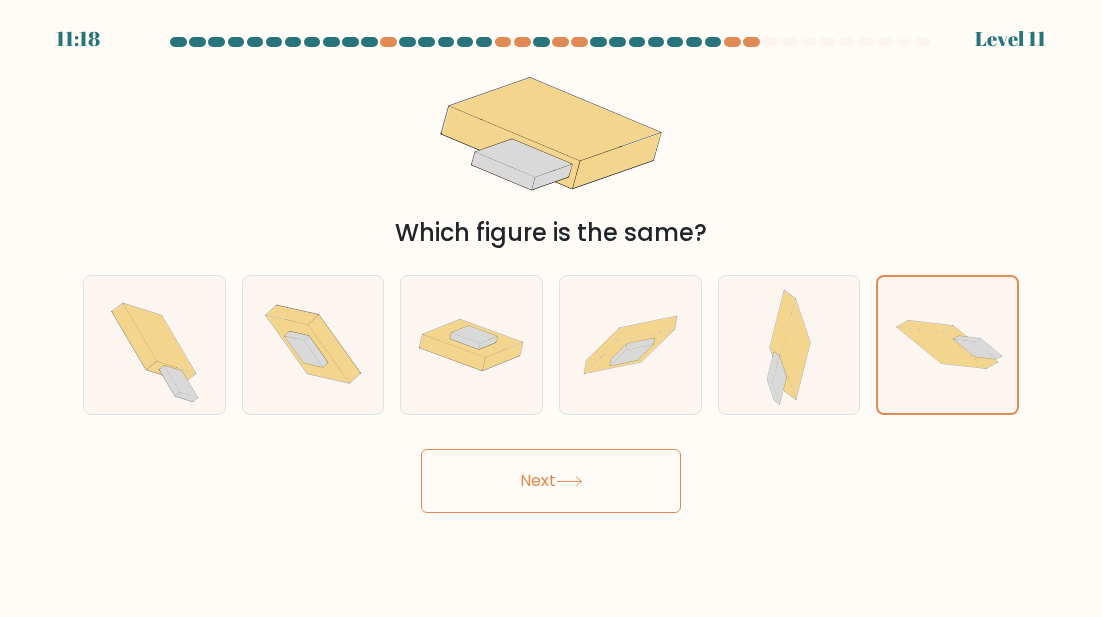 click on "Next" at bounding box center [551, 481] 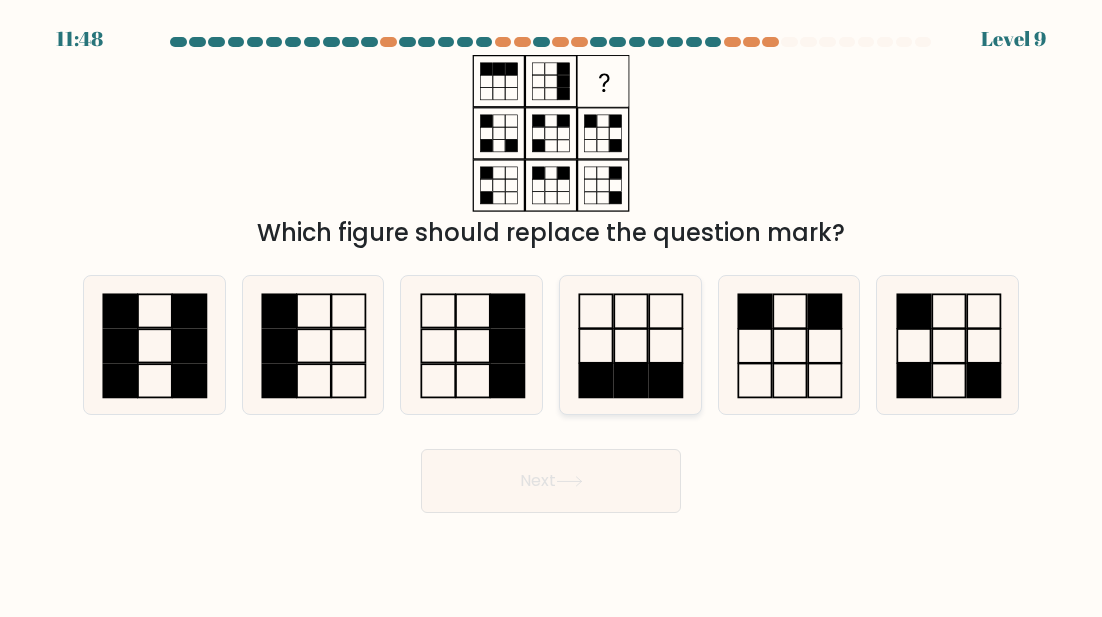 click 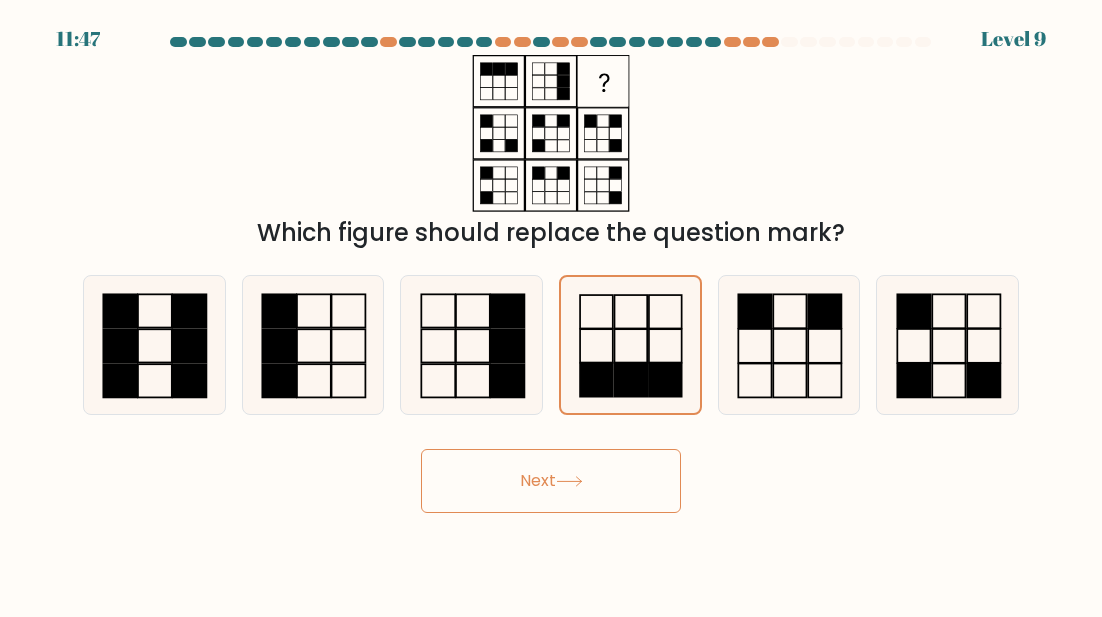 click on "Next" at bounding box center [551, 481] 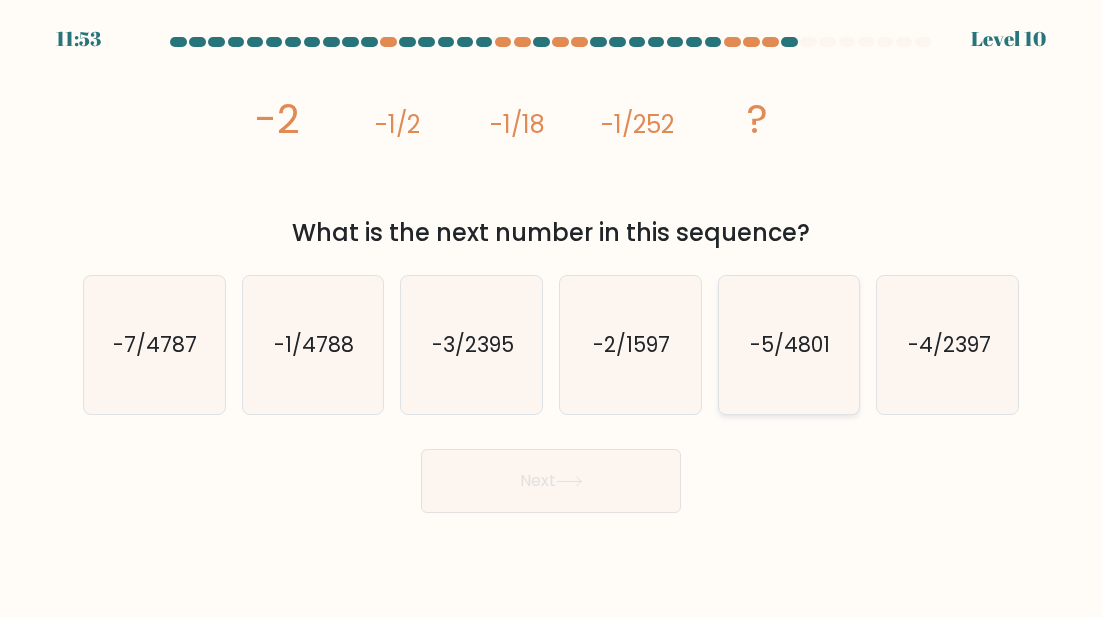 click on "-5/4801" 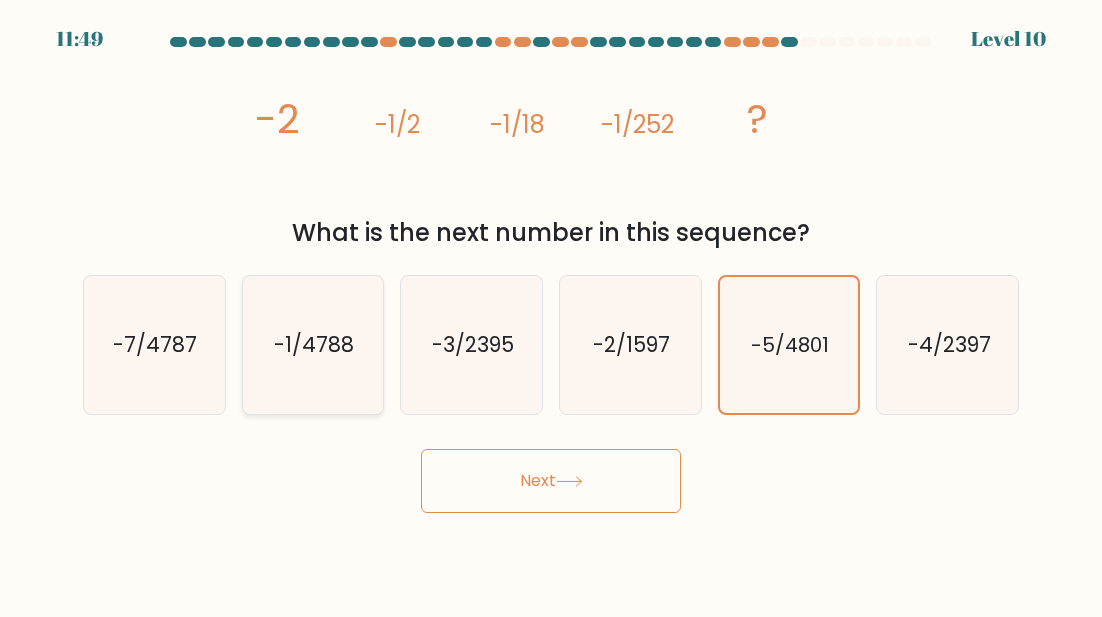 click on "-1/4788" 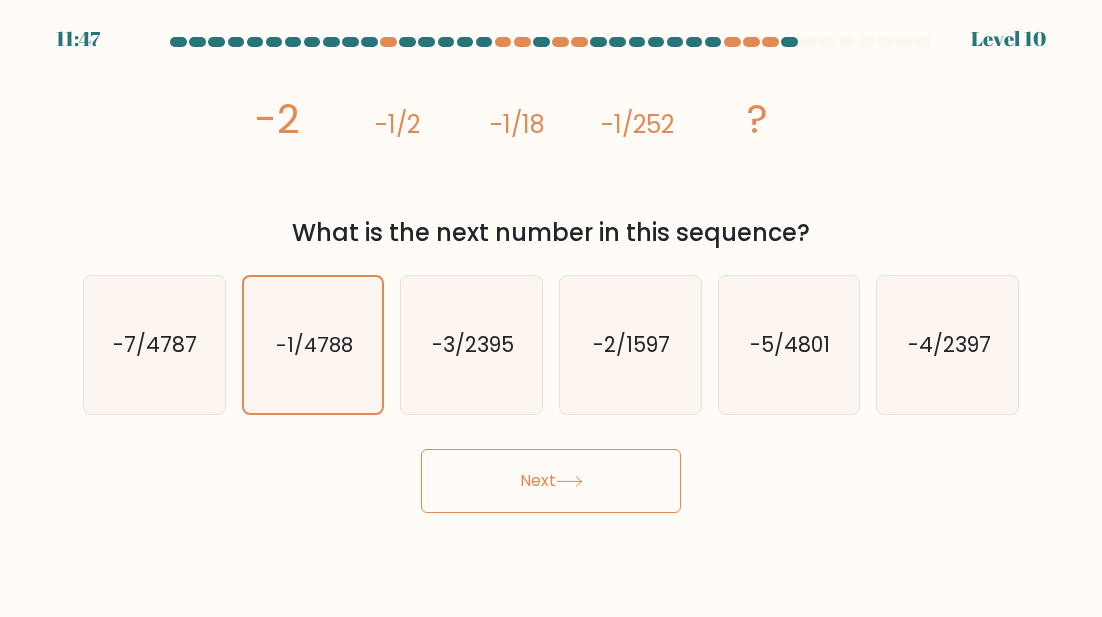 click on "Next" at bounding box center (551, 481) 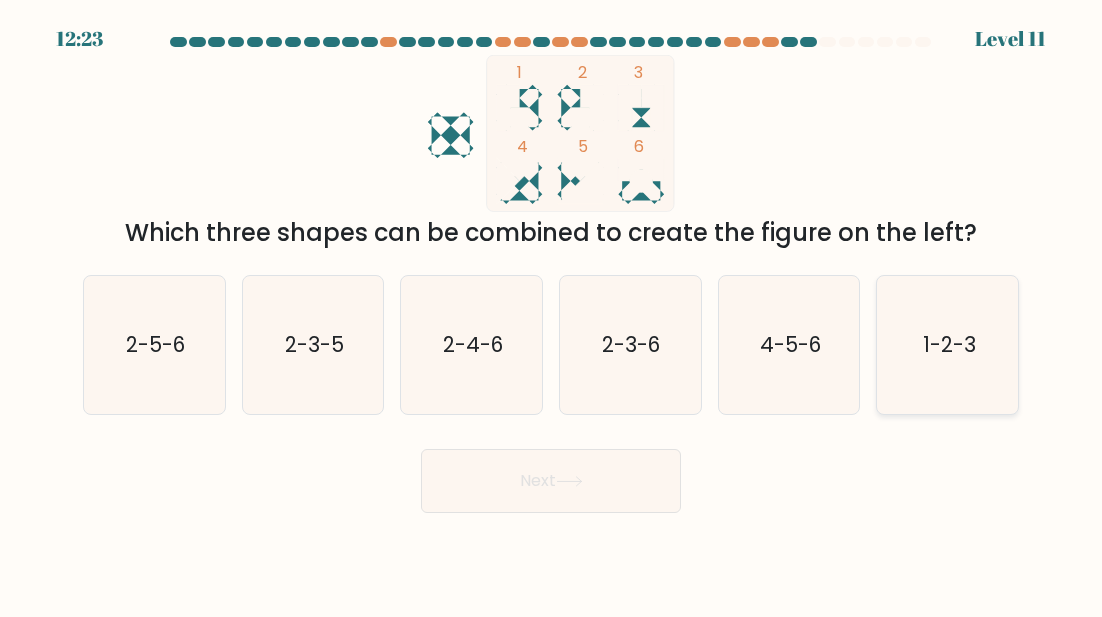 click on "1-2-3" 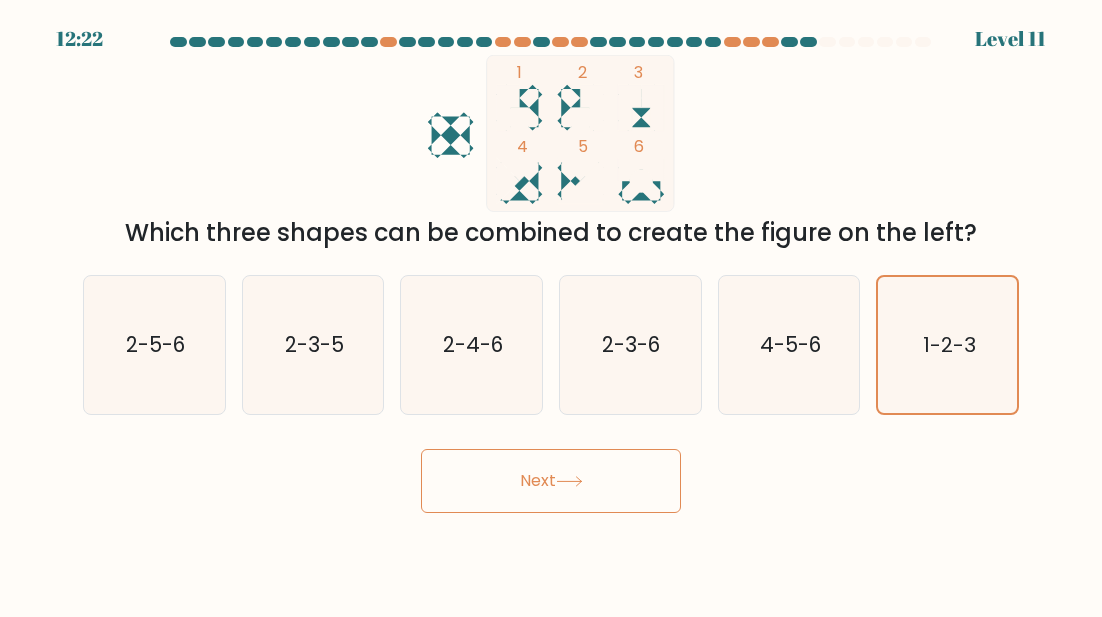 click on "Next" at bounding box center [551, 481] 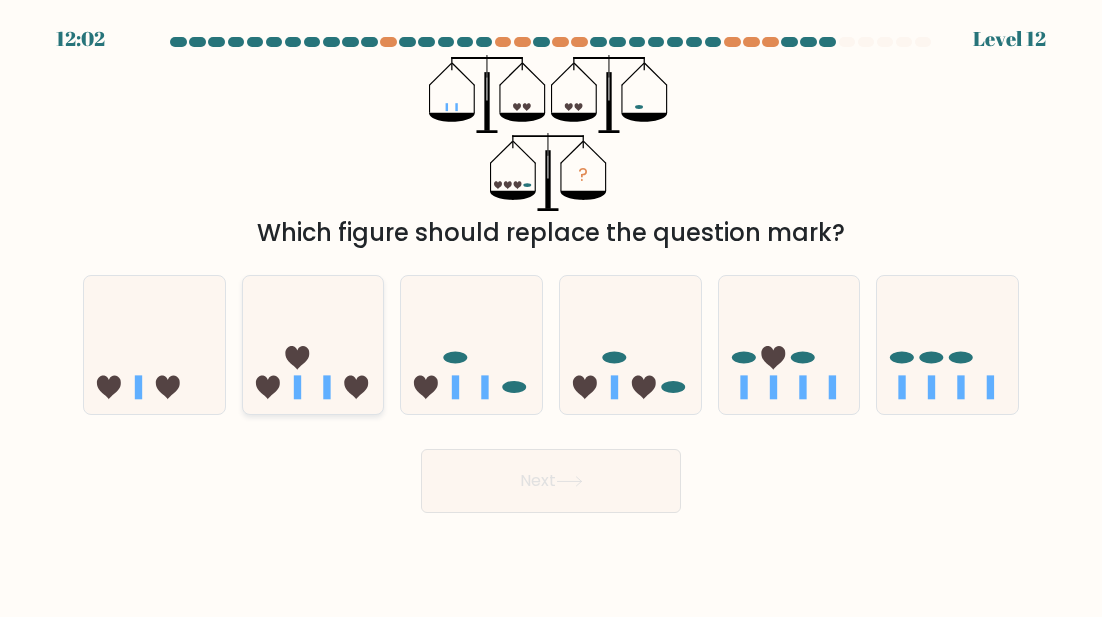 click 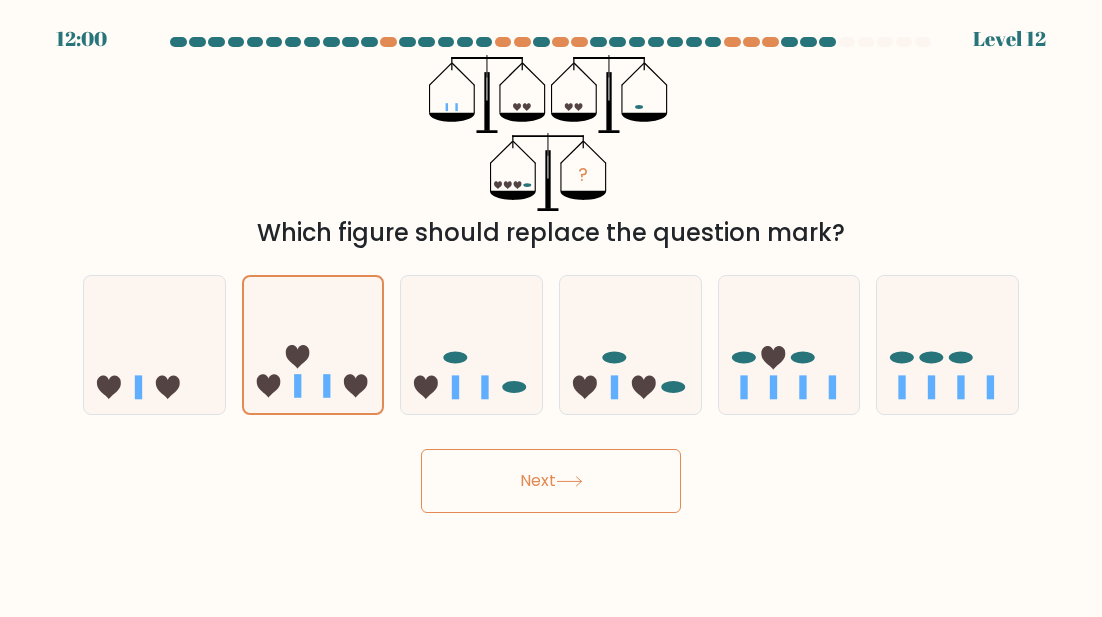 click on "Next" at bounding box center [551, 481] 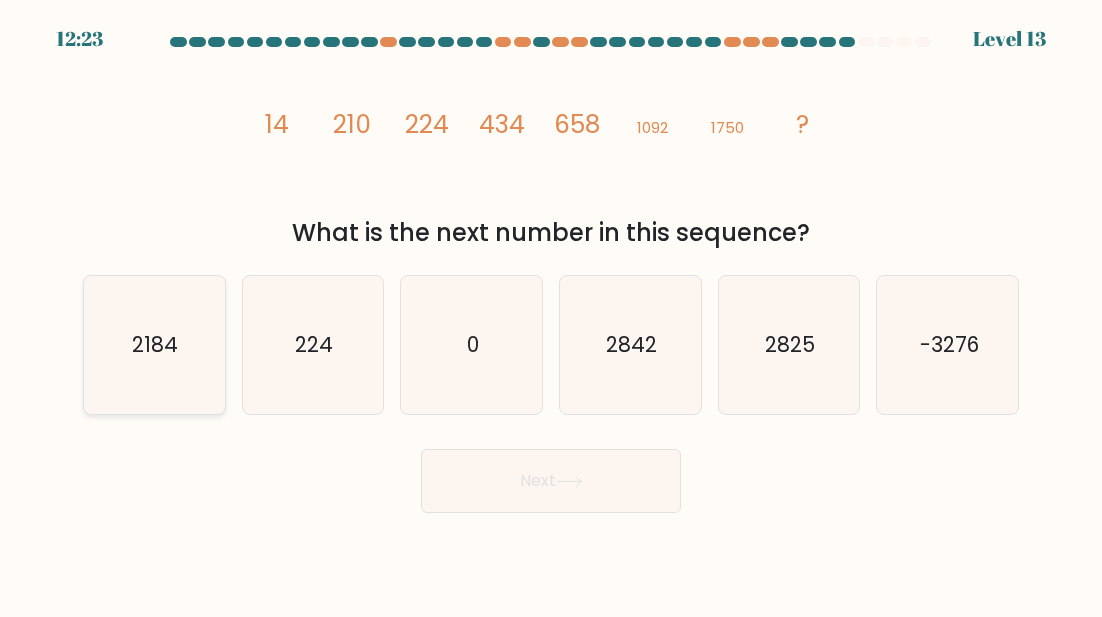 click on "2184" 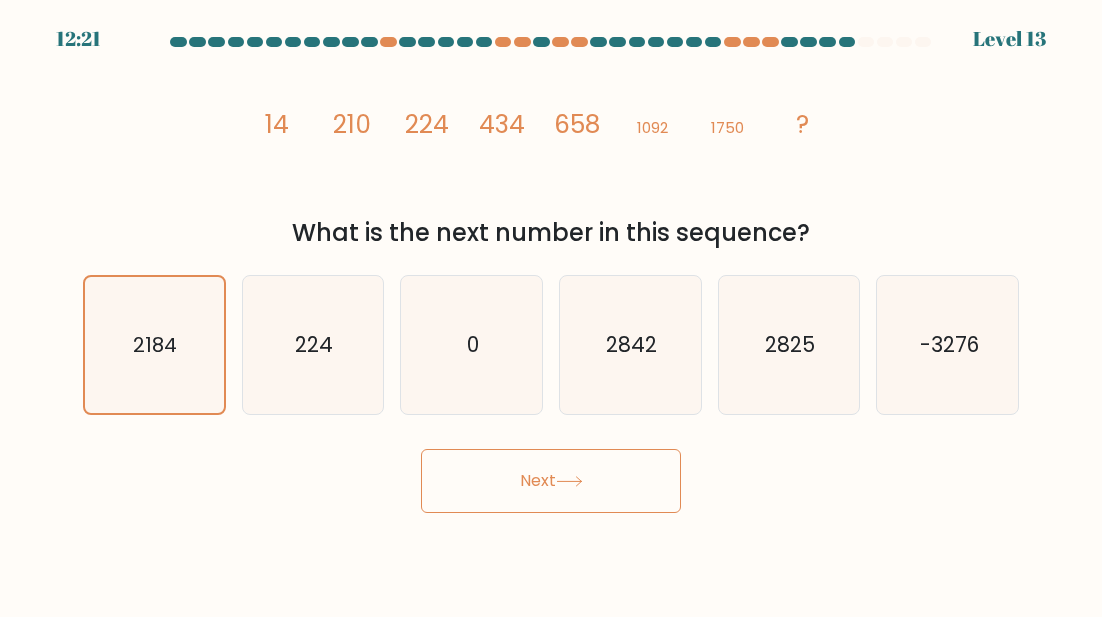 click on "Next" at bounding box center (551, 481) 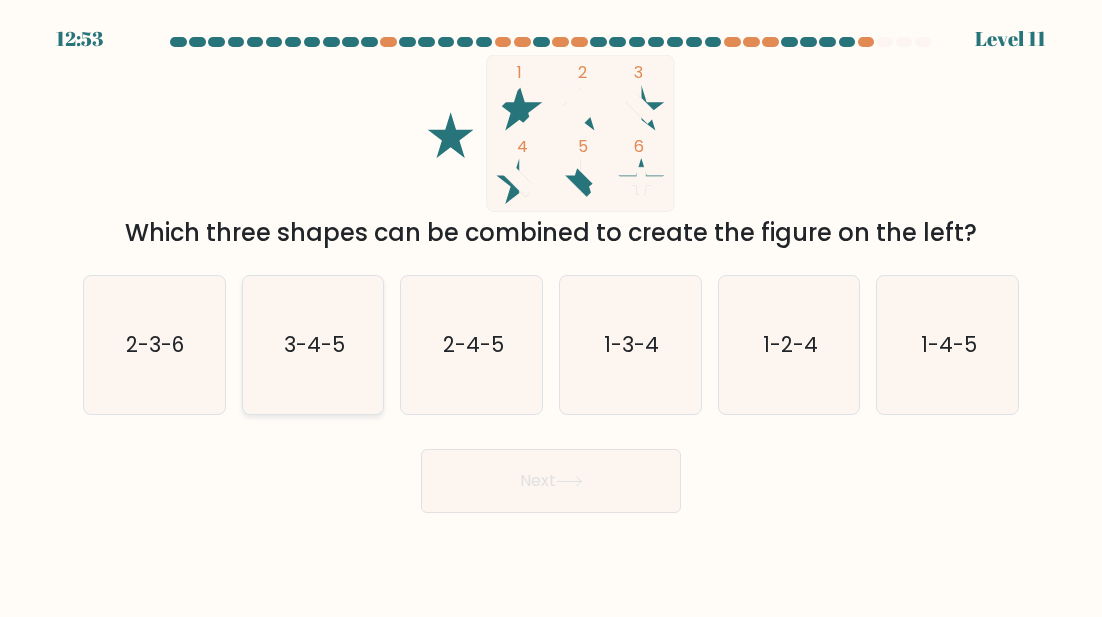 click on "3-4-5" 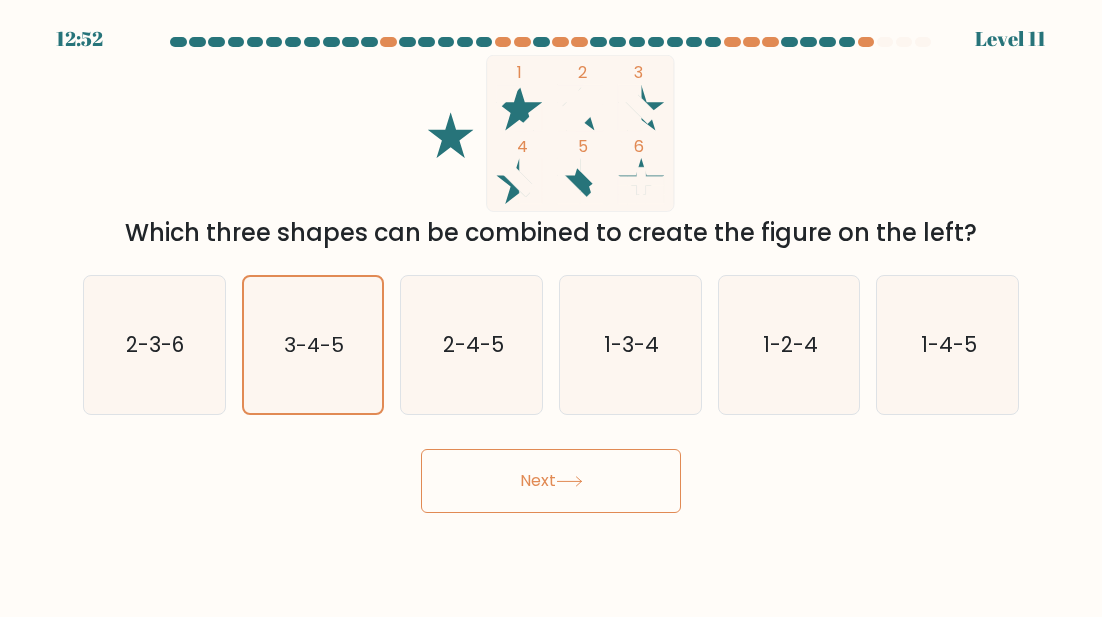 click on "Next" at bounding box center (551, 481) 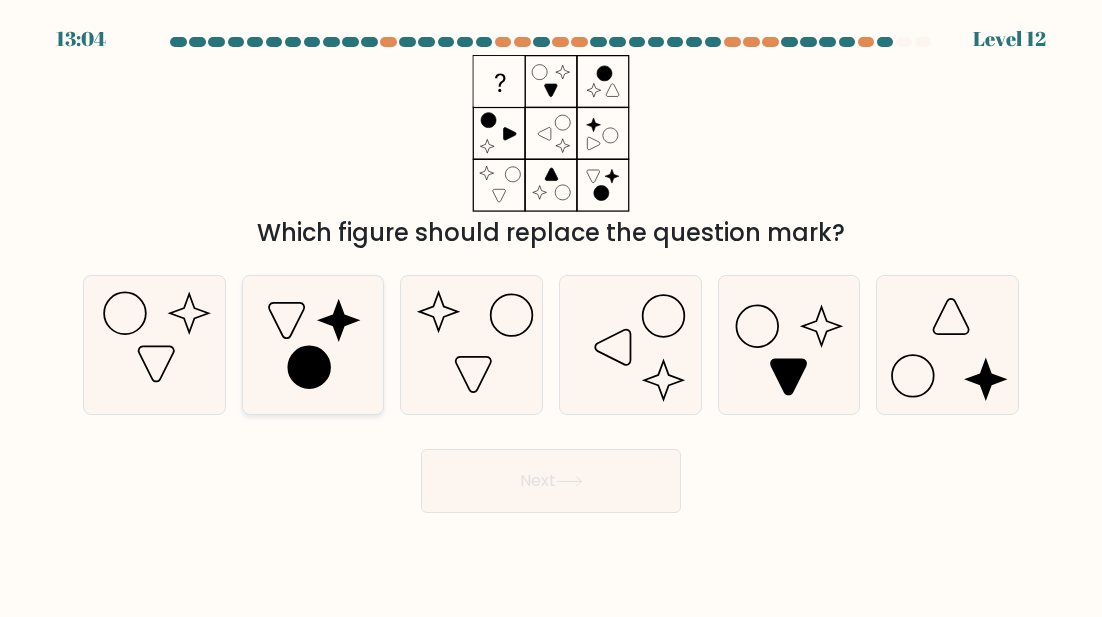 click 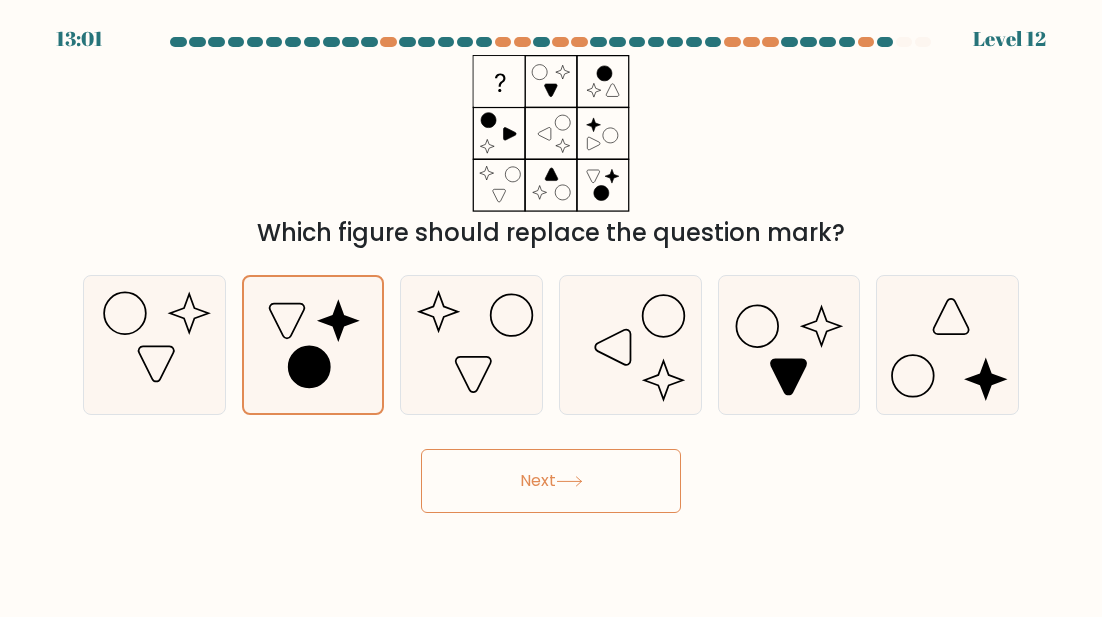 click on "Next" at bounding box center [551, 481] 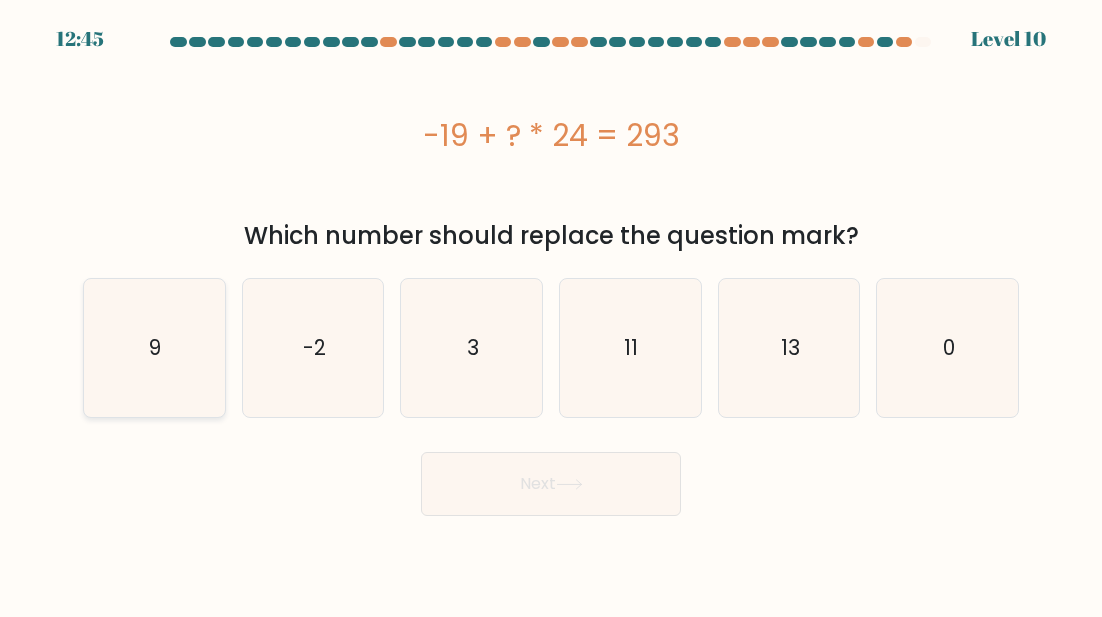 click on "9" 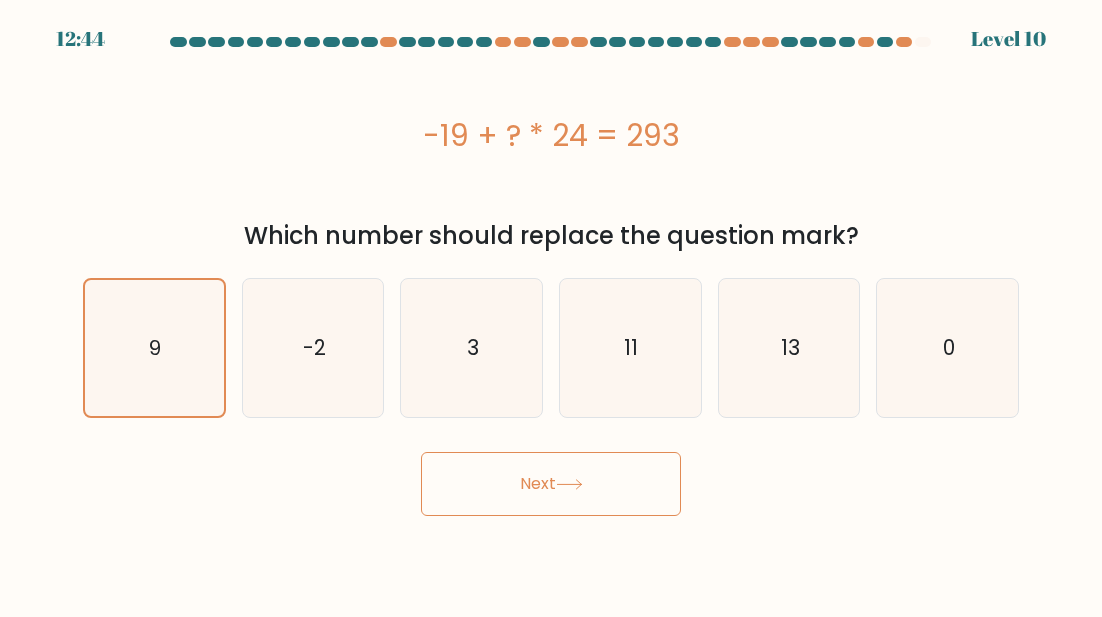 click on "Next" at bounding box center [551, 484] 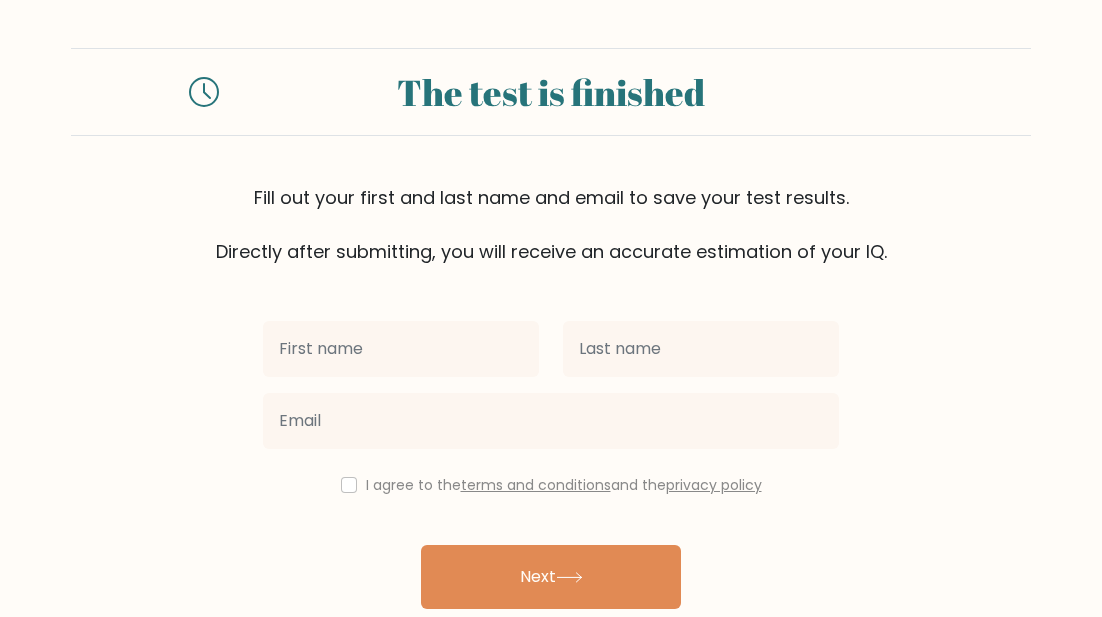 scroll, scrollTop: 0, scrollLeft: 0, axis: both 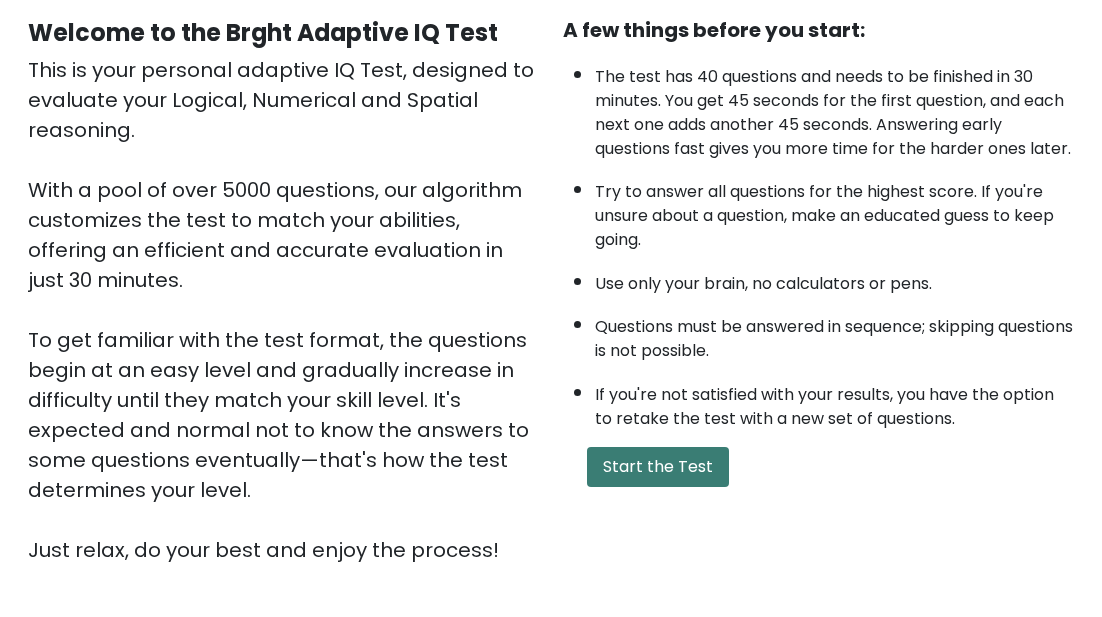 click on "Start the Test" at bounding box center [658, 467] 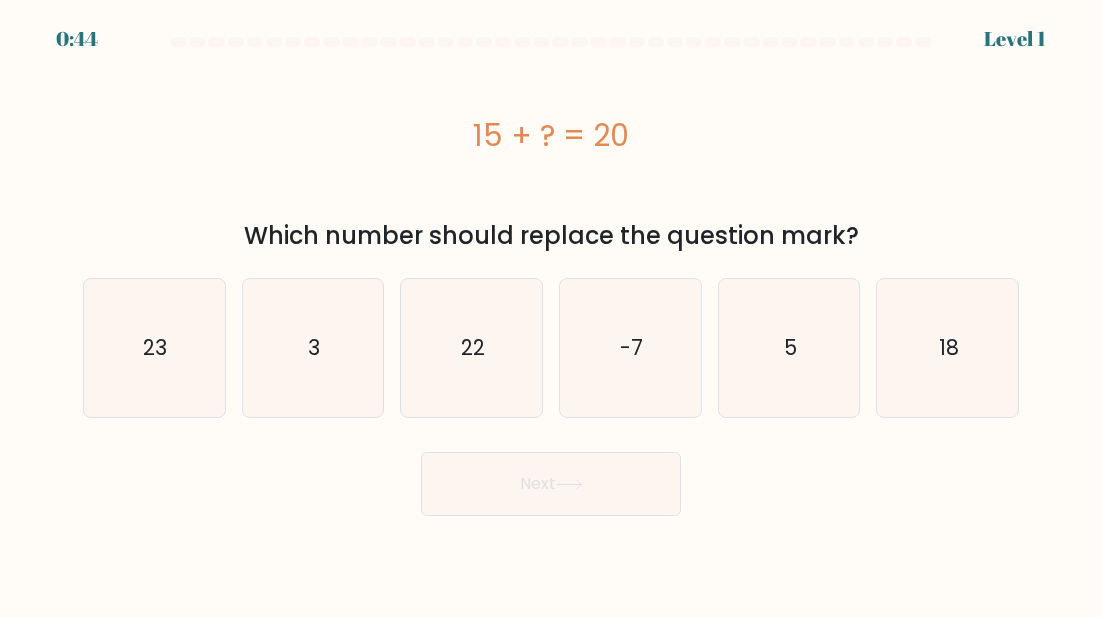 scroll, scrollTop: 0, scrollLeft: 0, axis: both 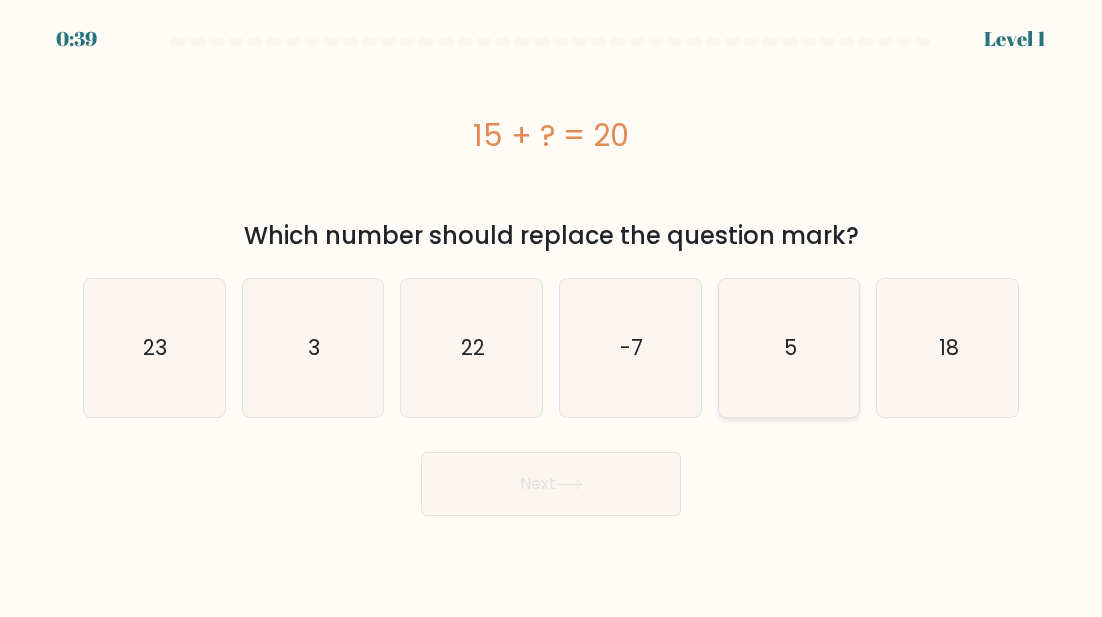 click on "5" 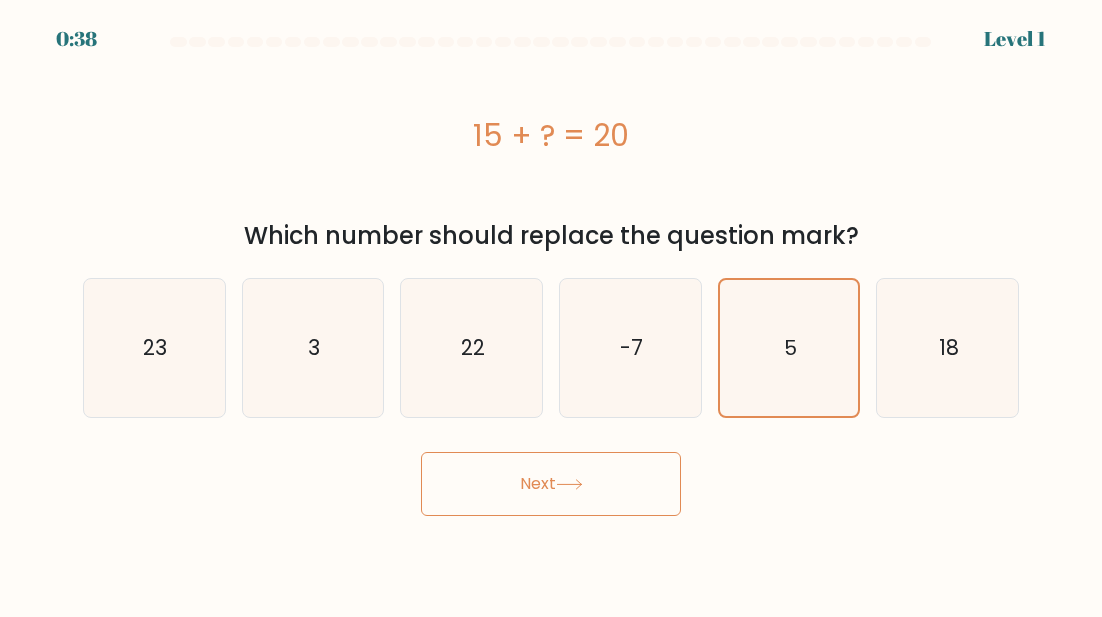click on "Next" at bounding box center (551, 484) 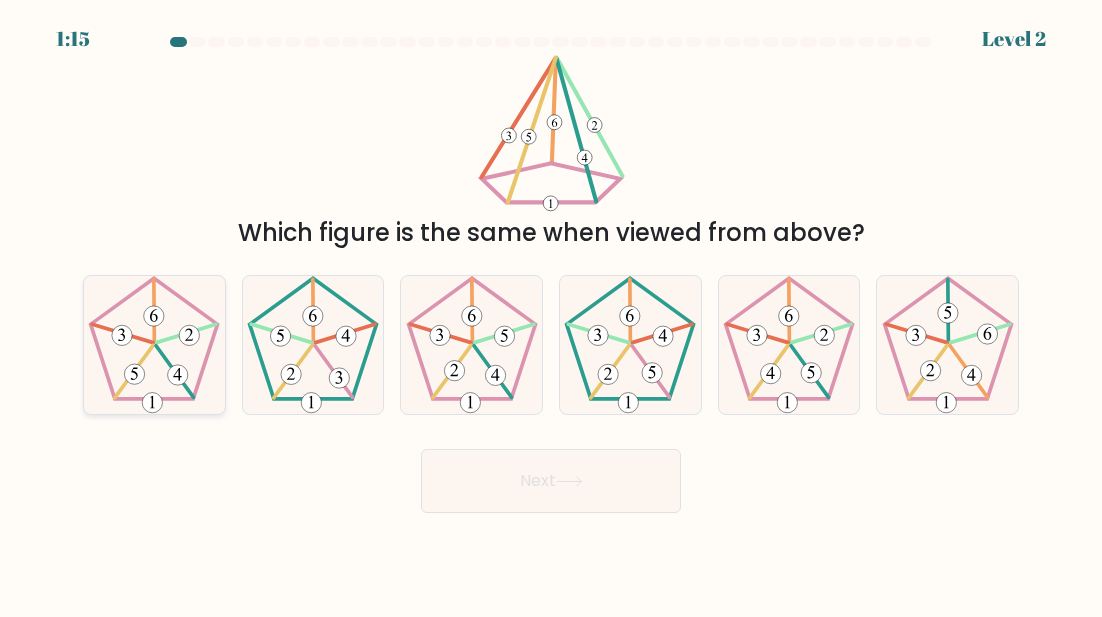 click 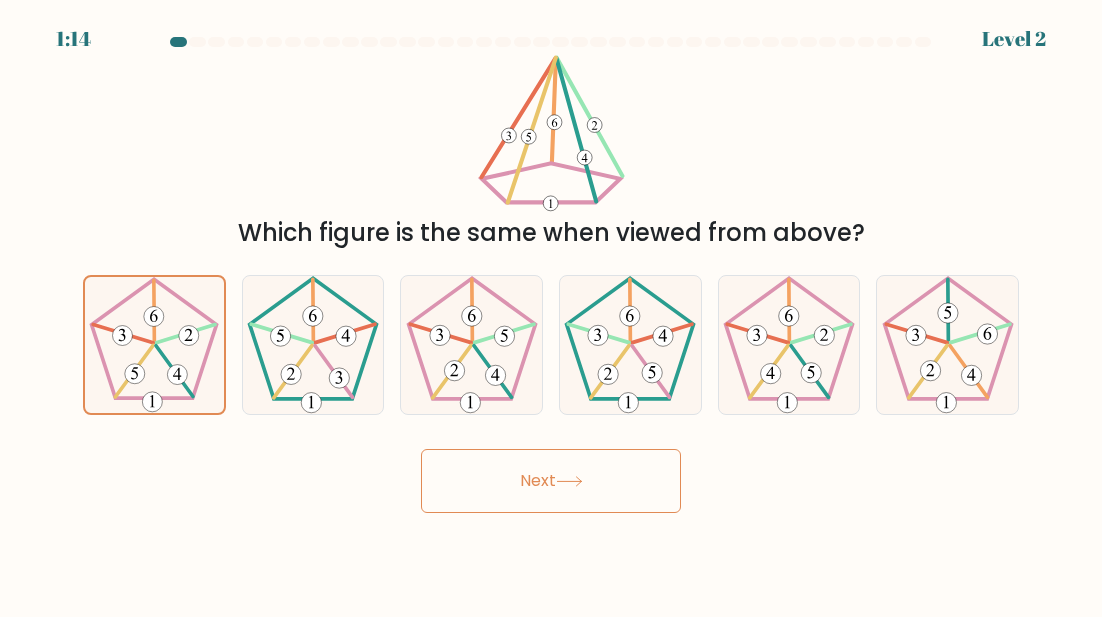 click on "Next" at bounding box center [551, 481] 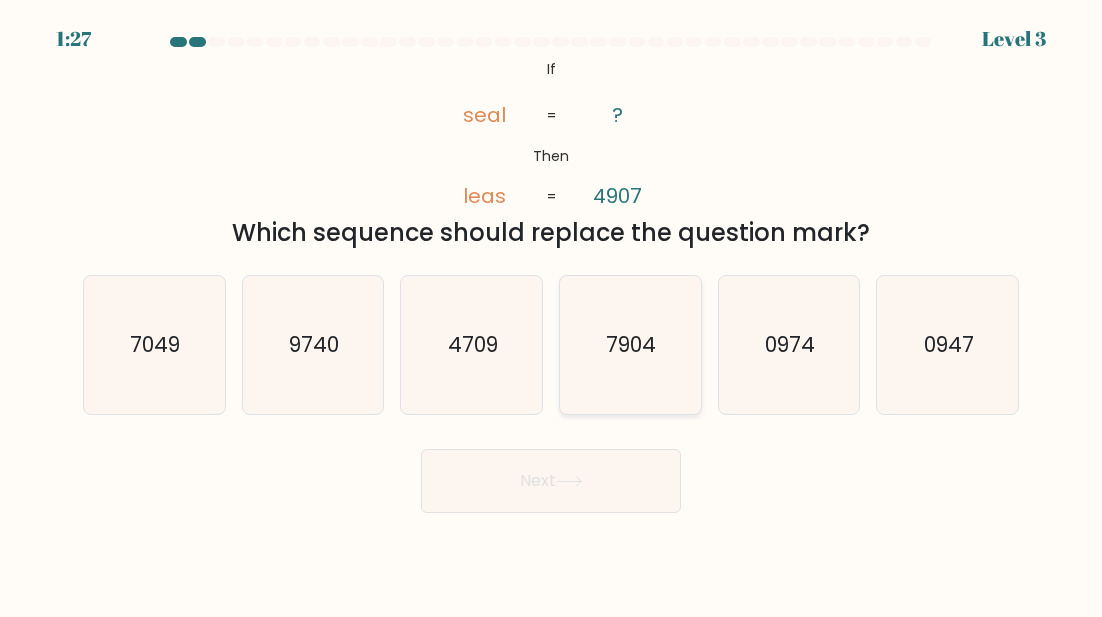 click on "7904" 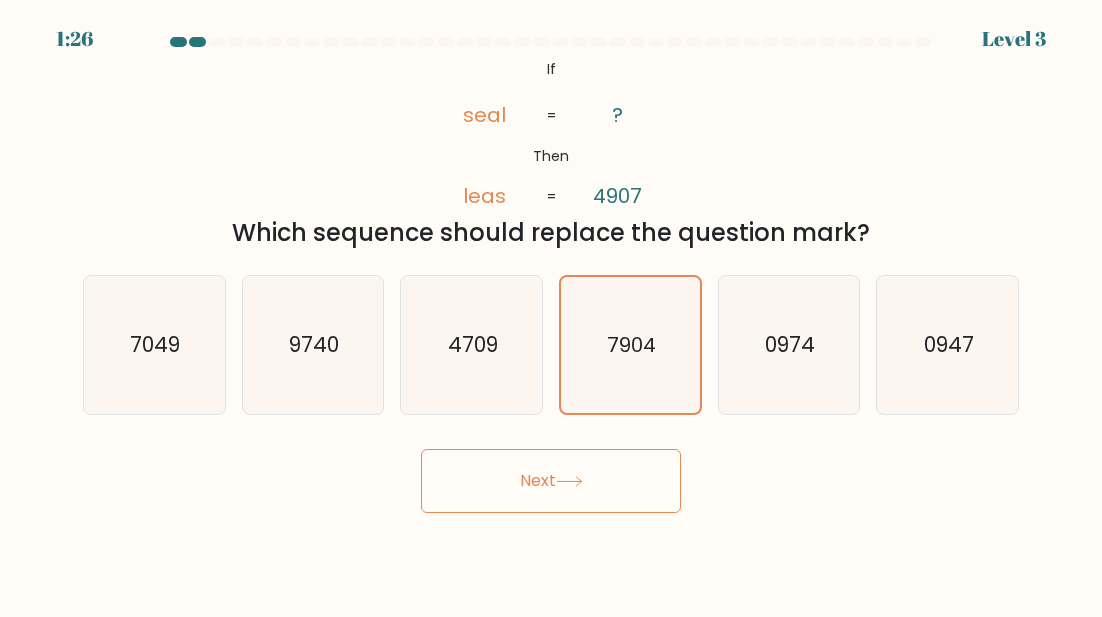 click on "Next" at bounding box center (551, 481) 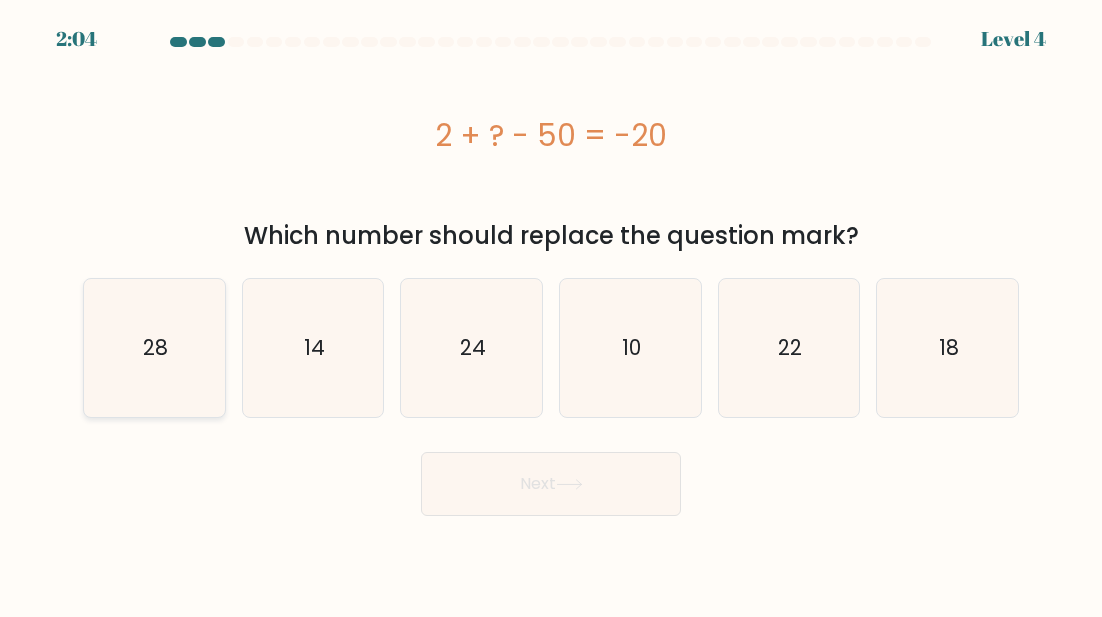 click on "28" 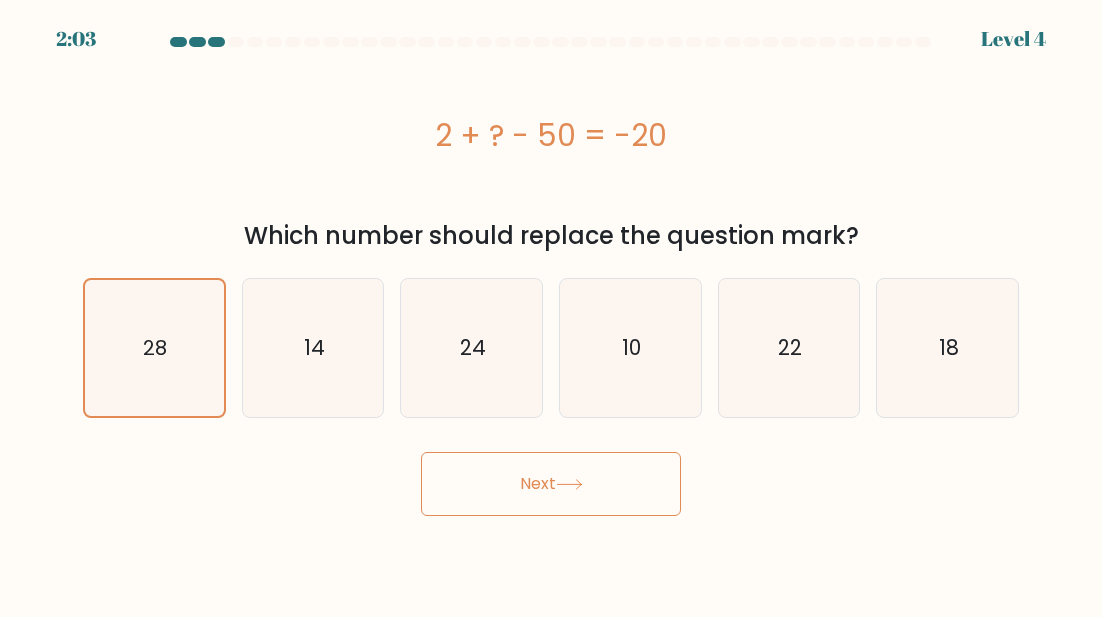 click on "Next" at bounding box center [551, 484] 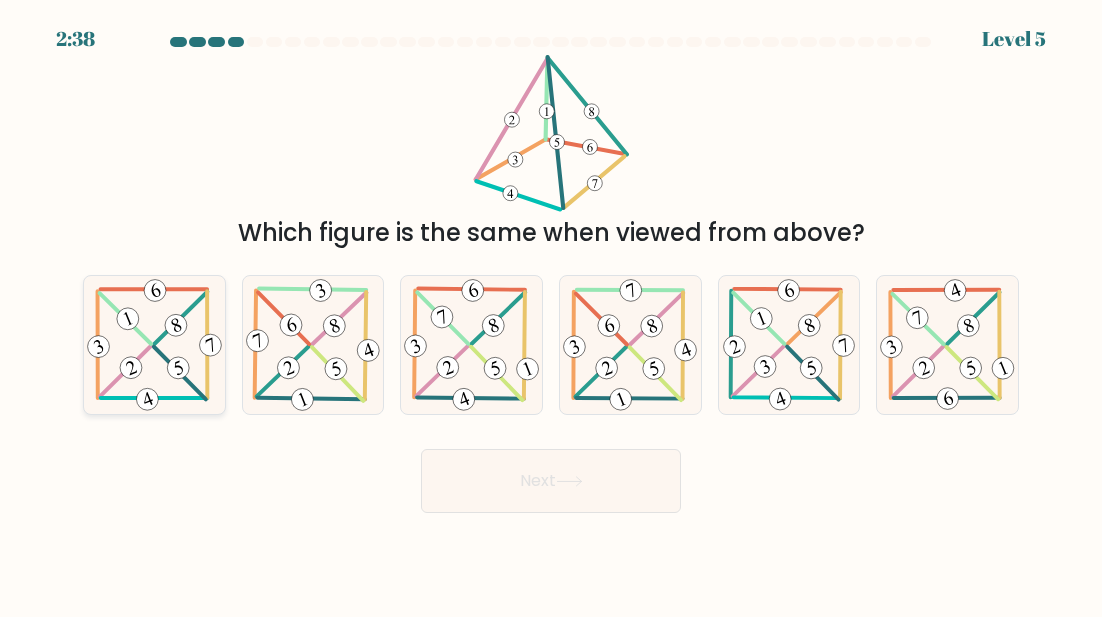 click 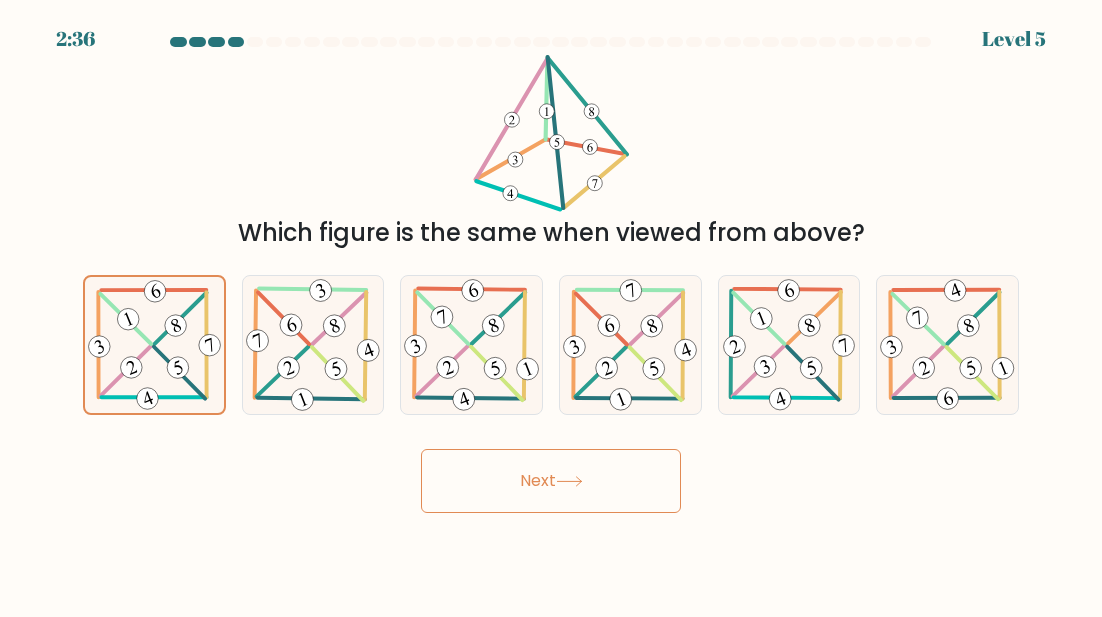 click 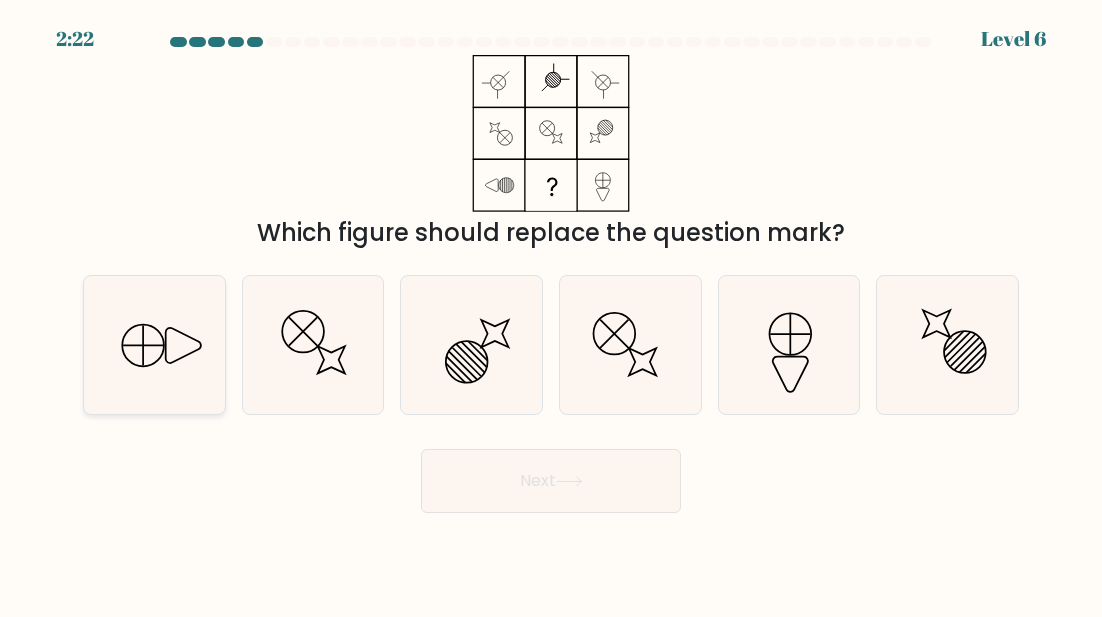 click 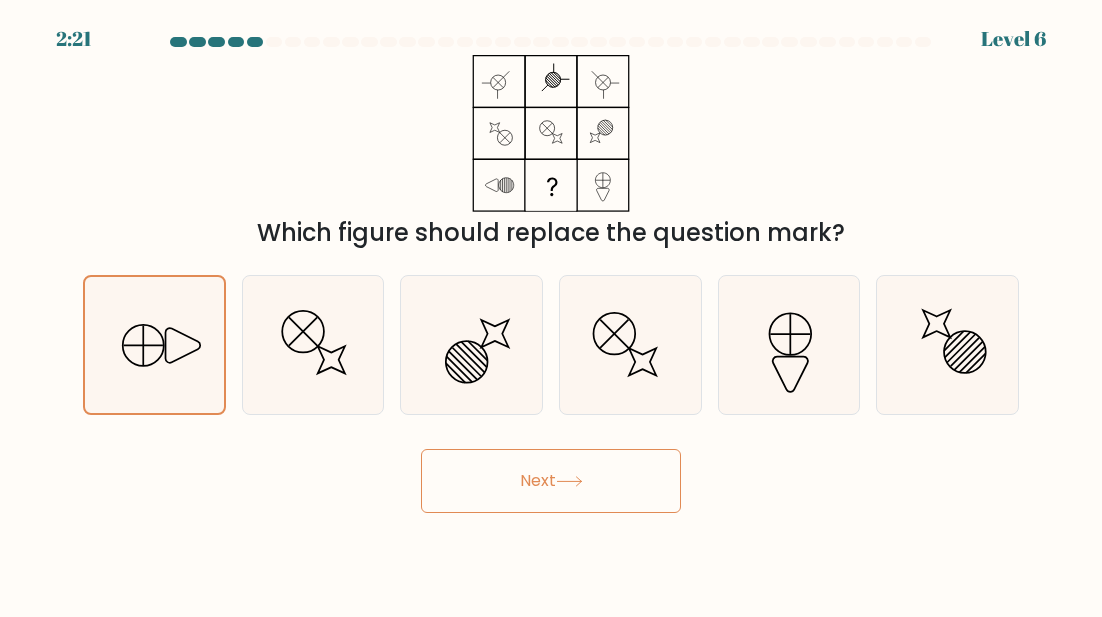 click on "Next" at bounding box center [551, 481] 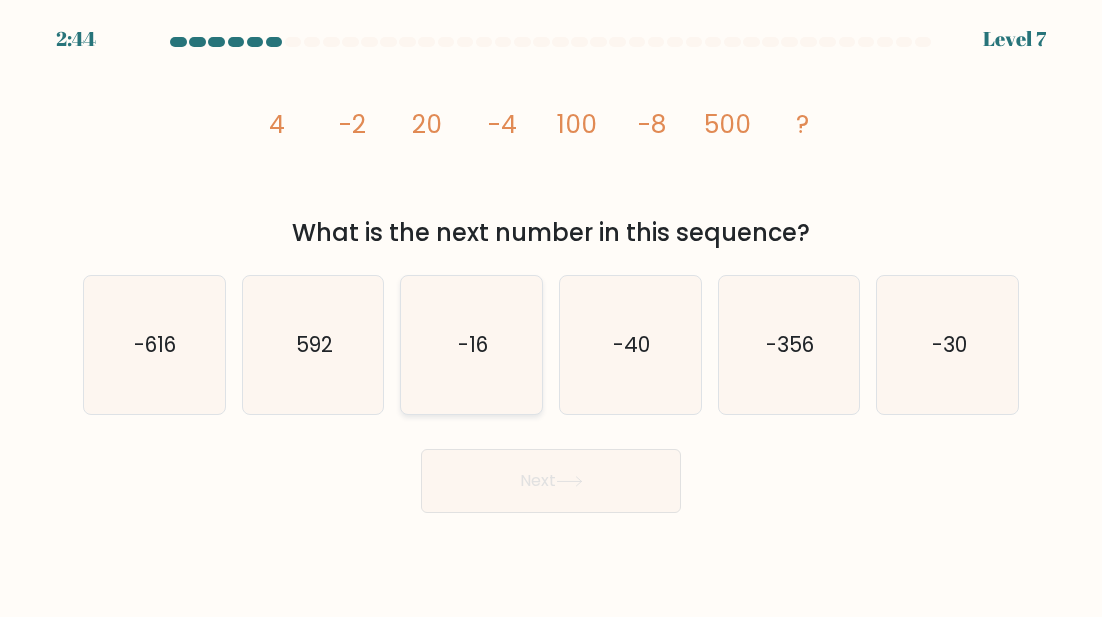 click on "-16" 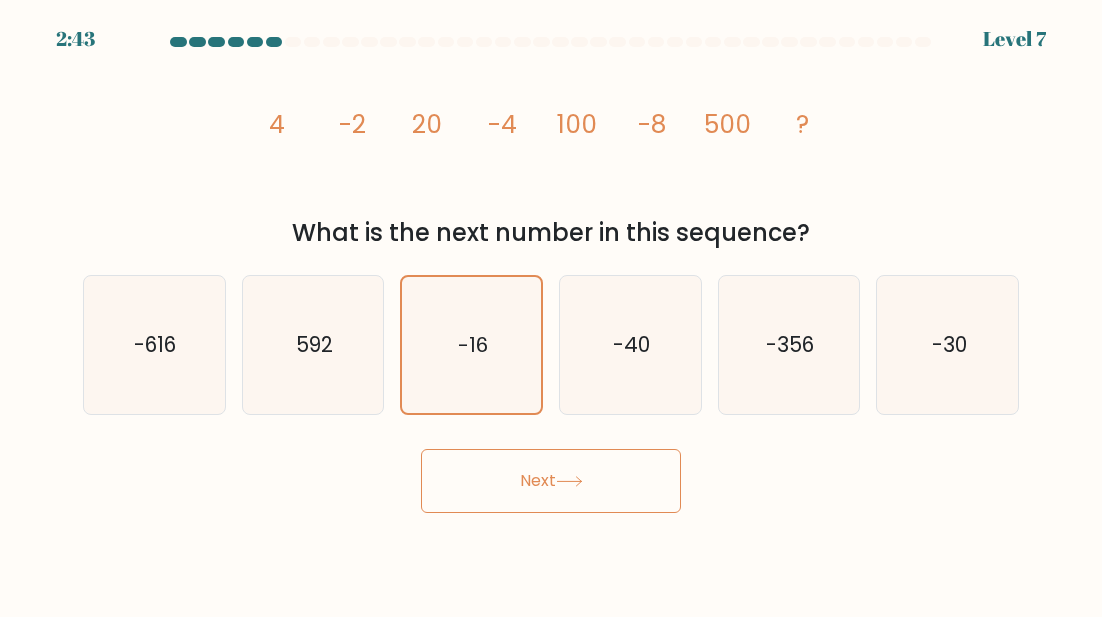 click on "Next" at bounding box center [551, 481] 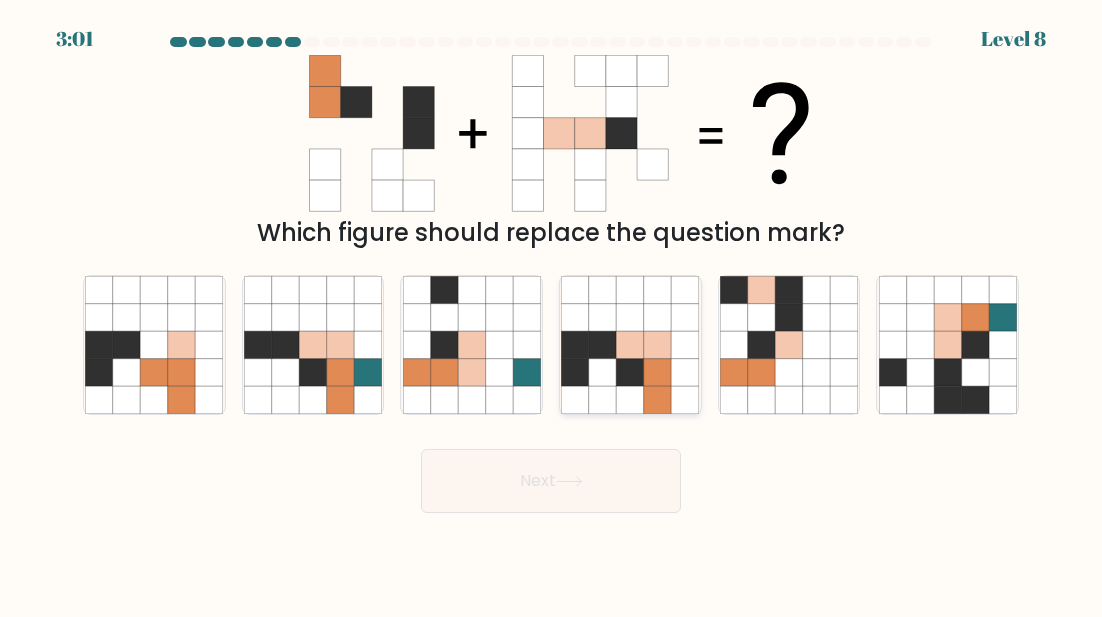 click 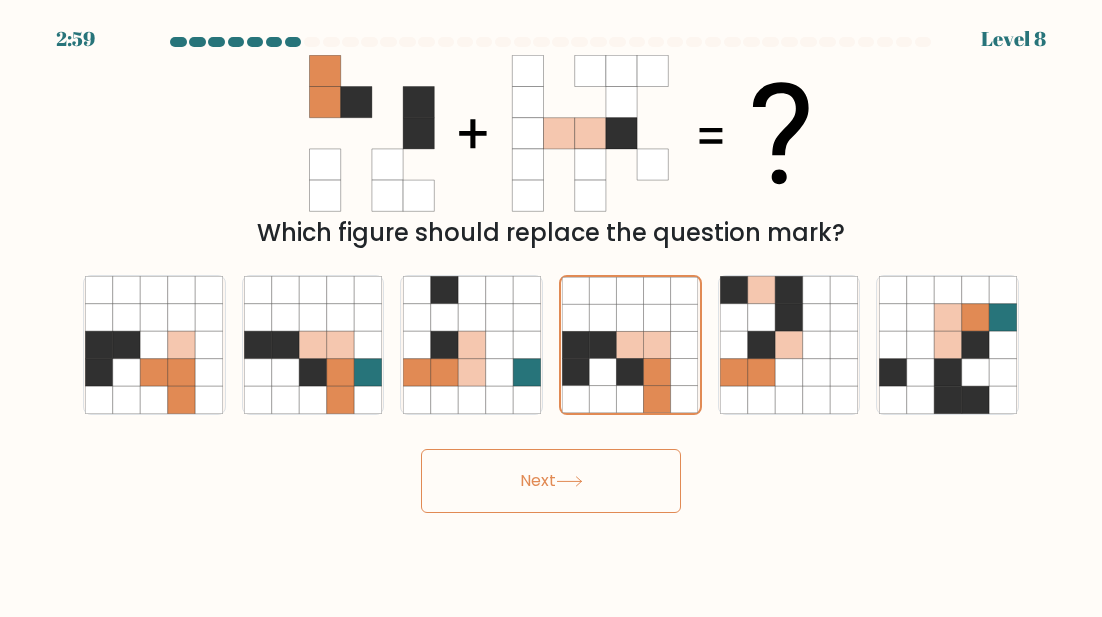 click on "Next" at bounding box center [551, 481] 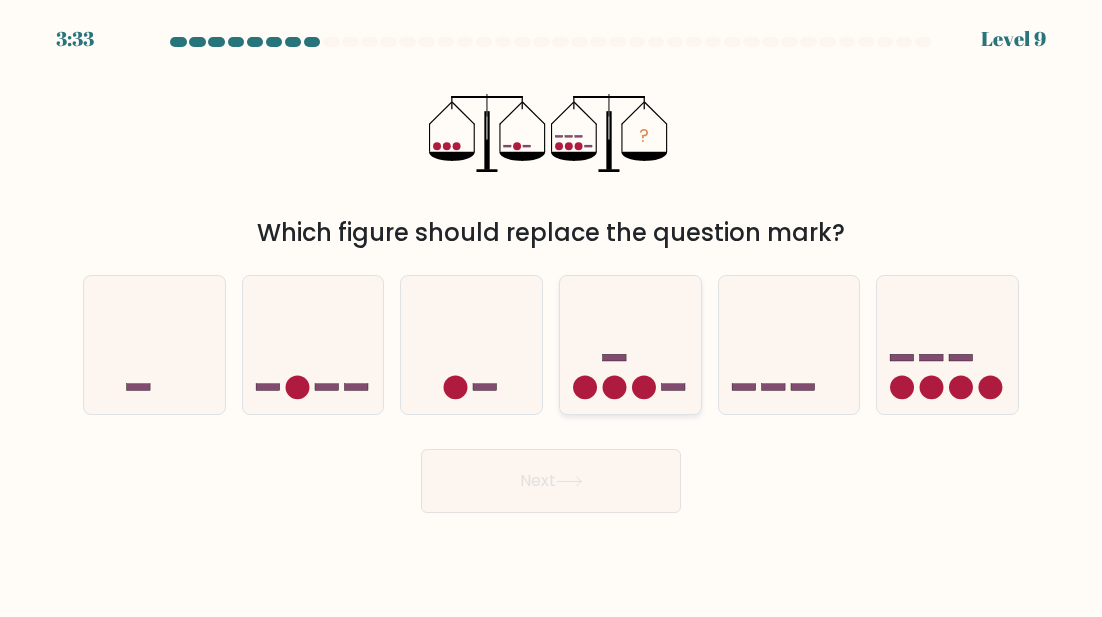 click 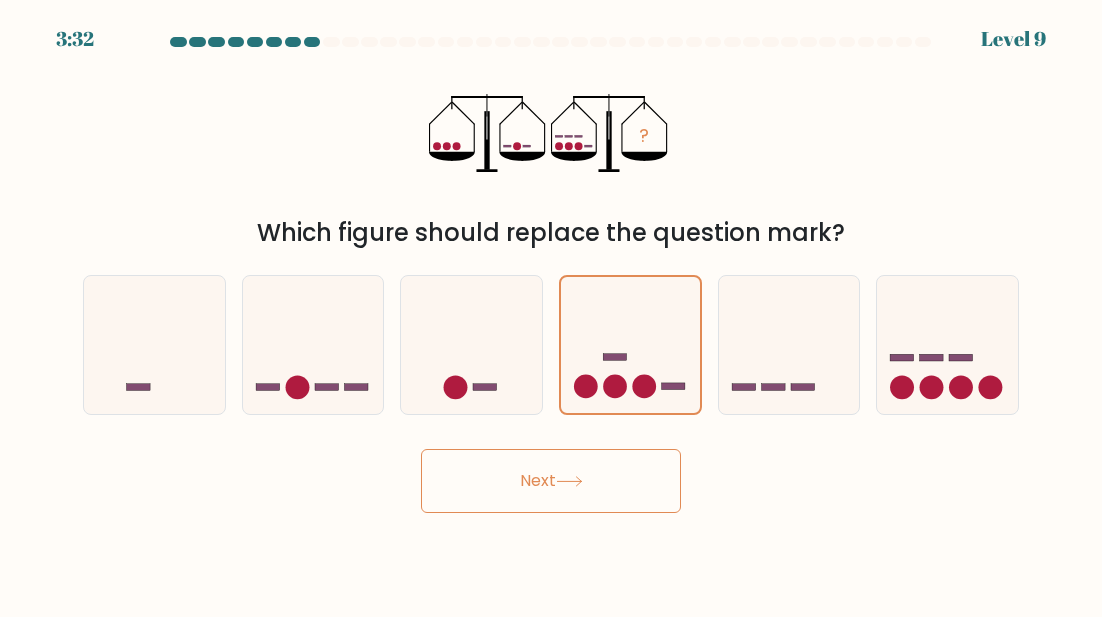 click on "Next" at bounding box center (551, 481) 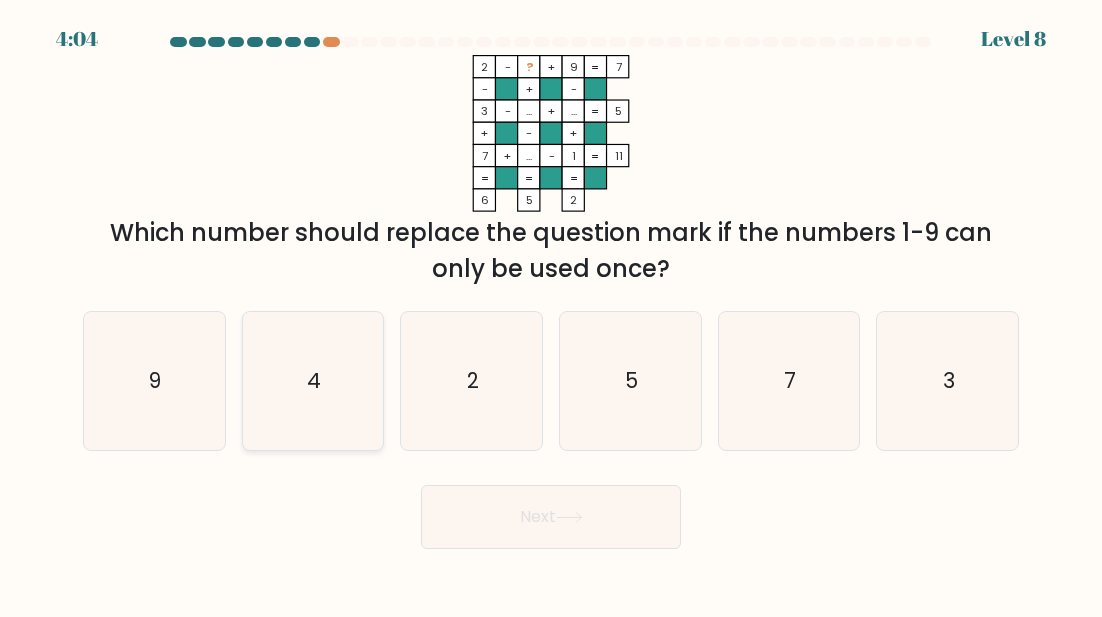 click on "4" 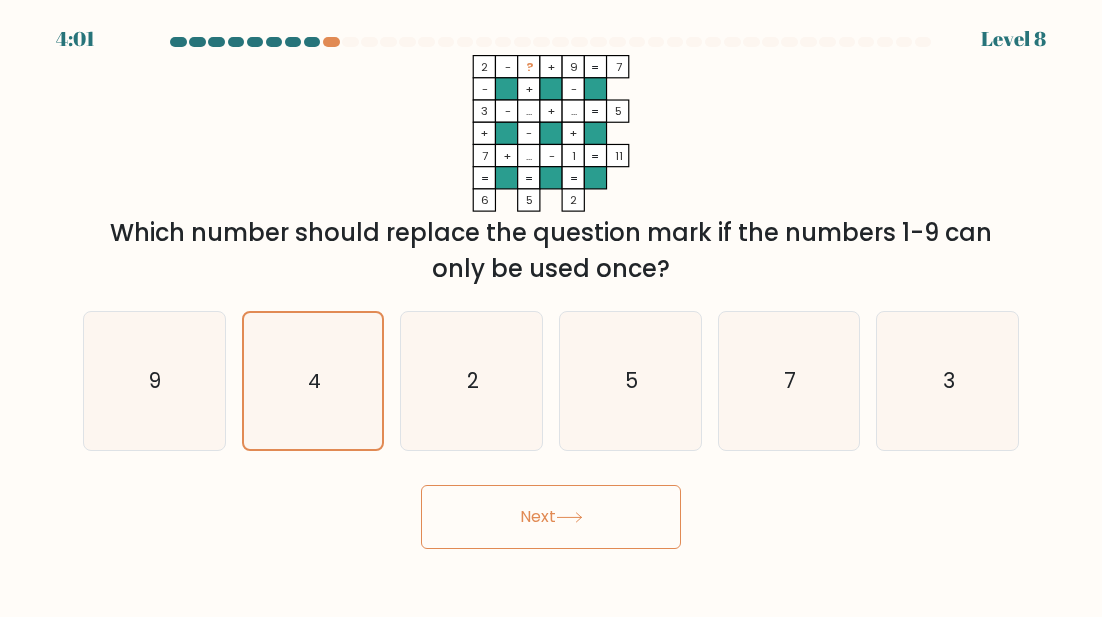 click on "Next" at bounding box center [551, 517] 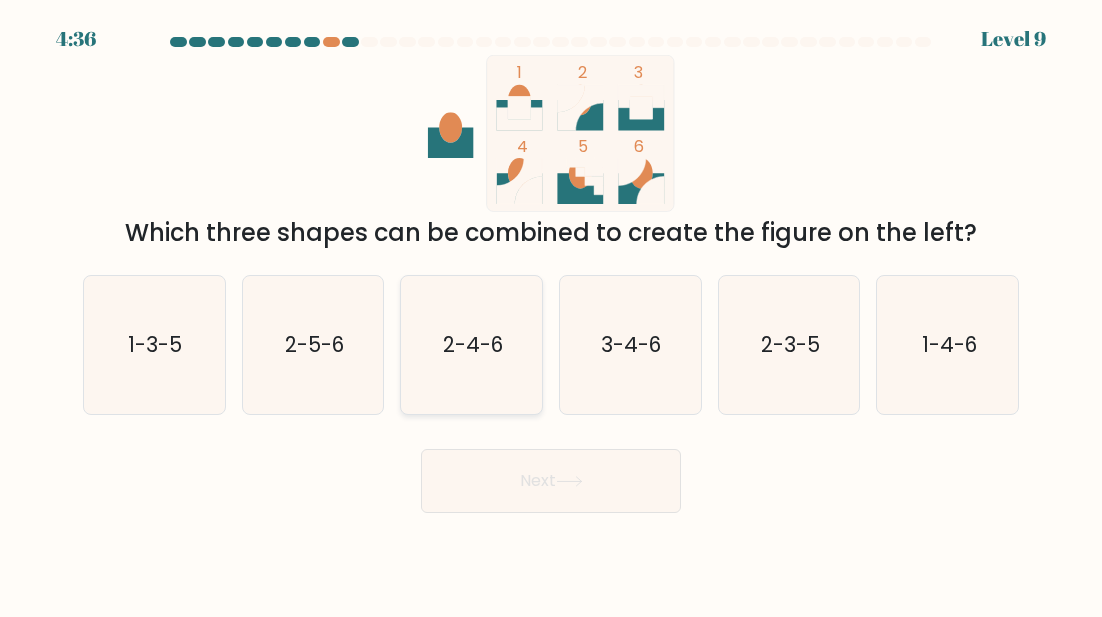 click on "2-4-6" 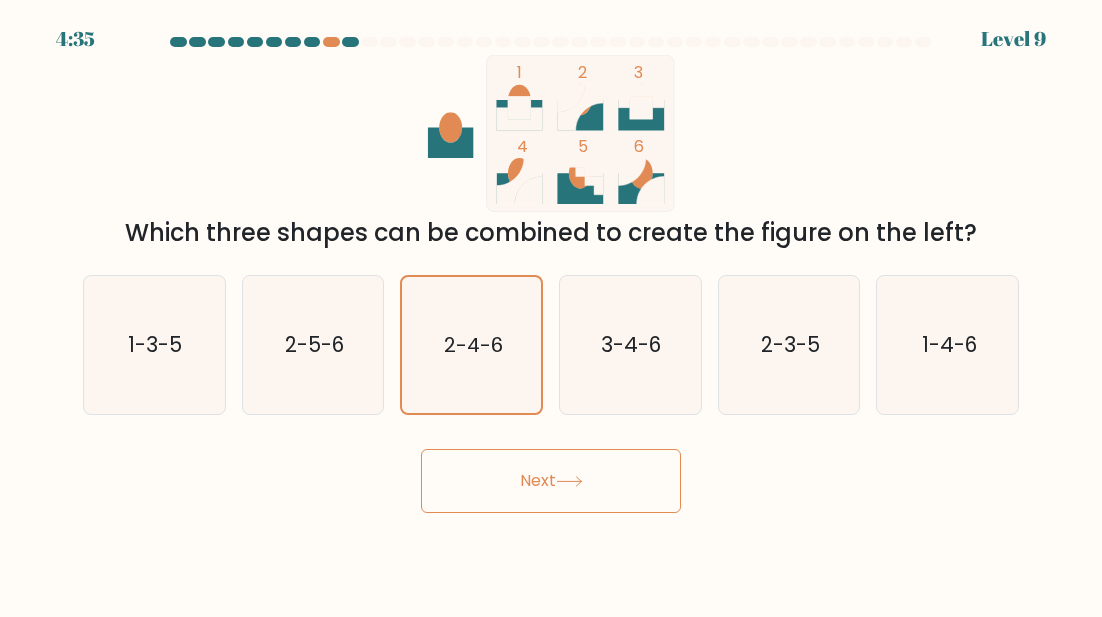 click on "Next" at bounding box center (551, 481) 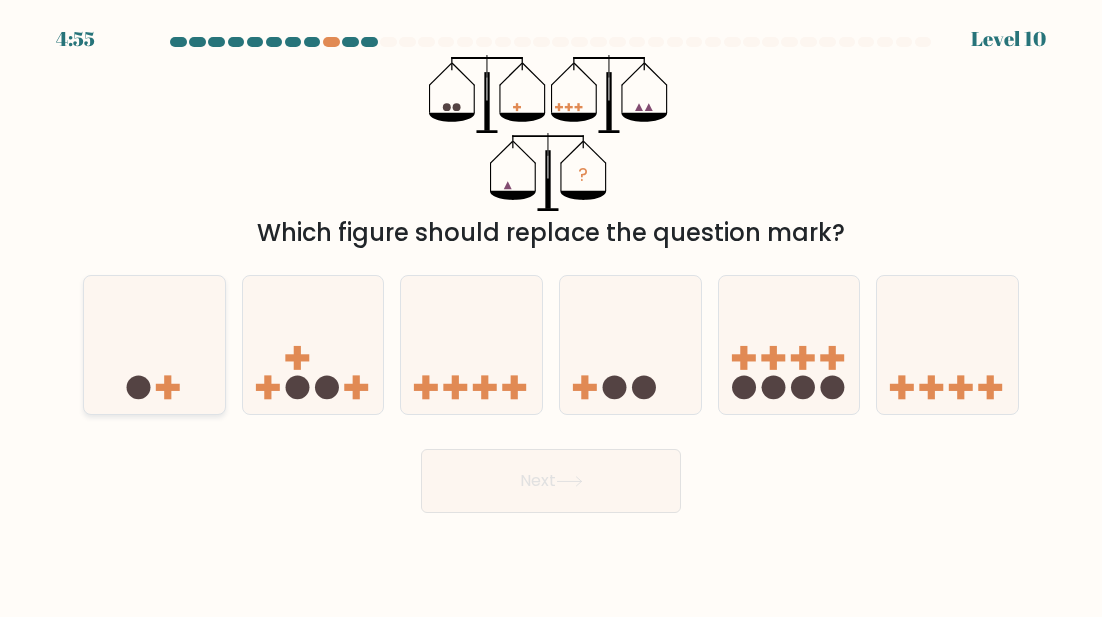click 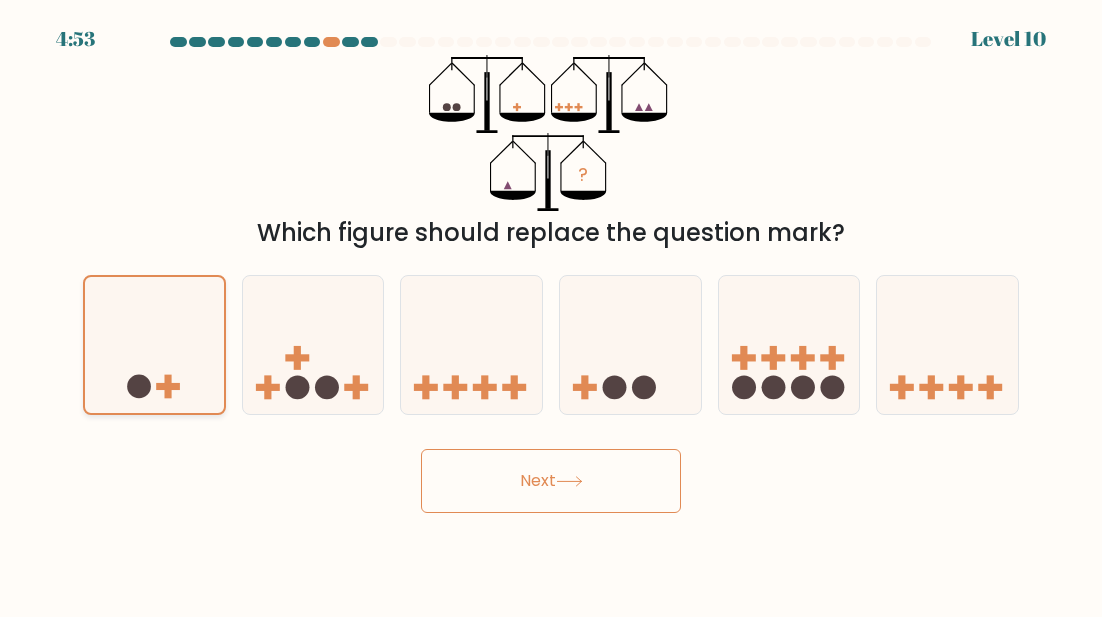 click 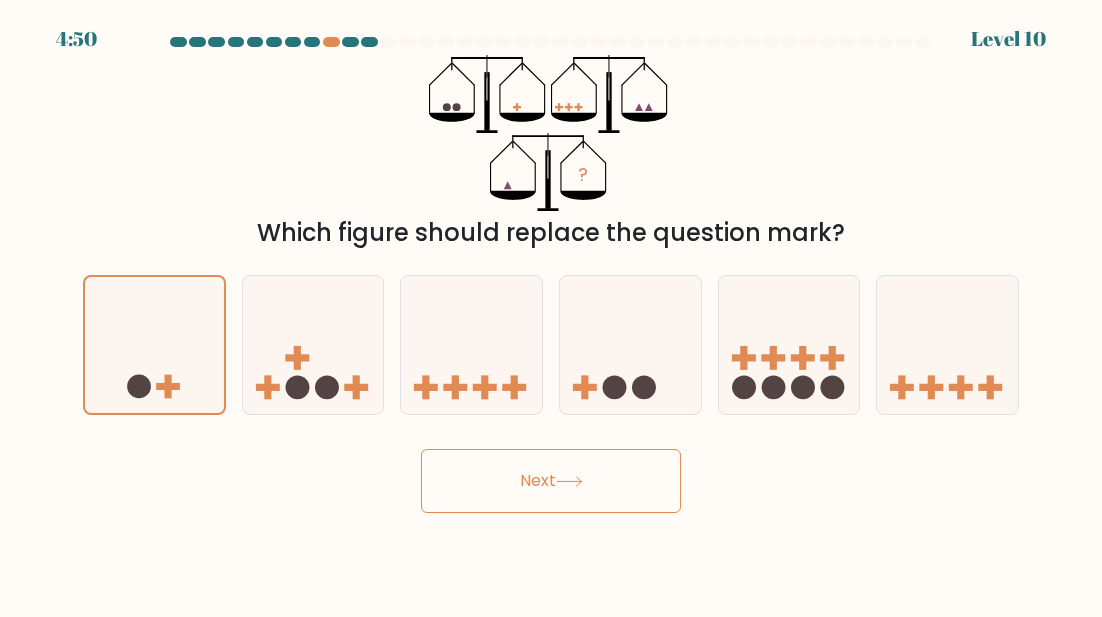 click on "Next" at bounding box center [551, 481] 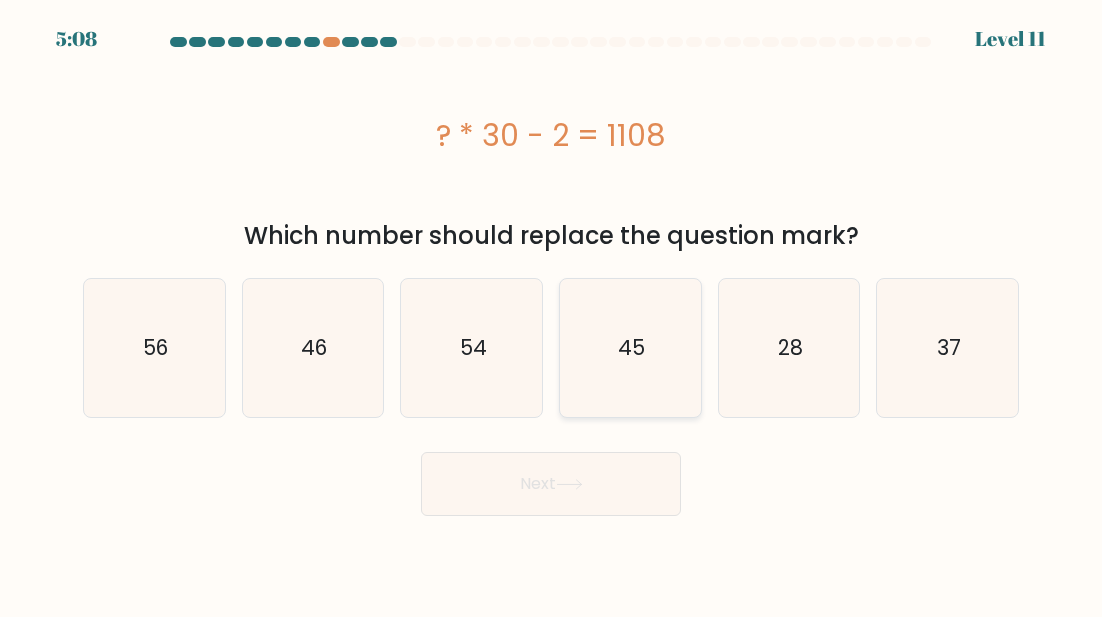 click on "45" 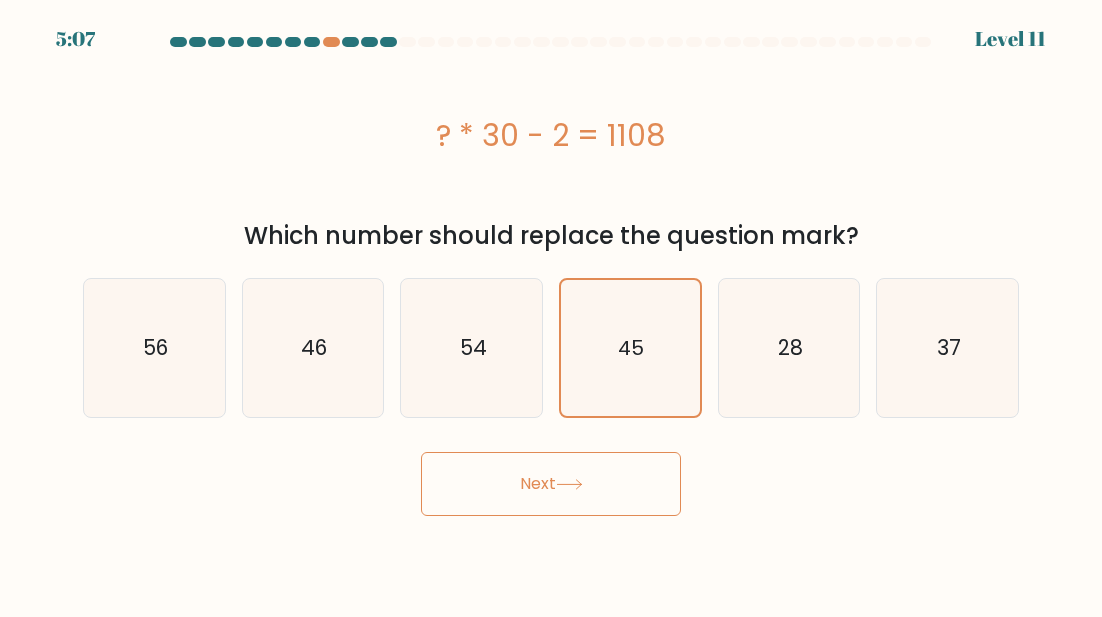 click on "Next" at bounding box center (551, 484) 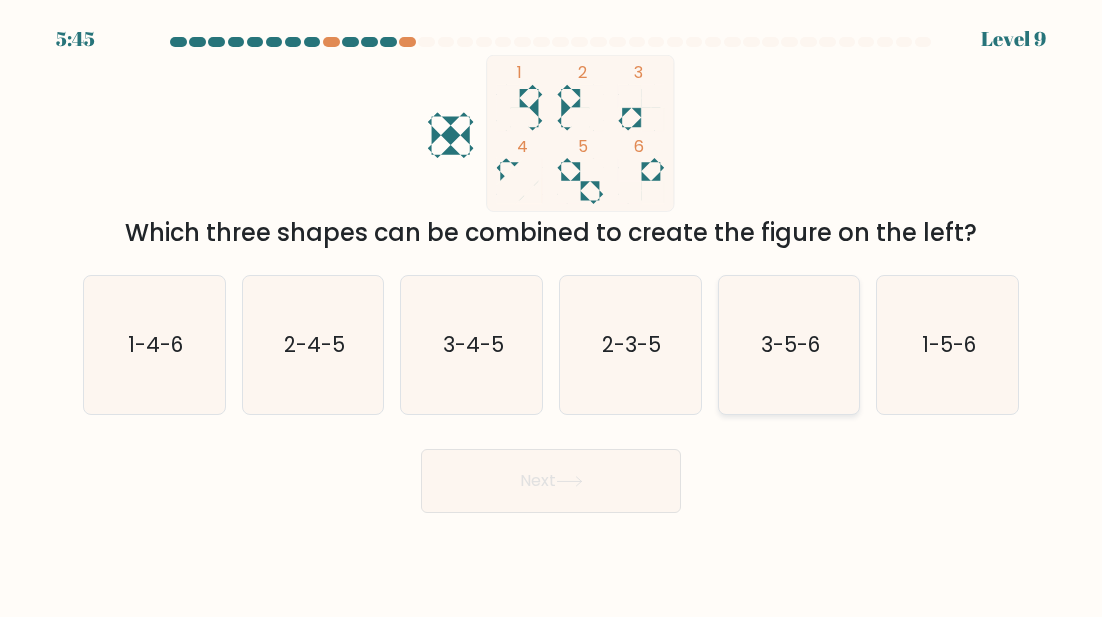 click on "3-5-6" 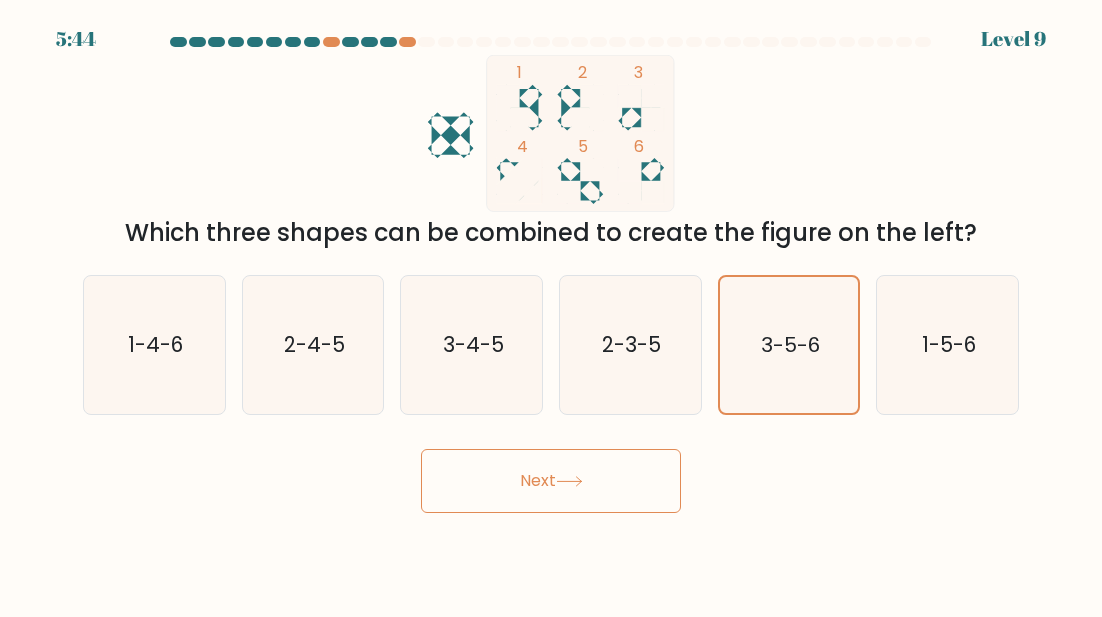 click on "Next" at bounding box center [551, 481] 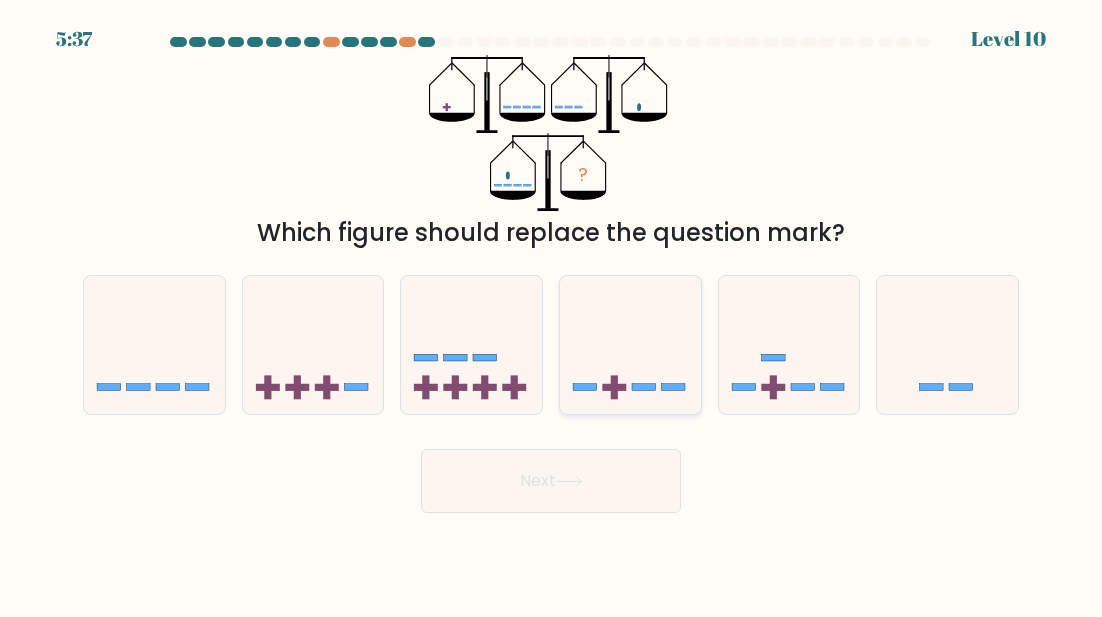 click 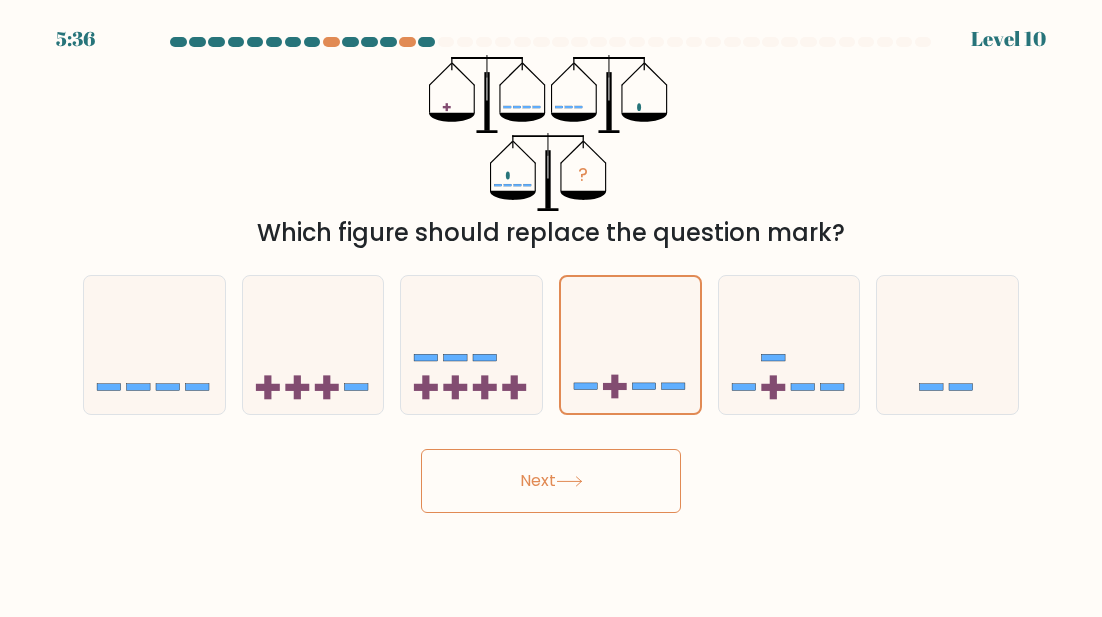 click on "Next" at bounding box center (551, 476) 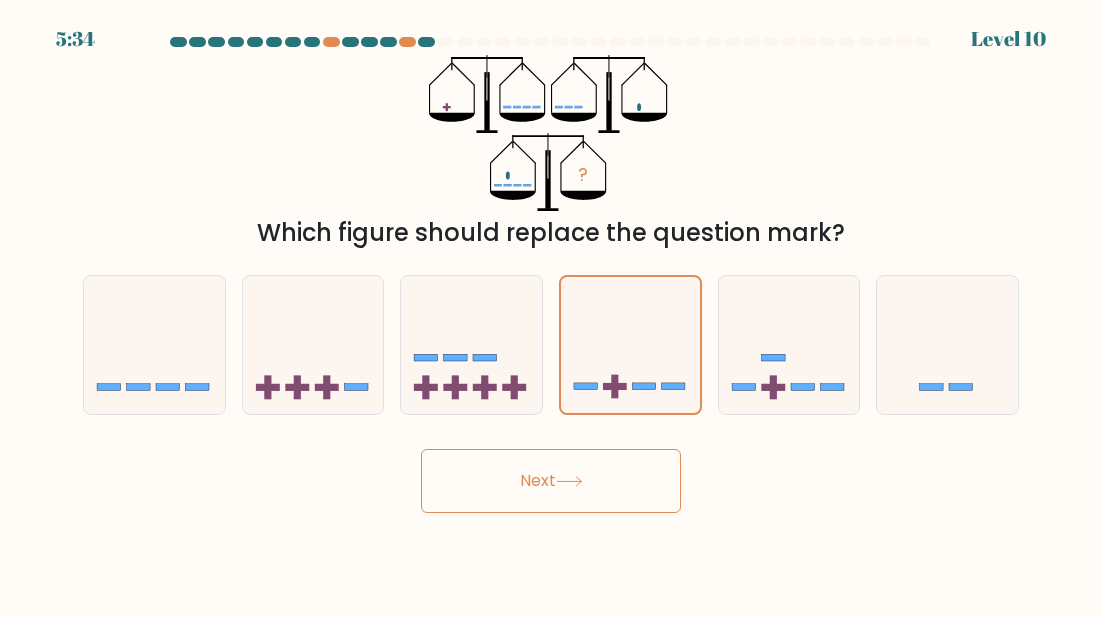 click at bounding box center (551, 275) 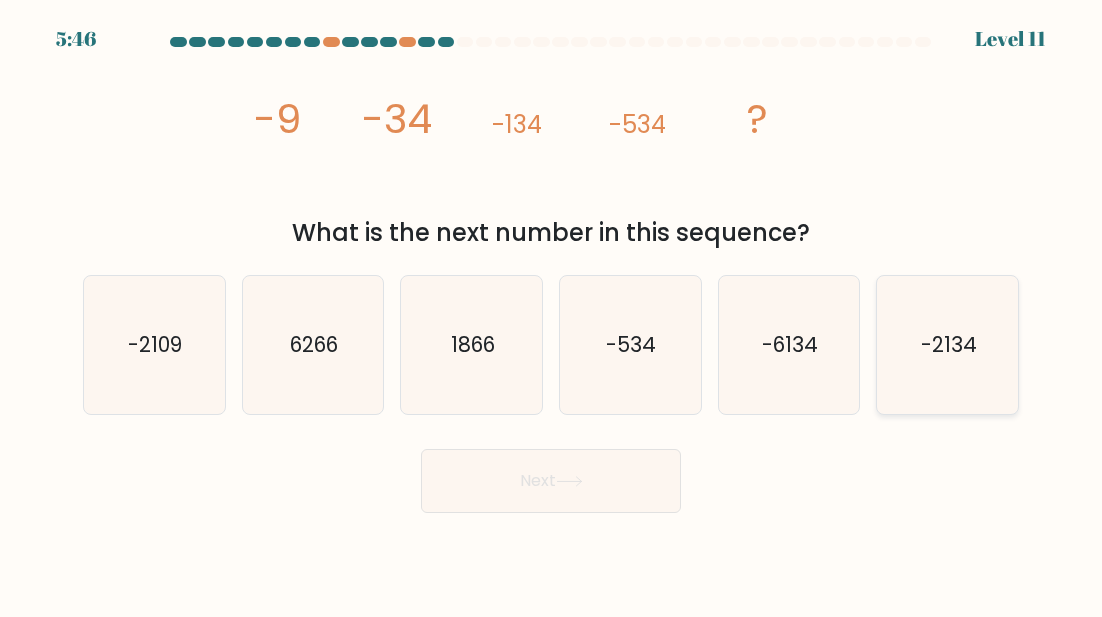 click on "-2134" 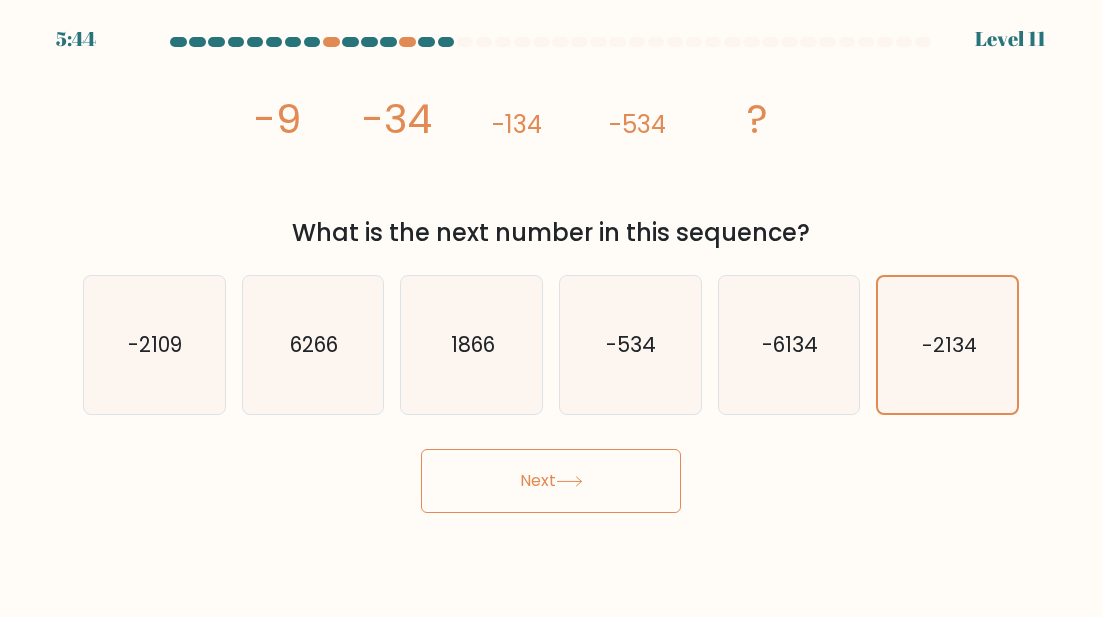 click on "Next" at bounding box center (551, 481) 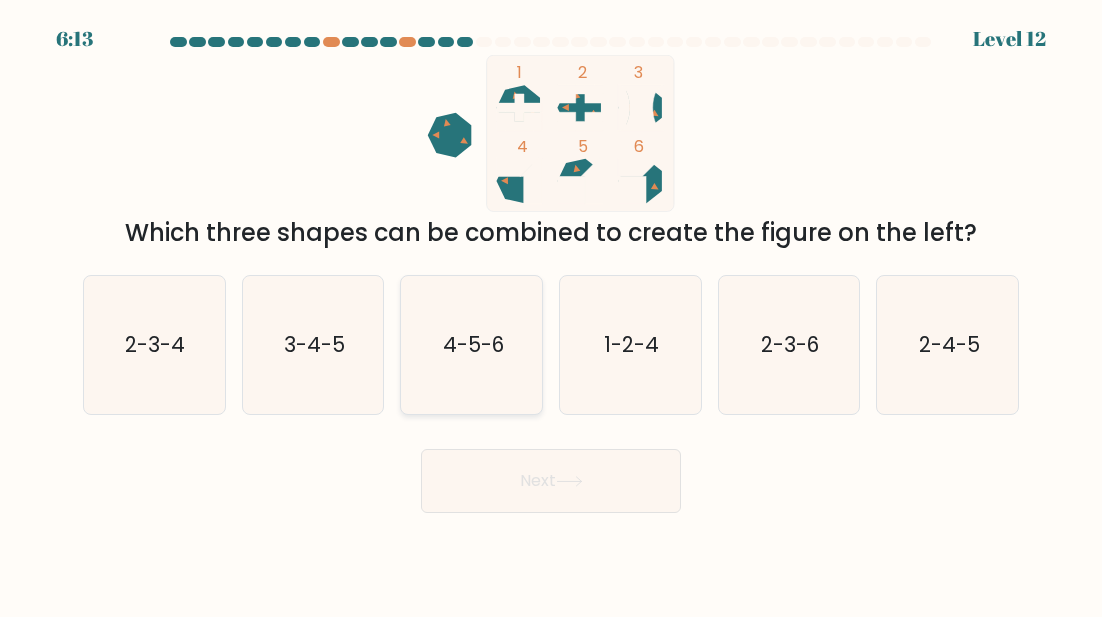 click on "4-5-6" 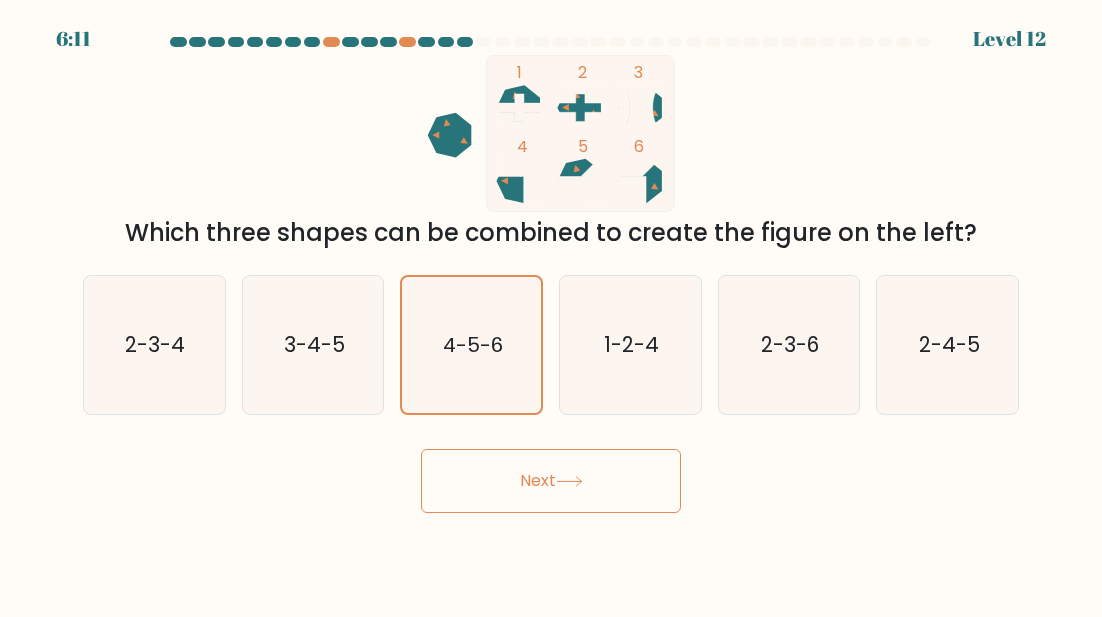 click on "Next" at bounding box center [551, 481] 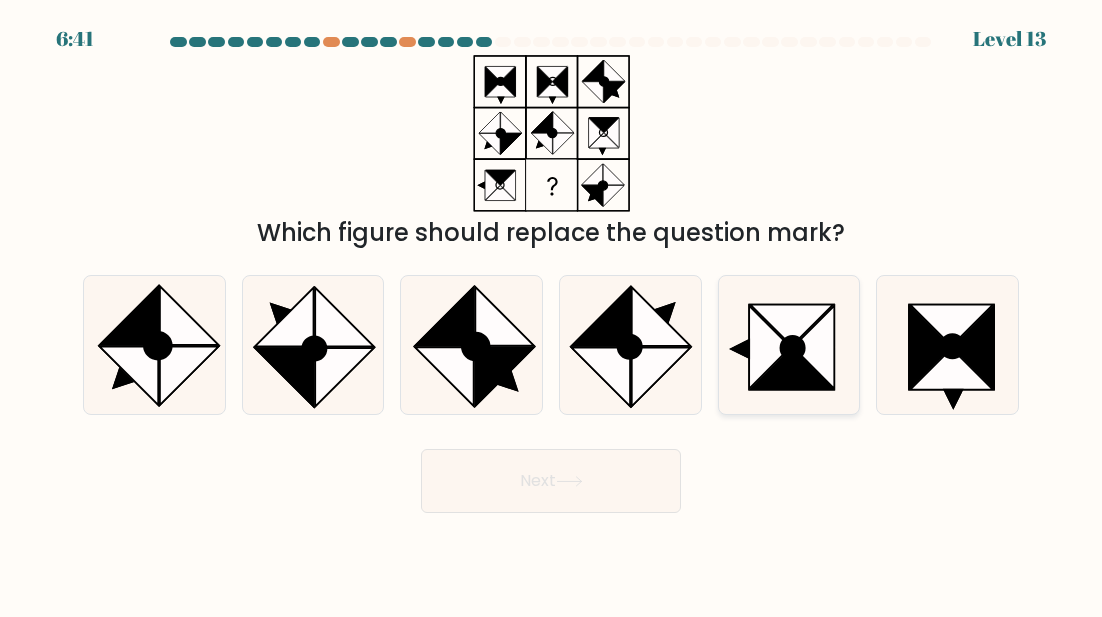 click 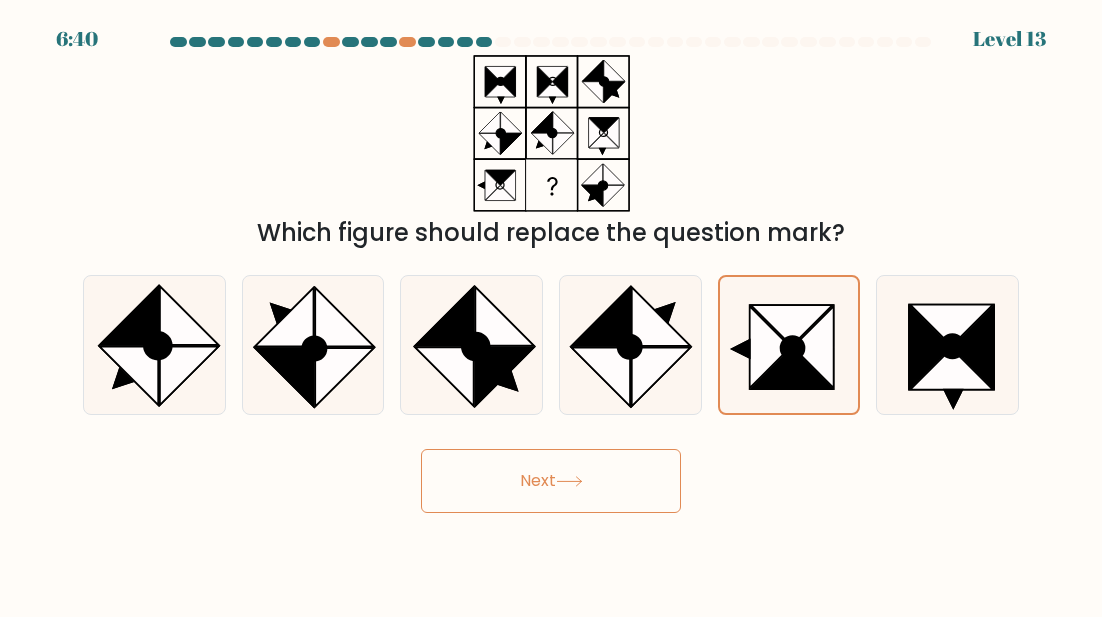 click on "Next" at bounding box center (551, 481) 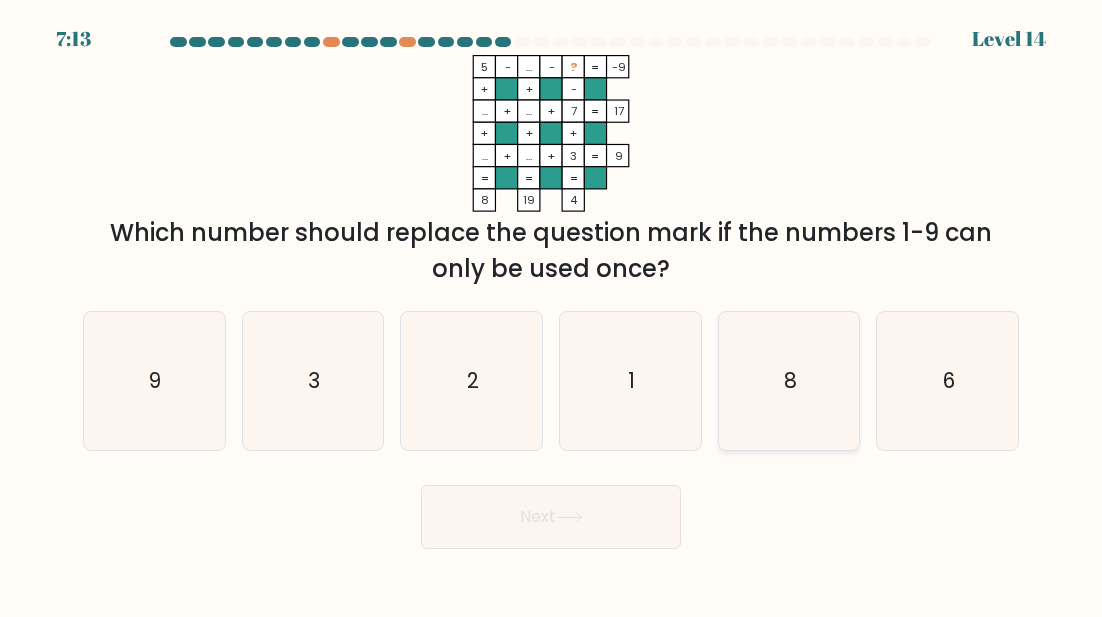 click on "8" 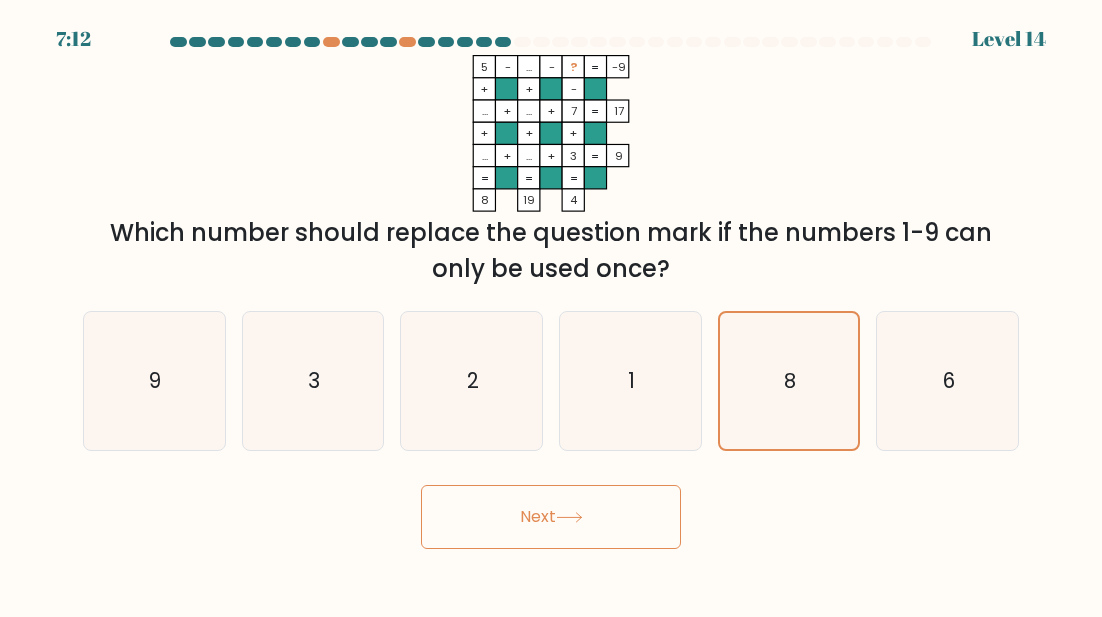 click on "Next" at bounding box center (551, 517) 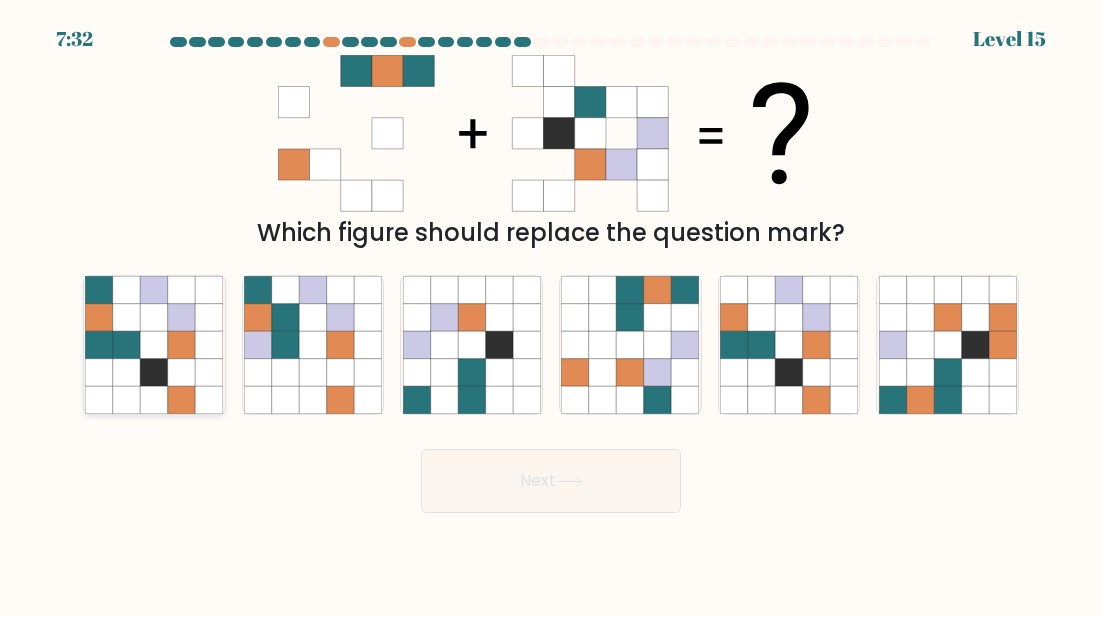 click 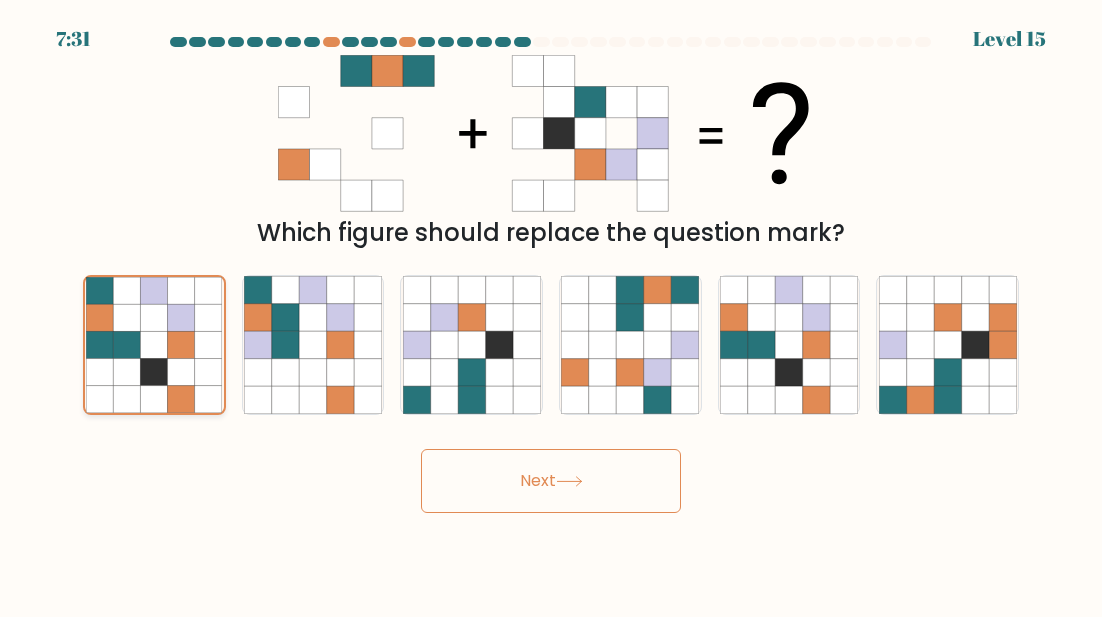 click 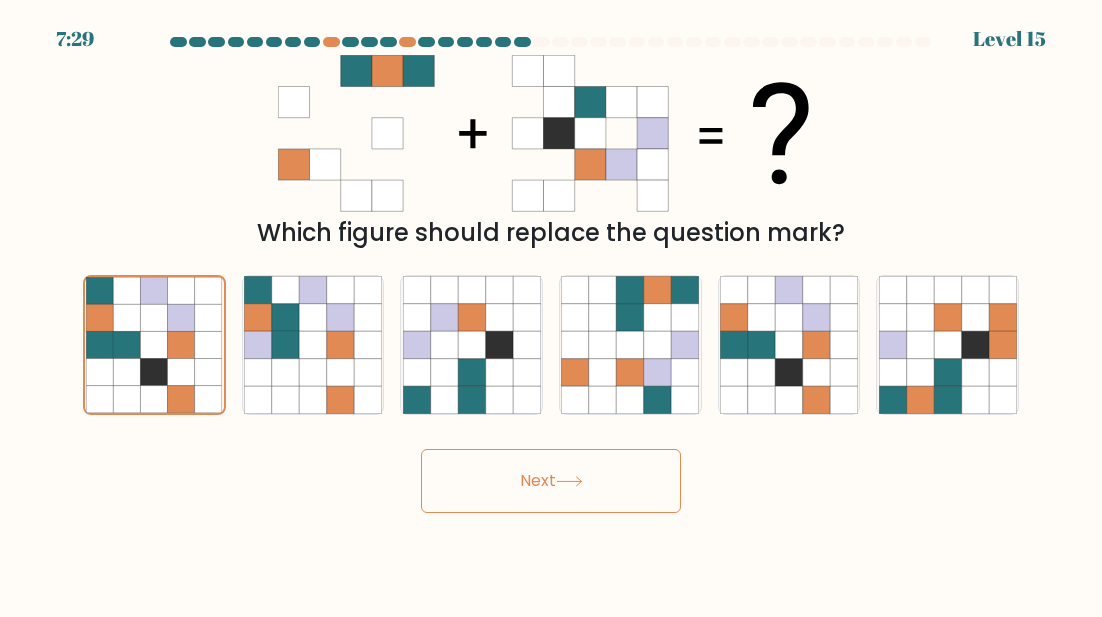 click on "7:29
Level 15" at bounding box center (551, 308) 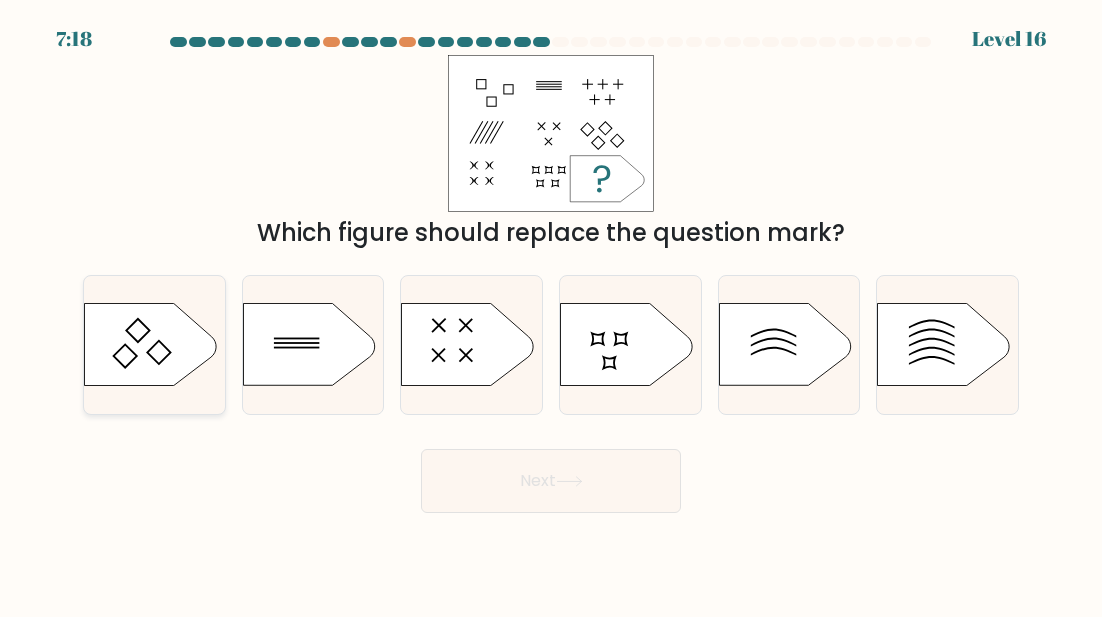 click 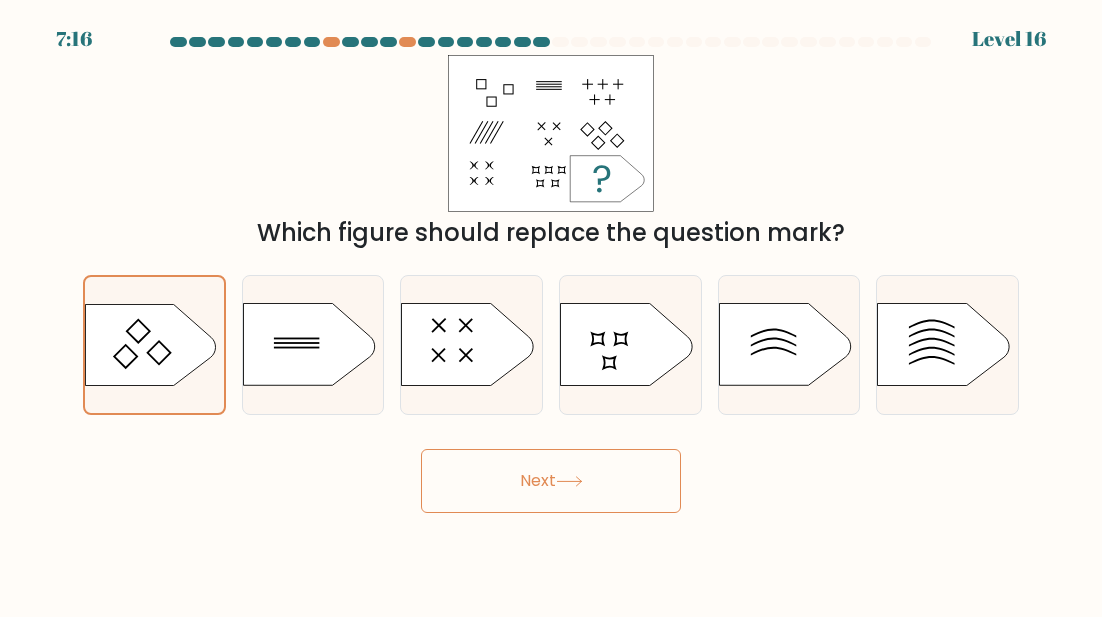 click on "Next" at bounding box center (551, 481) 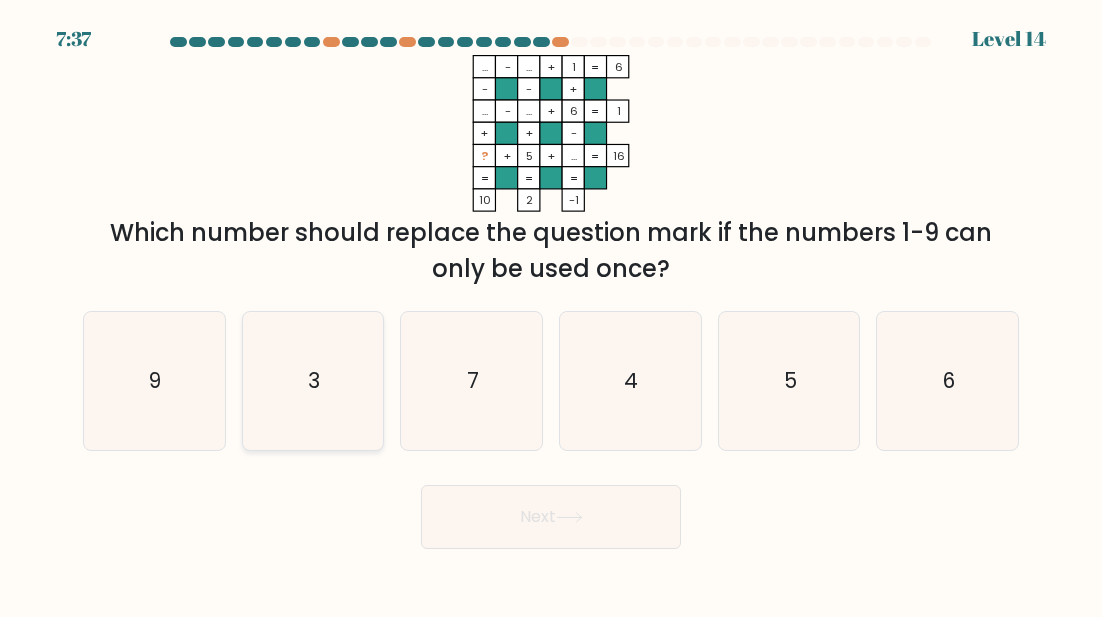 click on "3" 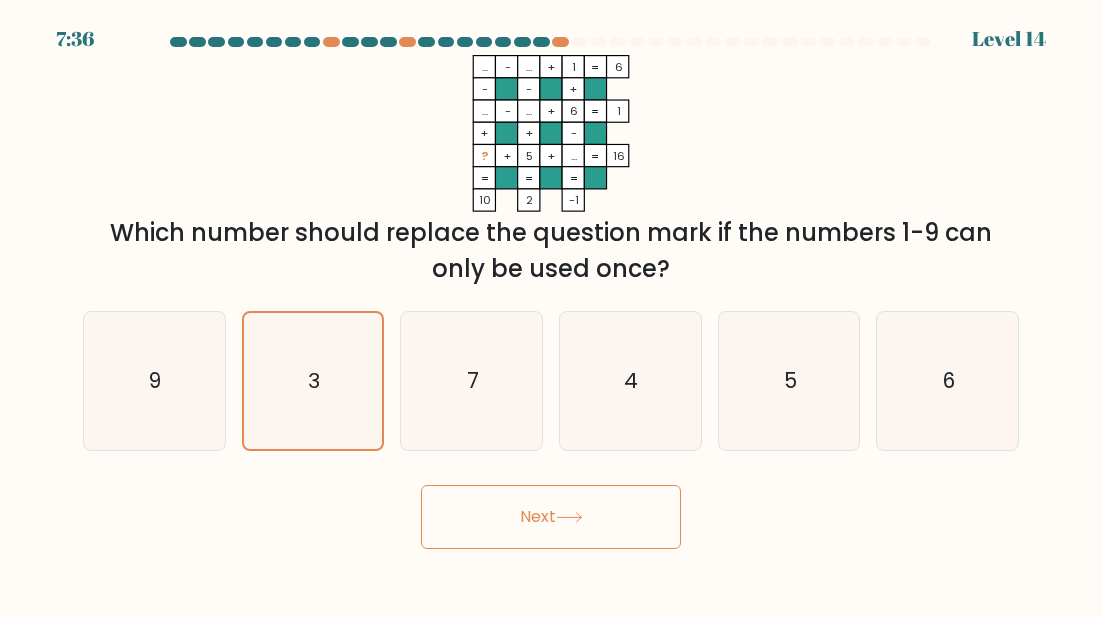 click on "Next" at bounding box center [551, 517] 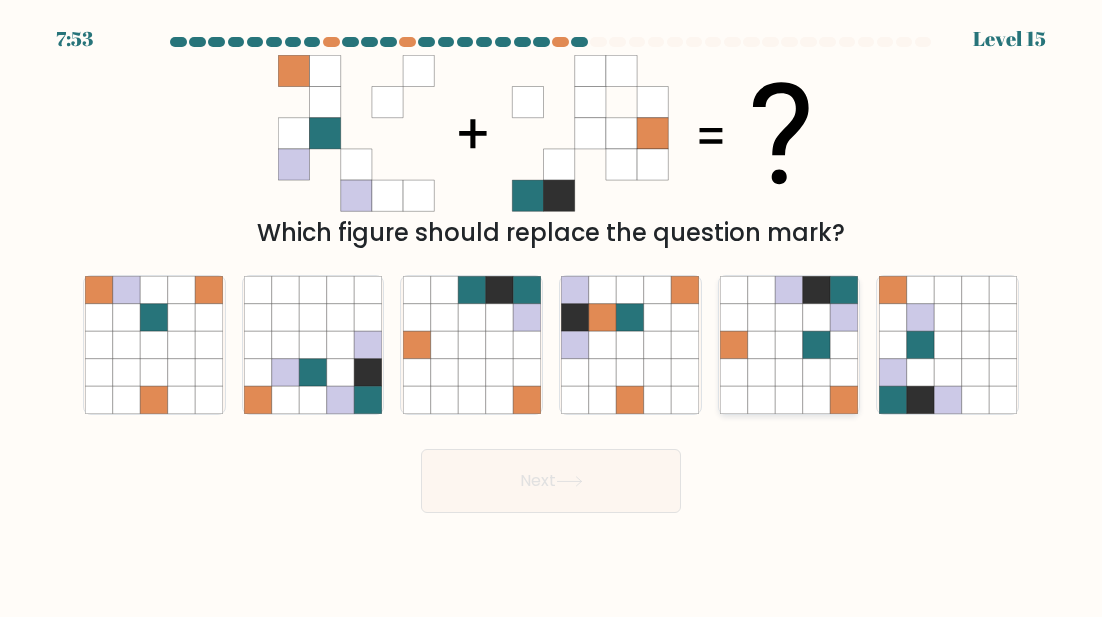 click 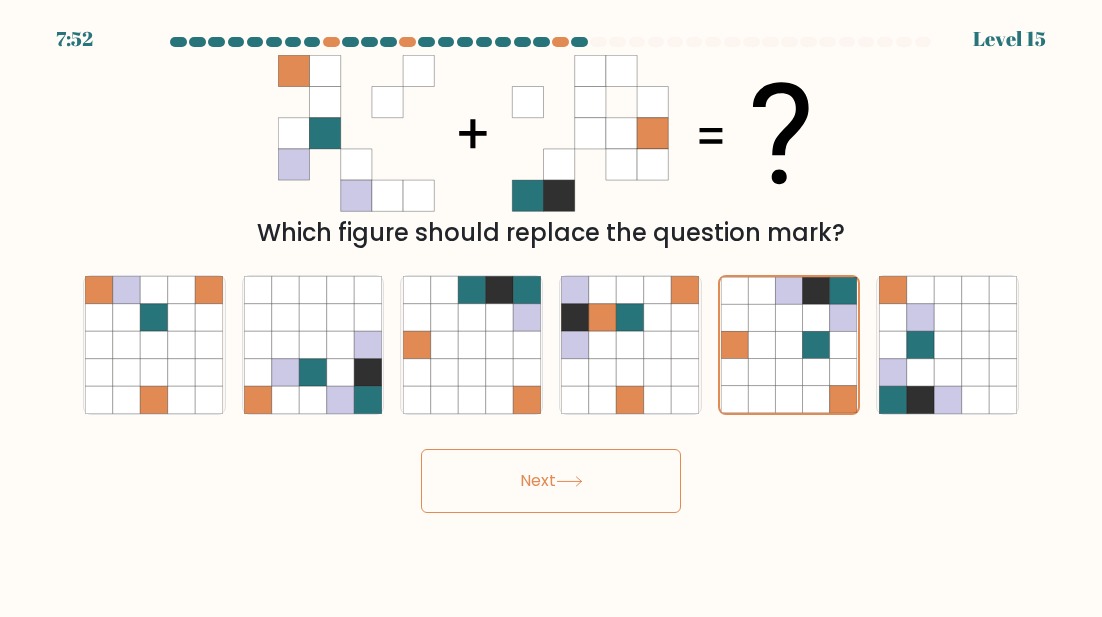 click on "Next" at bounding box center (551, 481) 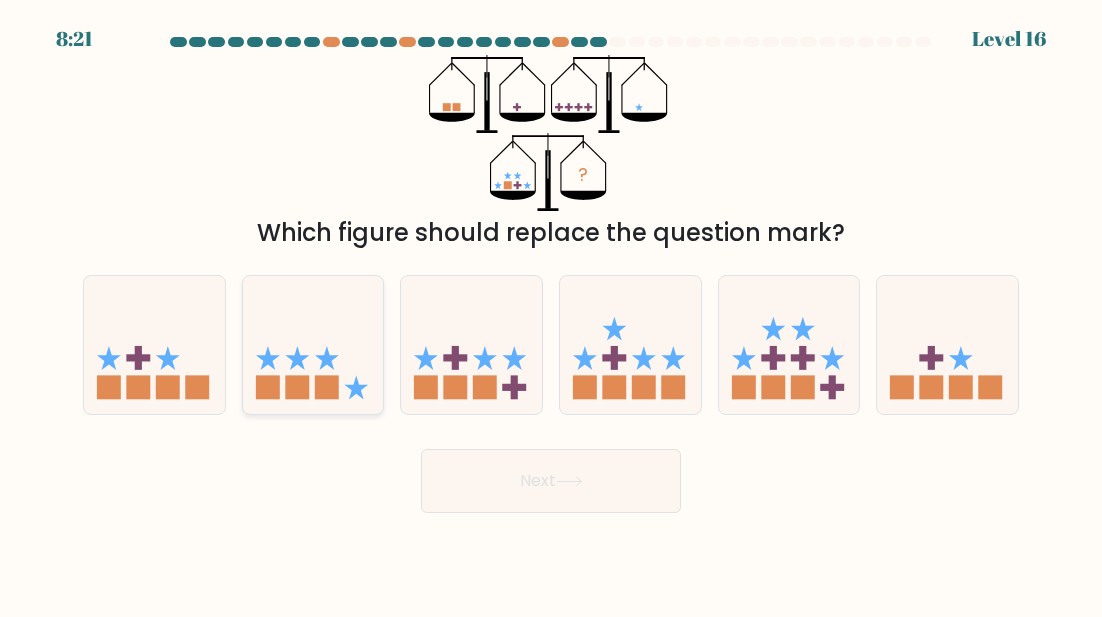 click 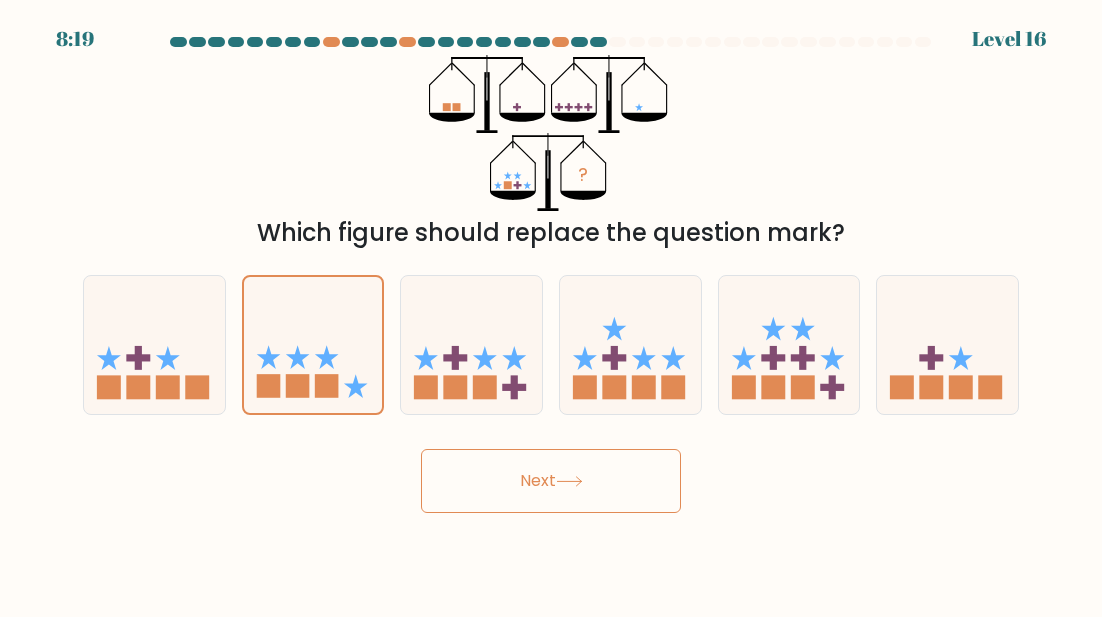click on "Next" at bounding box center (551, 481) 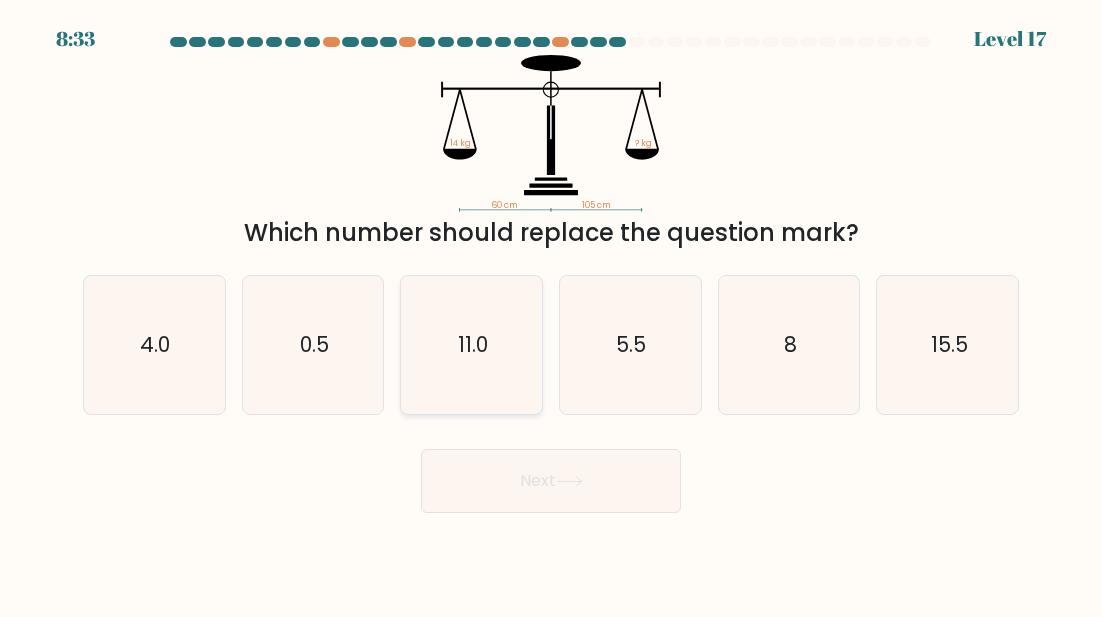 click on "11.0" 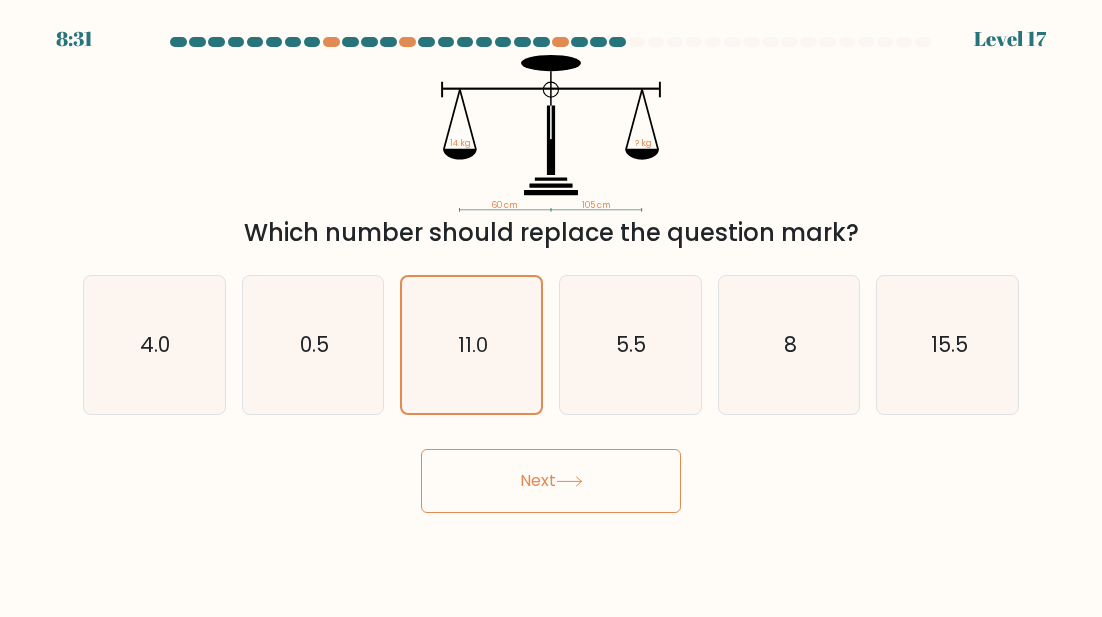 click on "Next" at bounding box center [551, 481] 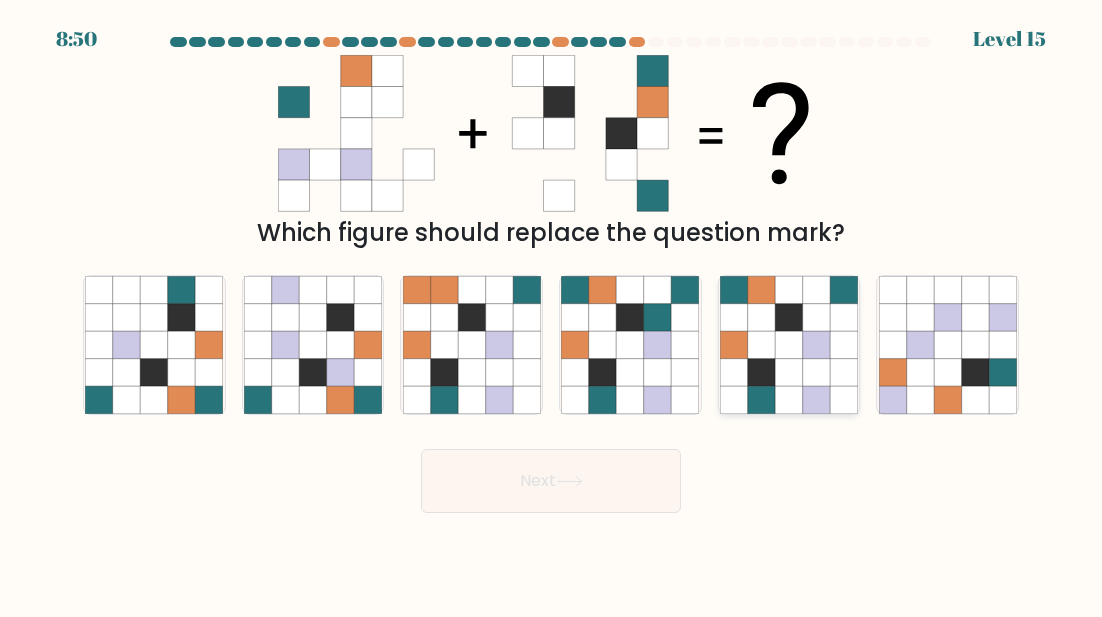 click 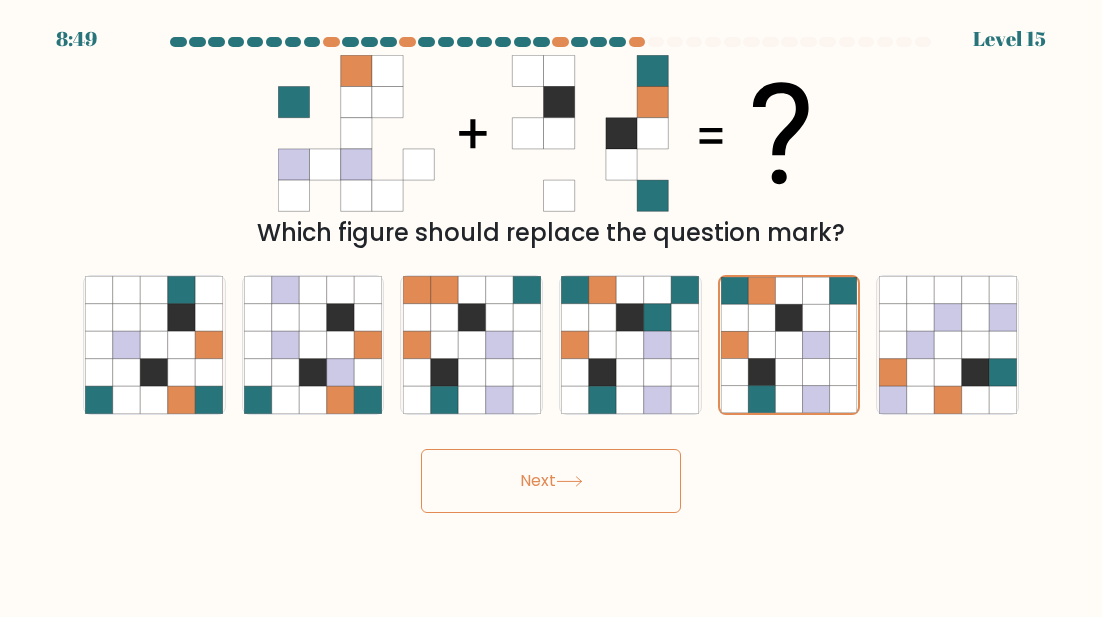 click on "Next" at bounding box center (551, 481) 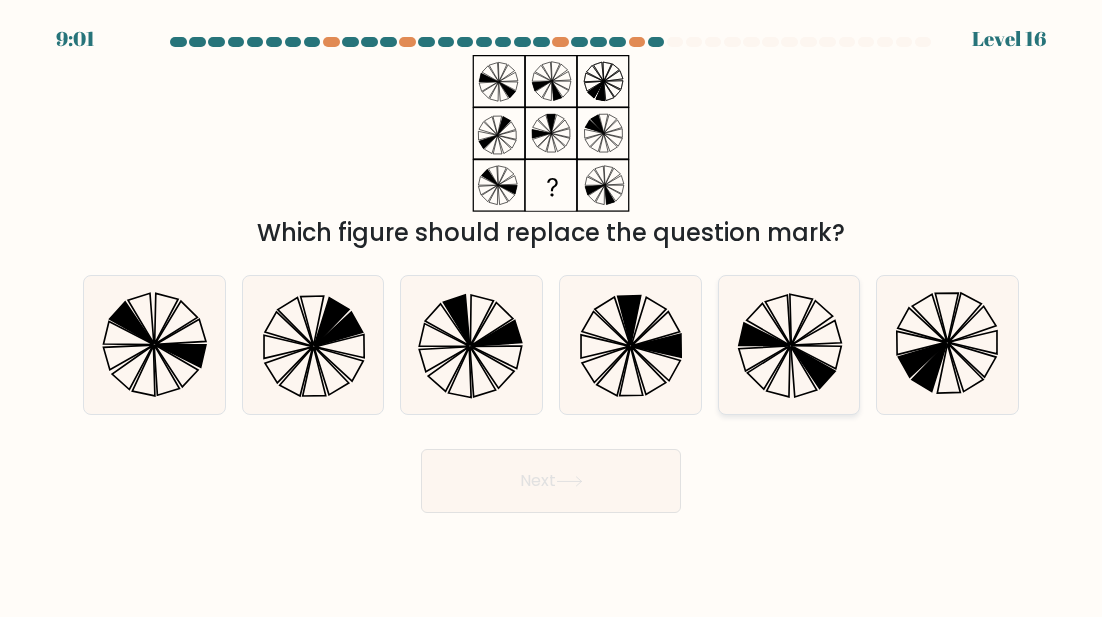 click 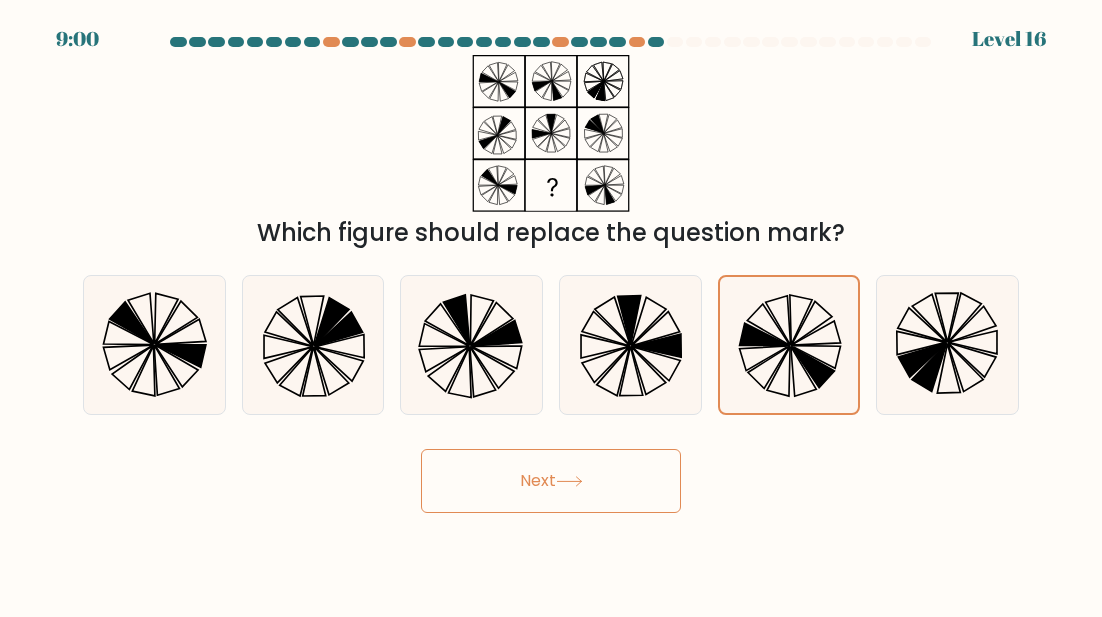 click on "Next" at bounding box center (551, 481) 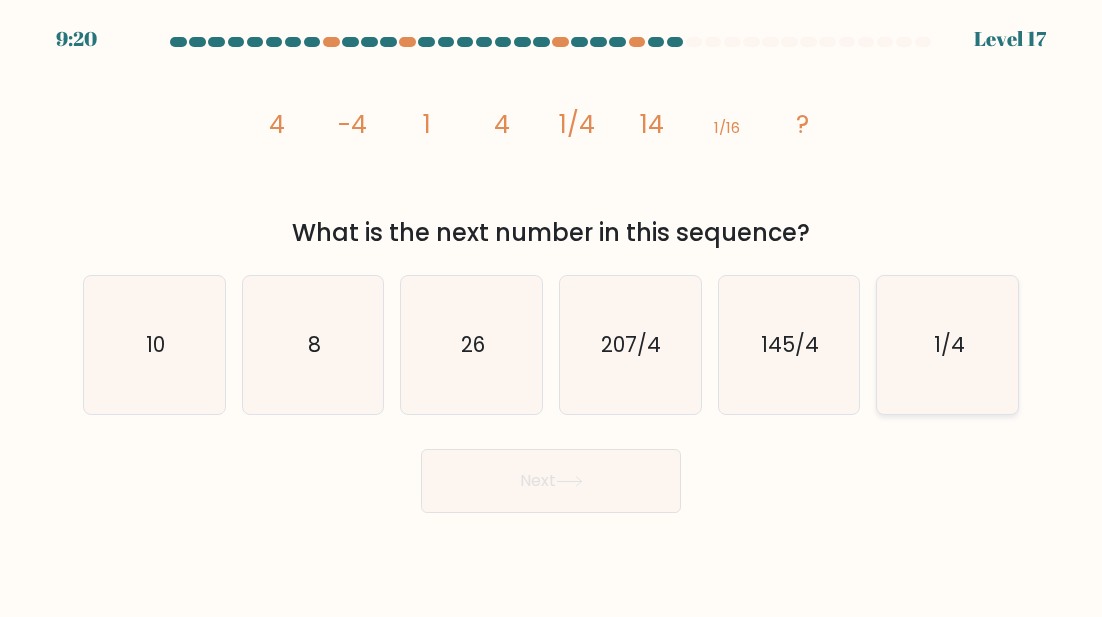 click on "1/4" 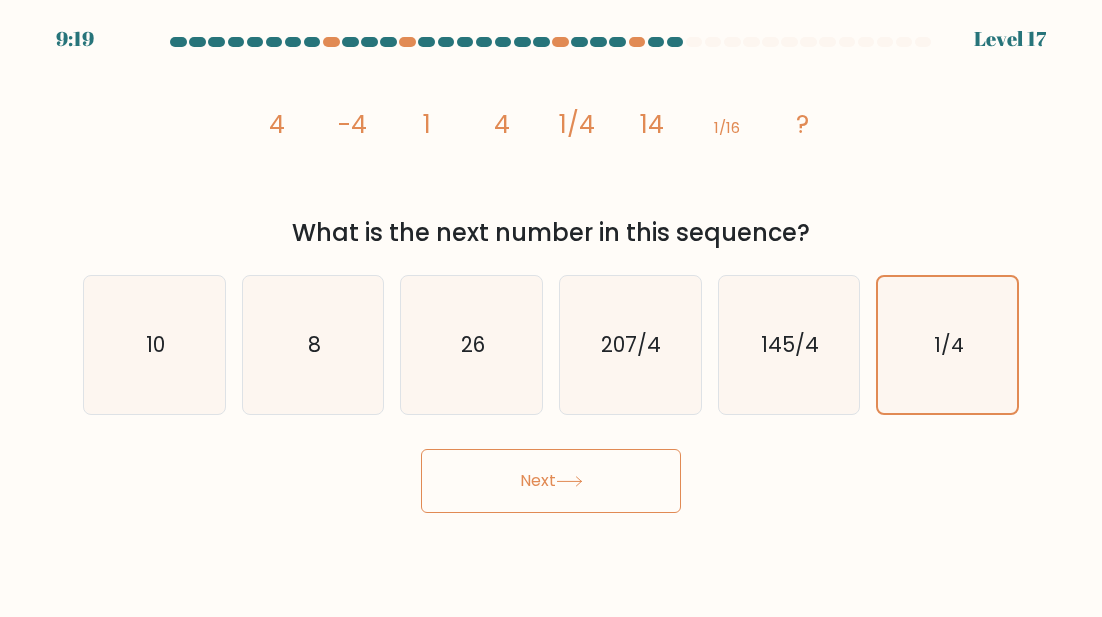 click on "Next" at bounding box center (551, 481) 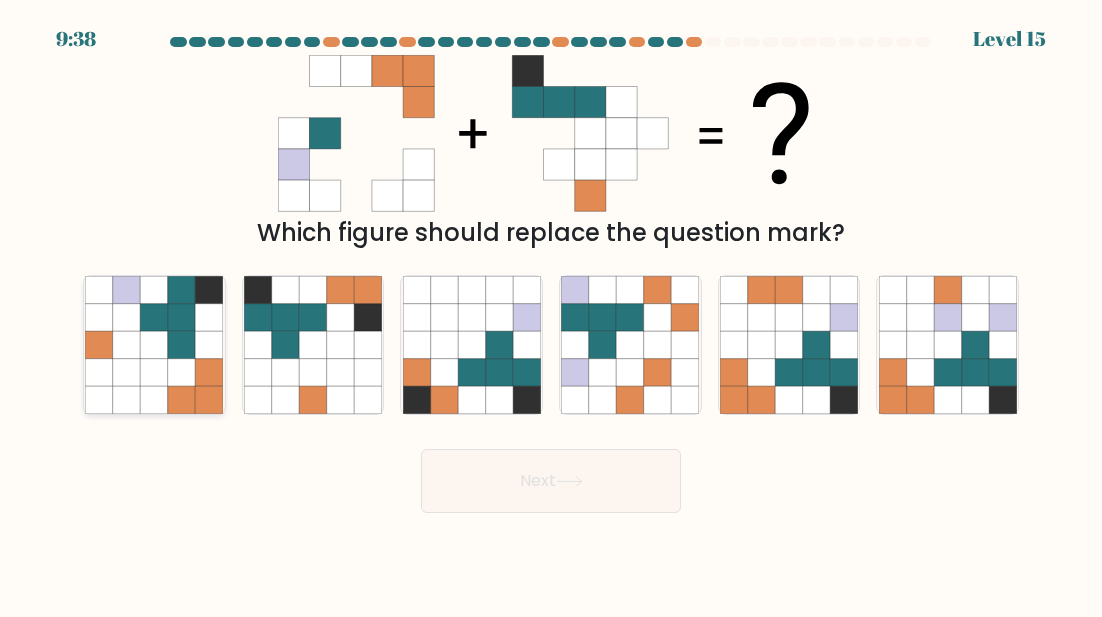 click 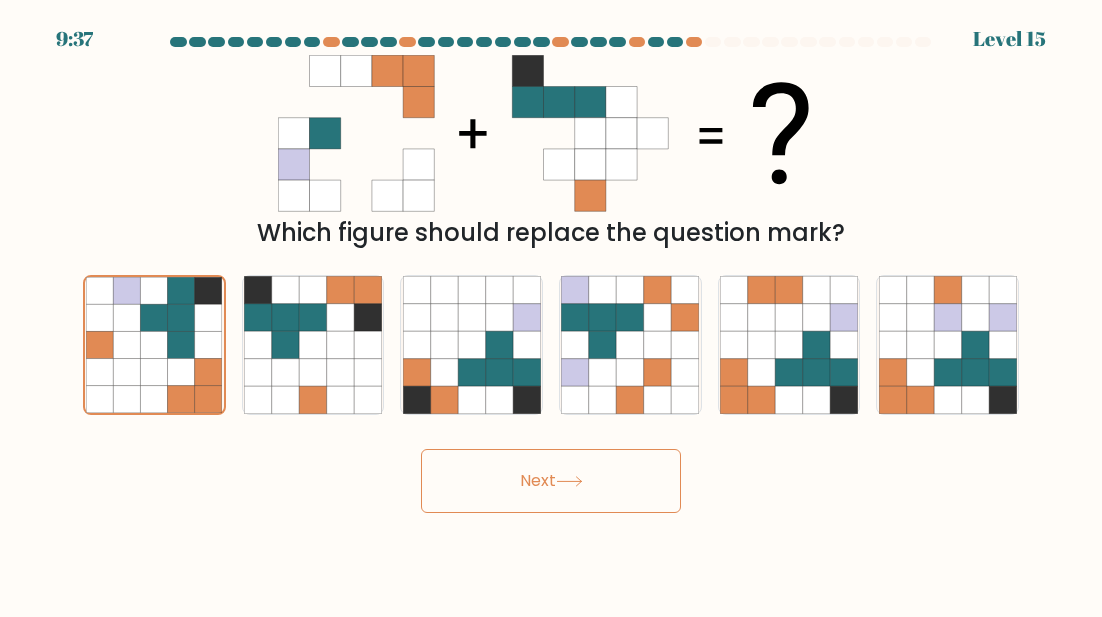 click on "Next" at bounding box center (551, 481) 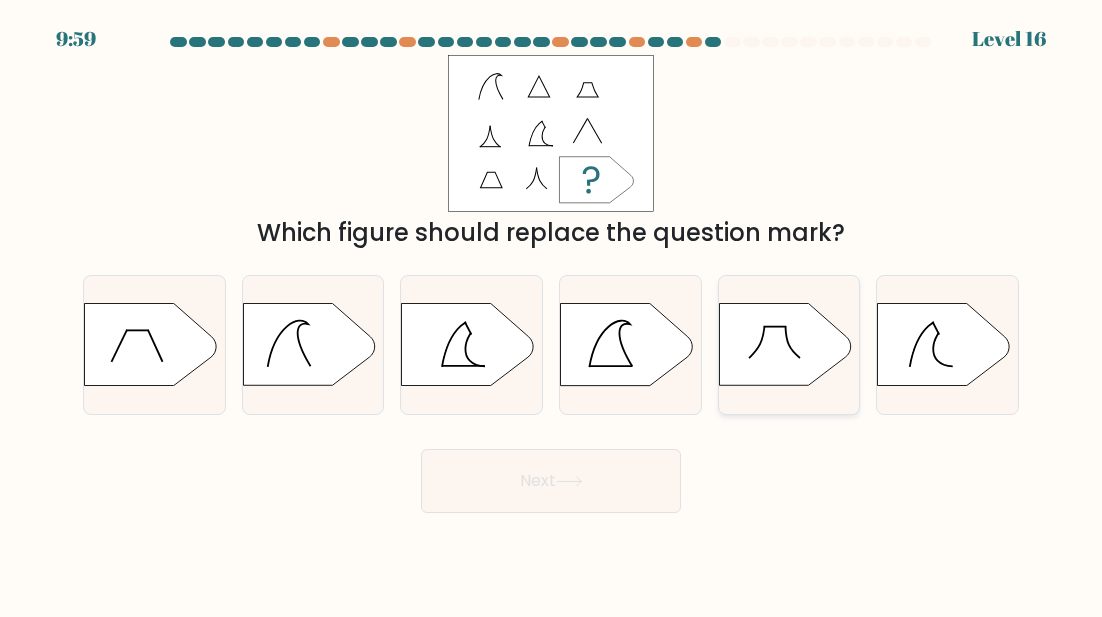 click 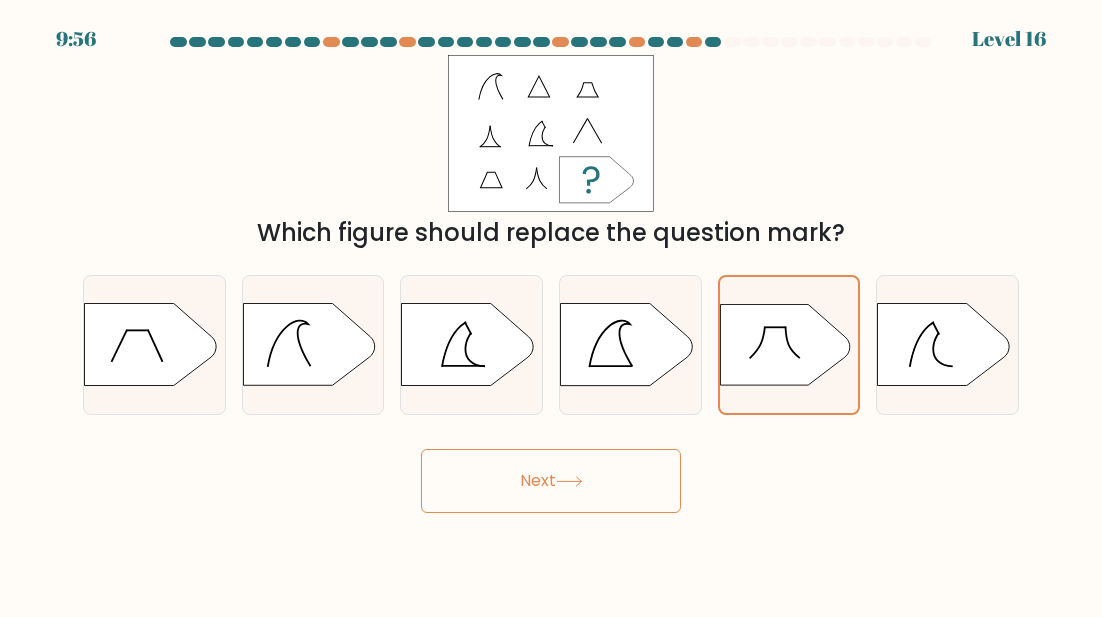 click on "Next" at bounding box center (551, 481) 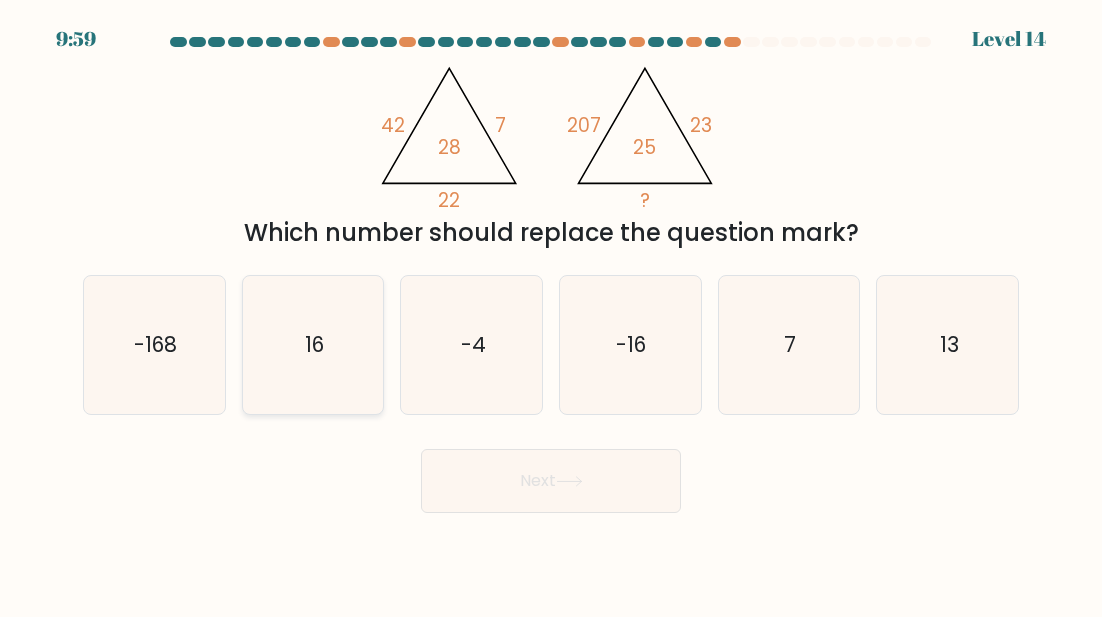 click on "16" 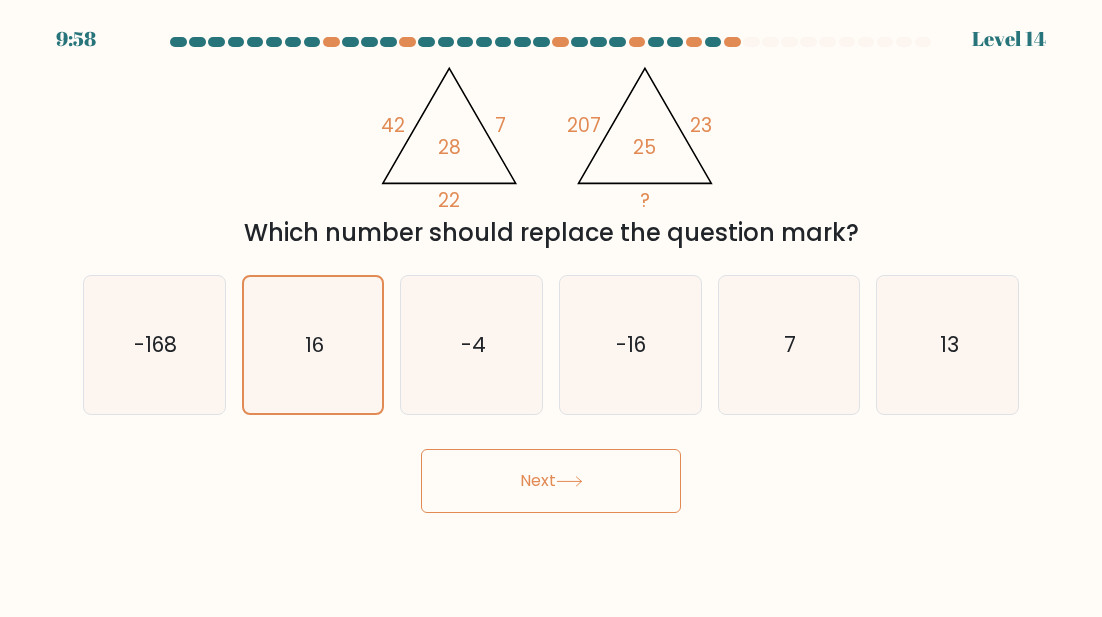 click on "Next" at bounding box center [551, 481] 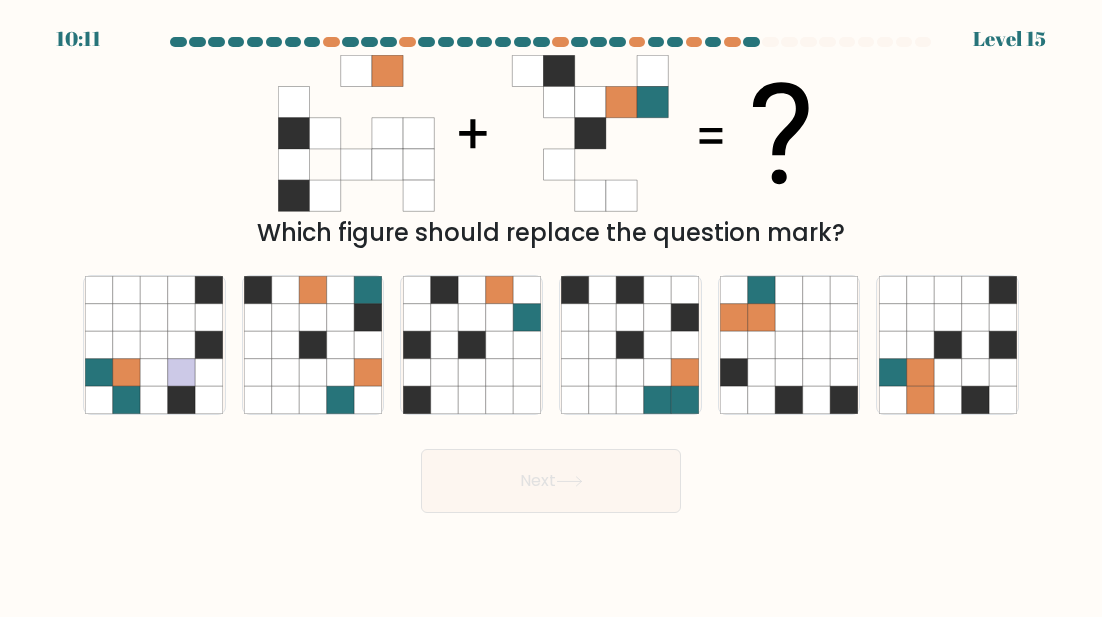 click on "Which figure should replace the question mark?" at bounding box center (551, 153) 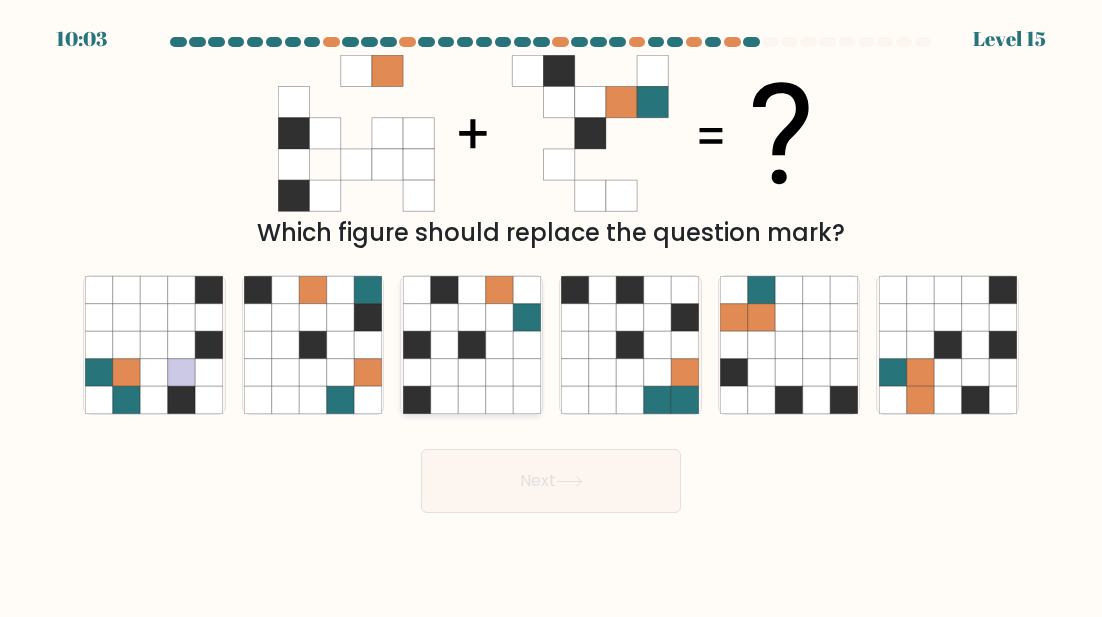 click 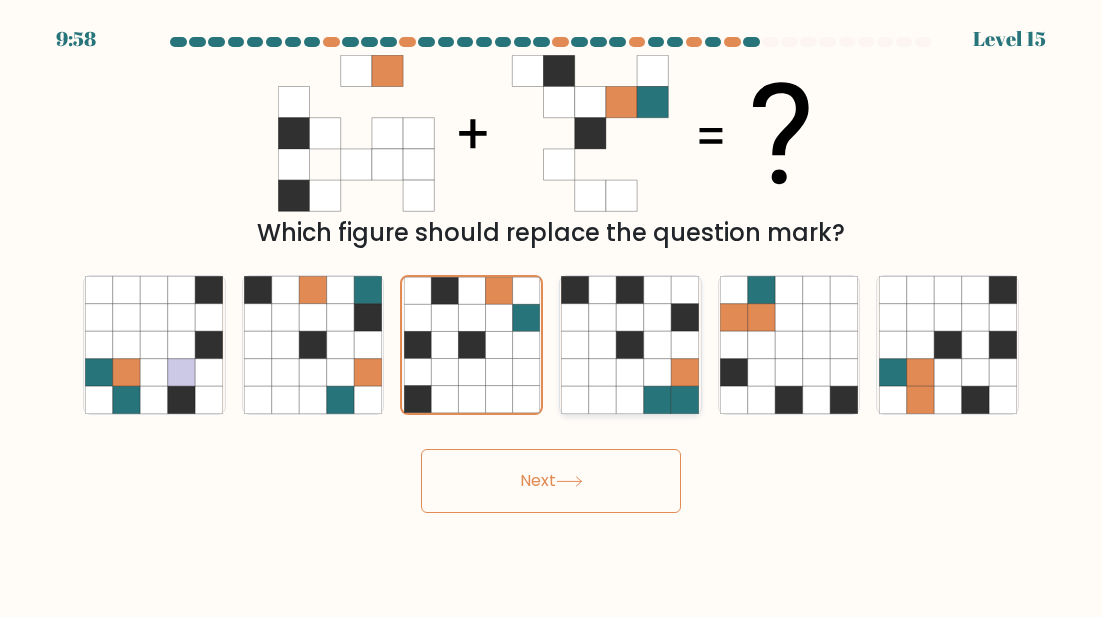 click 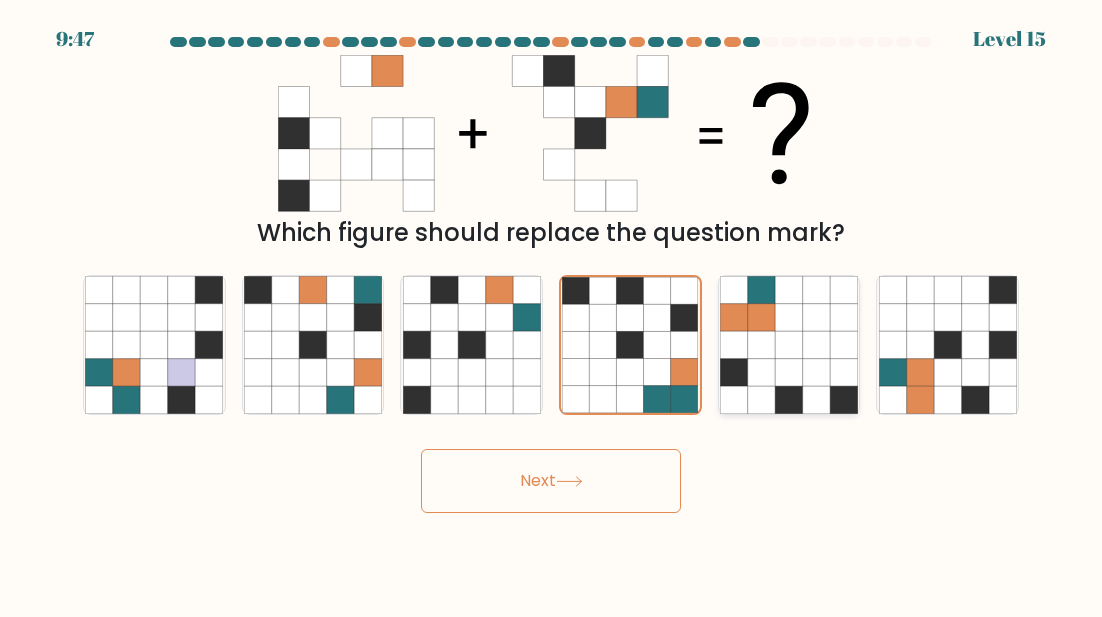 click 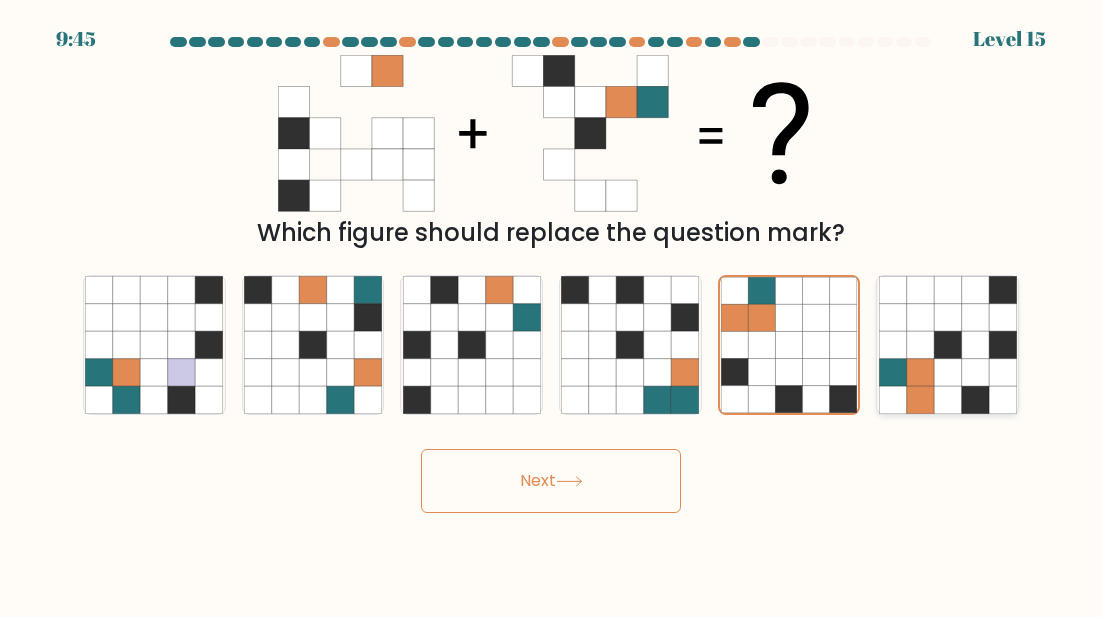 click 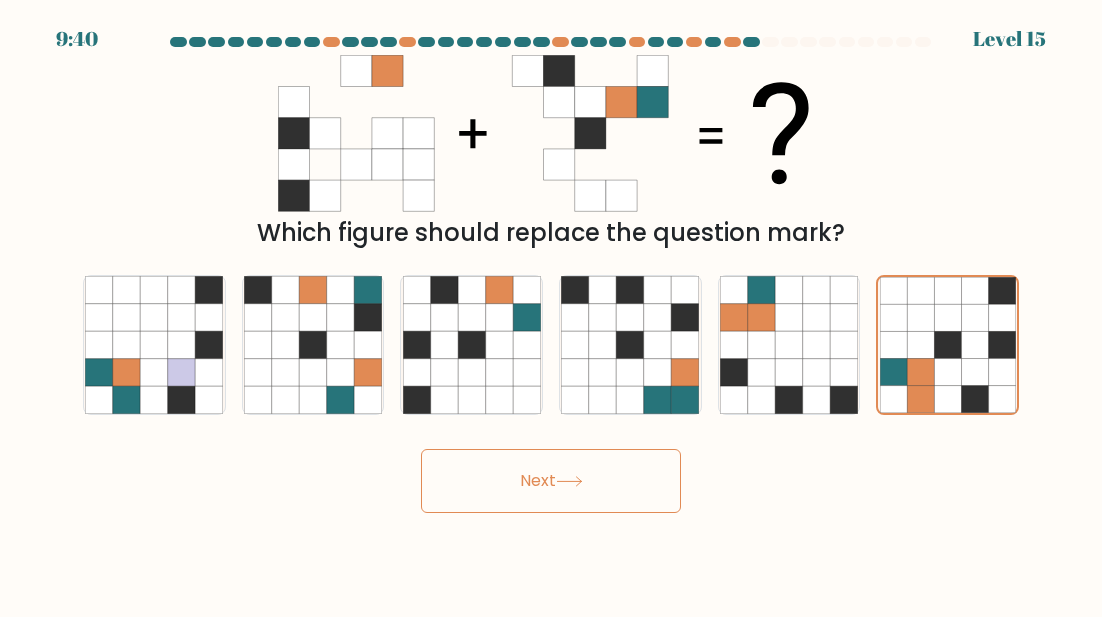 click on "Next" at bounding box center (551, 481) 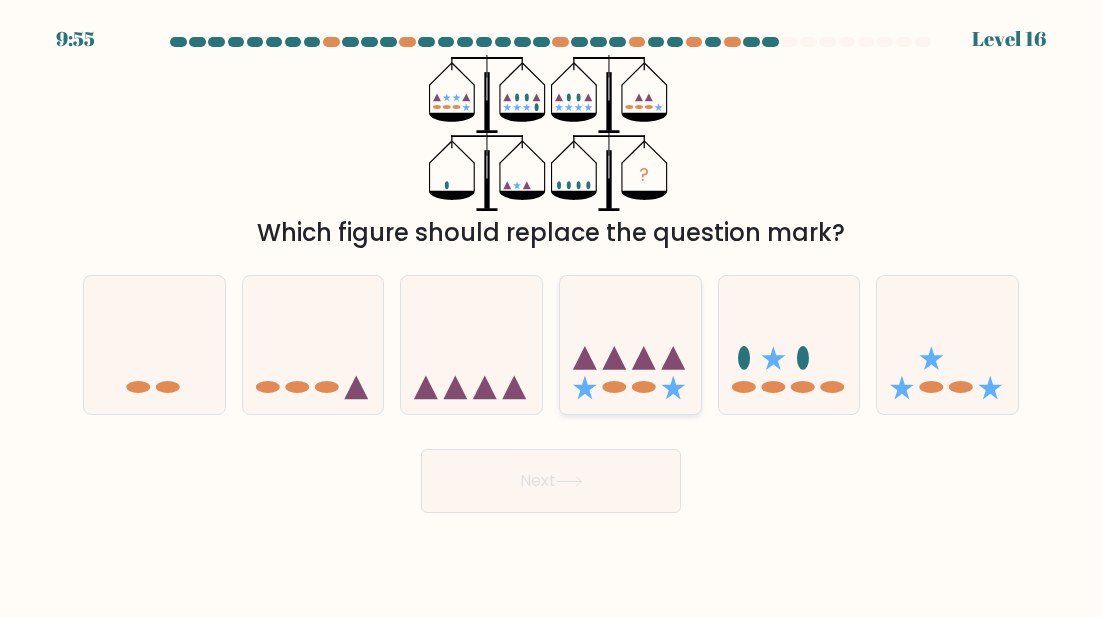 click 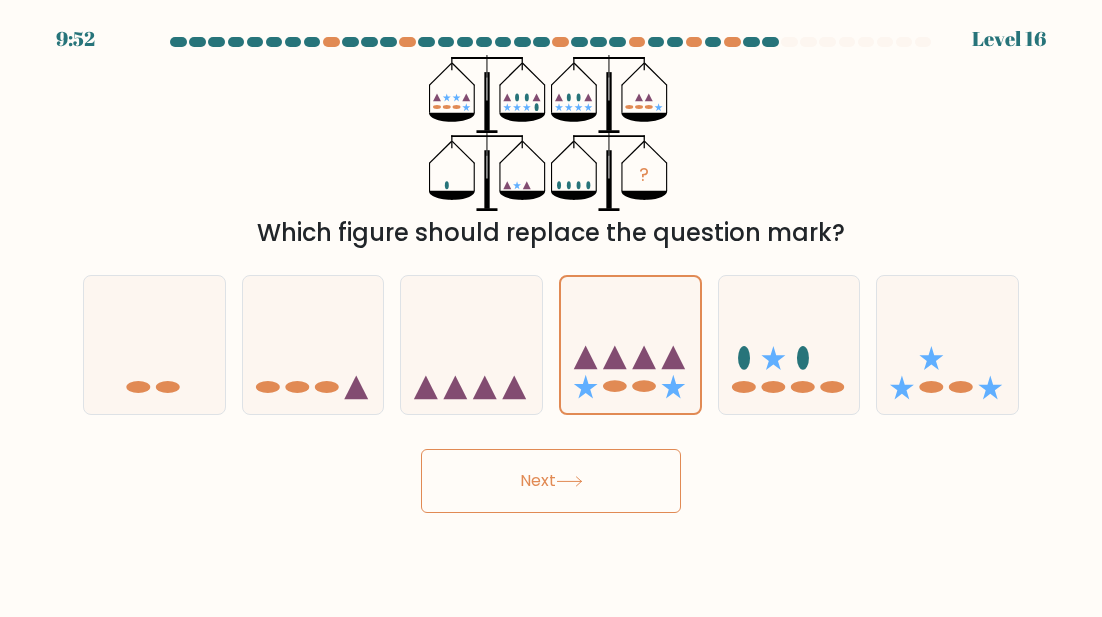 click 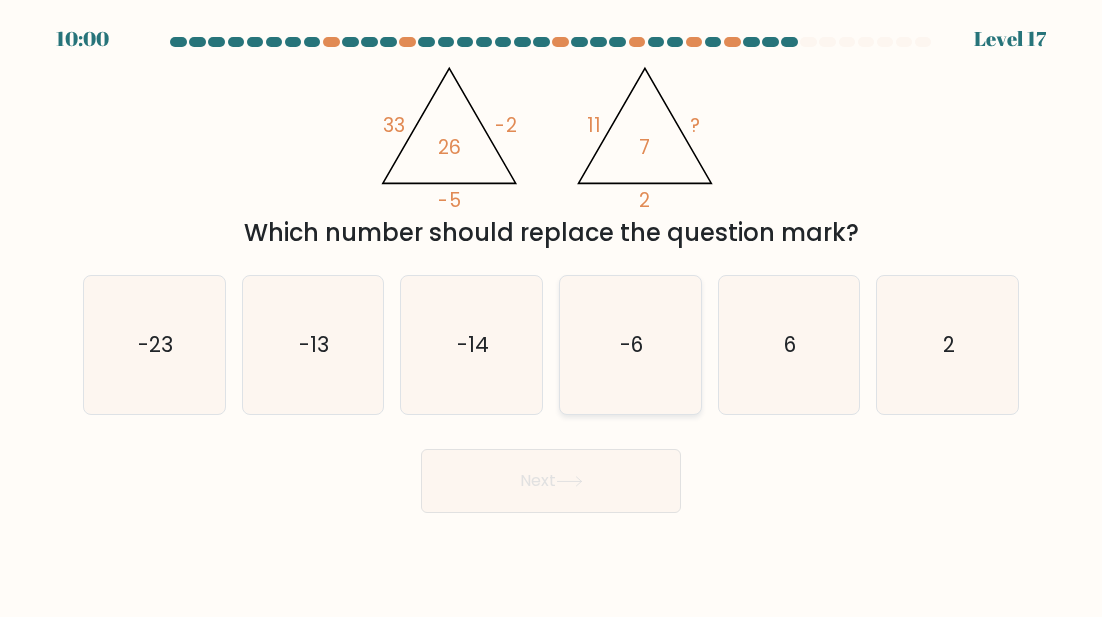 click on "-6" 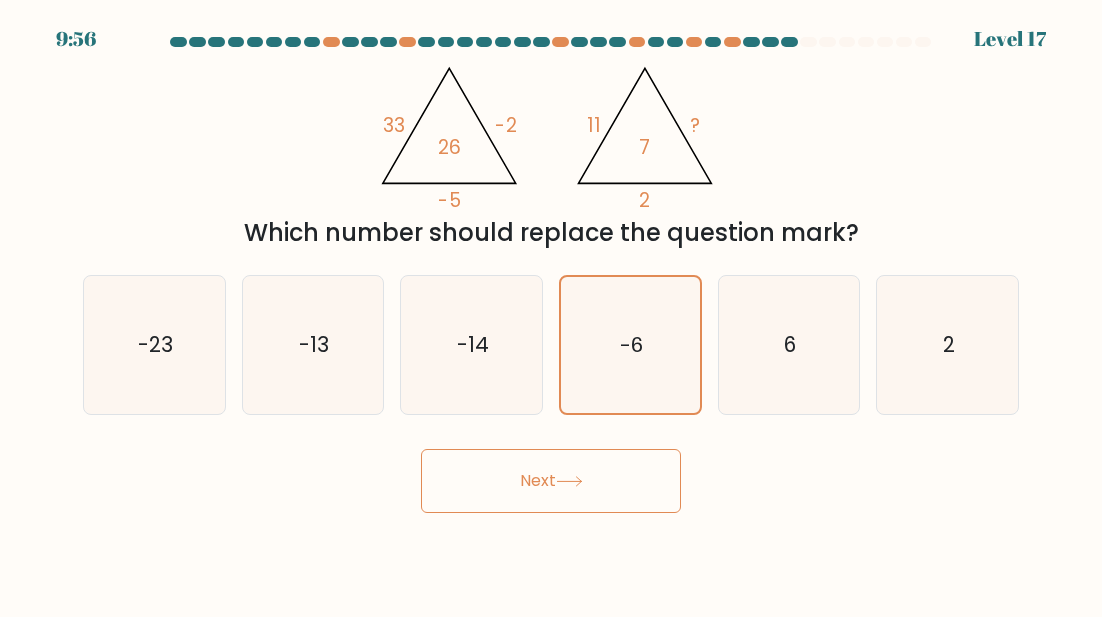 click on "Next" at bounding box center [551, 481] 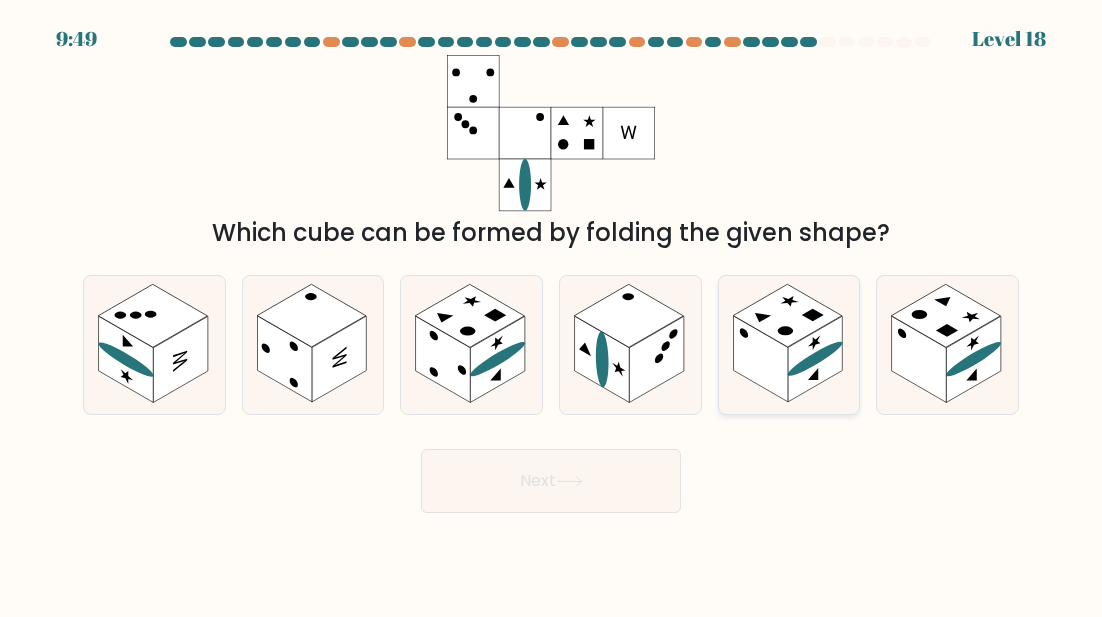click 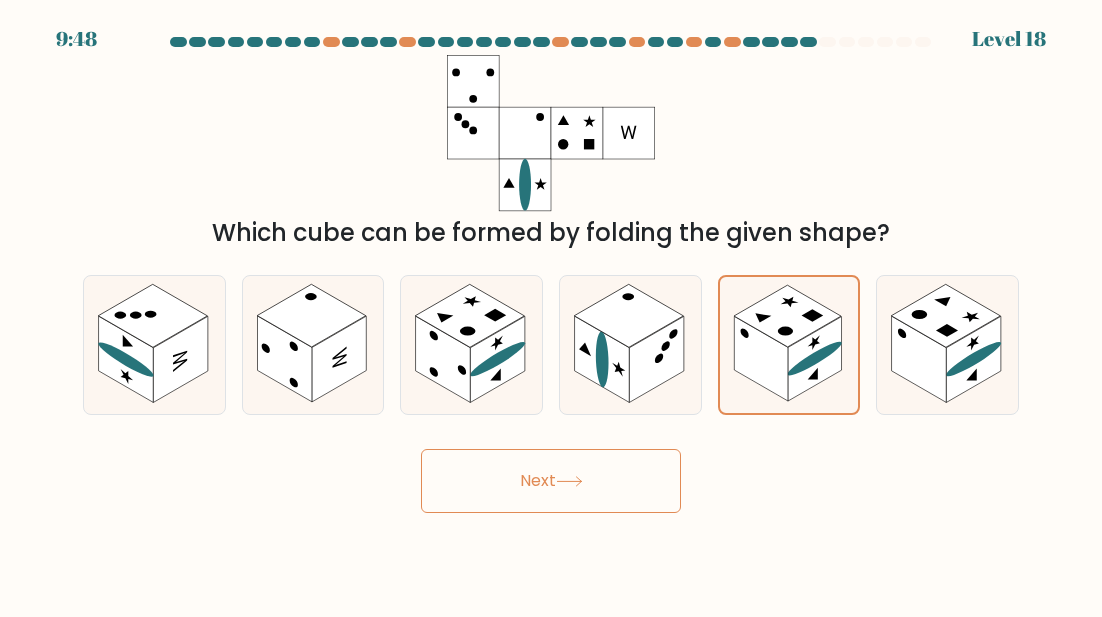 click on "Next" at bounding box center (551, 481) 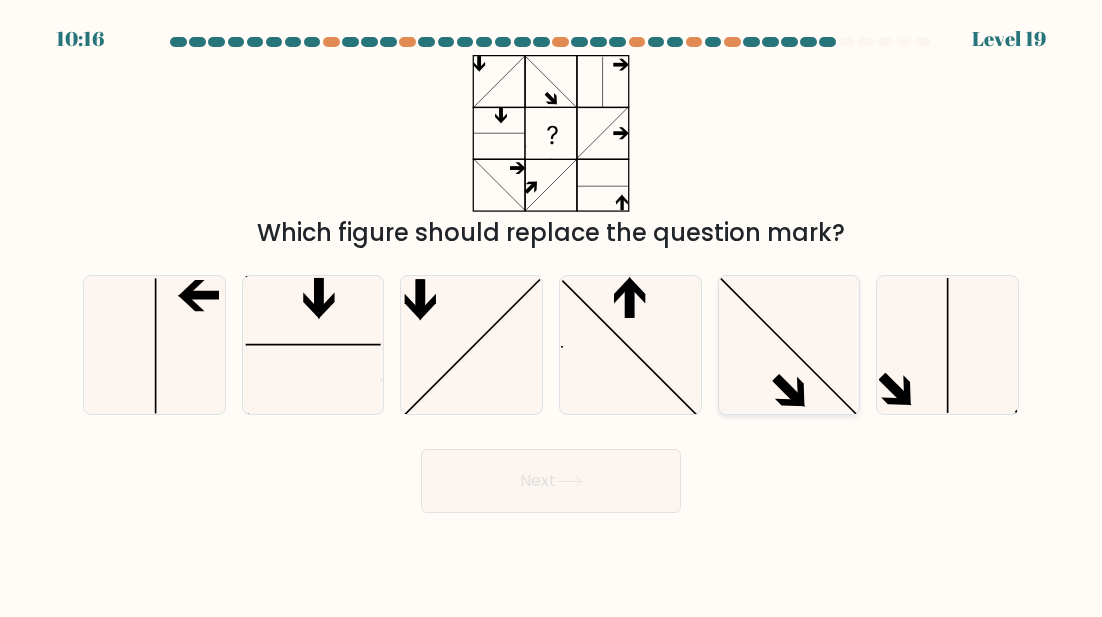 click 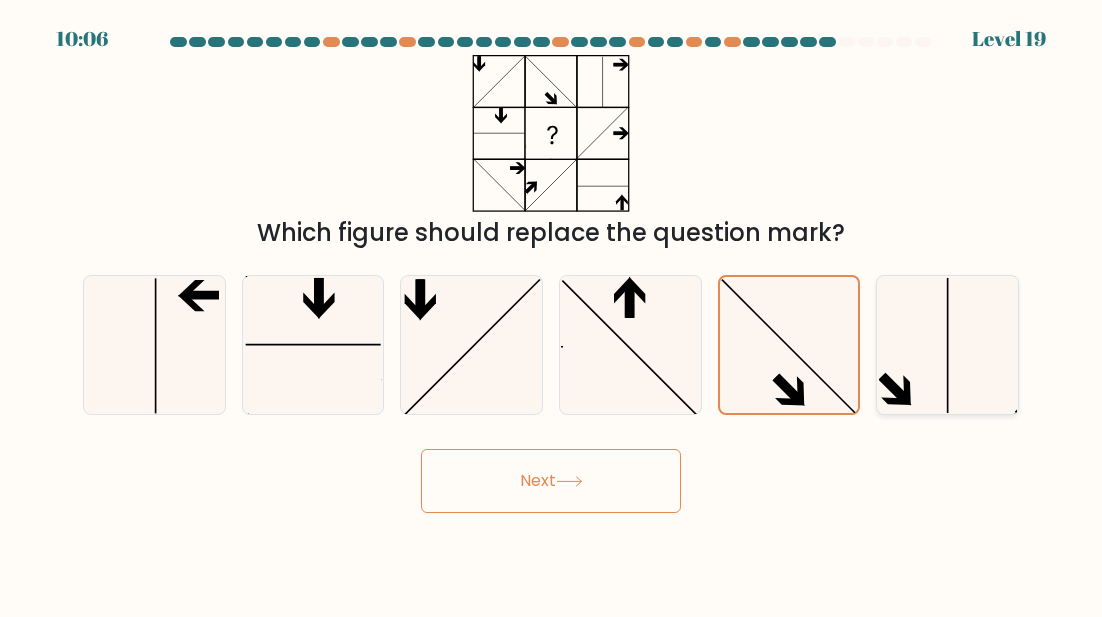 click 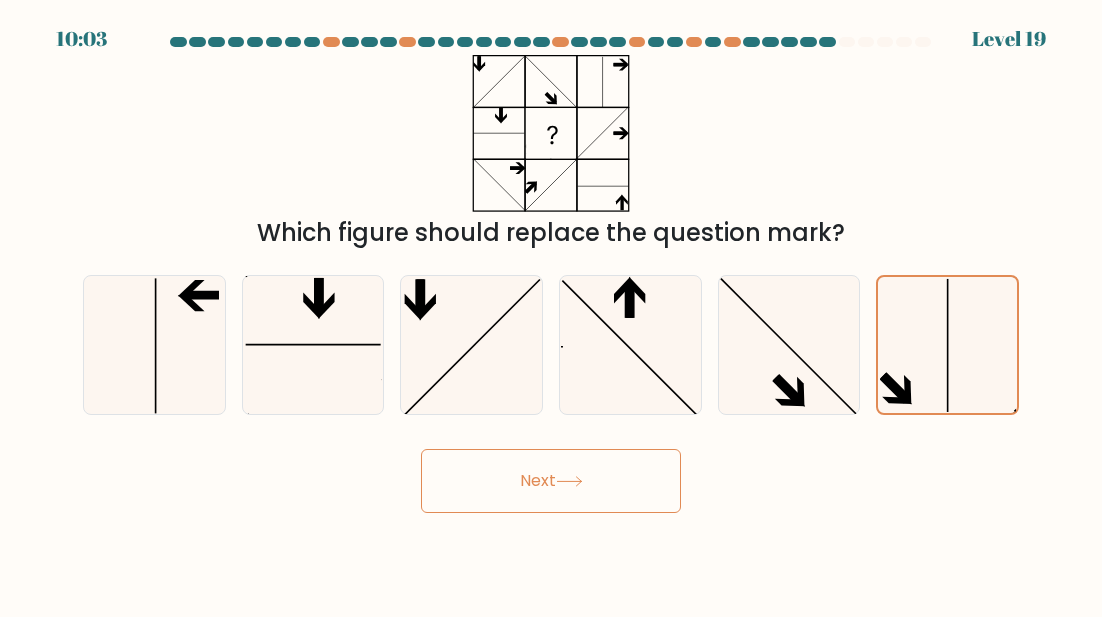 click 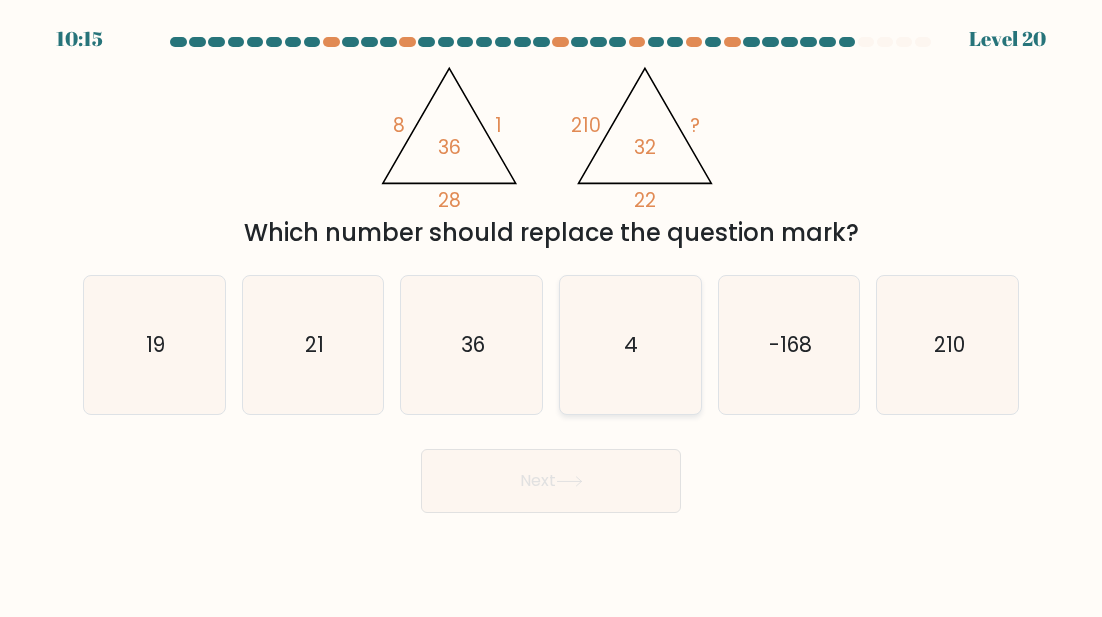 click on "4" 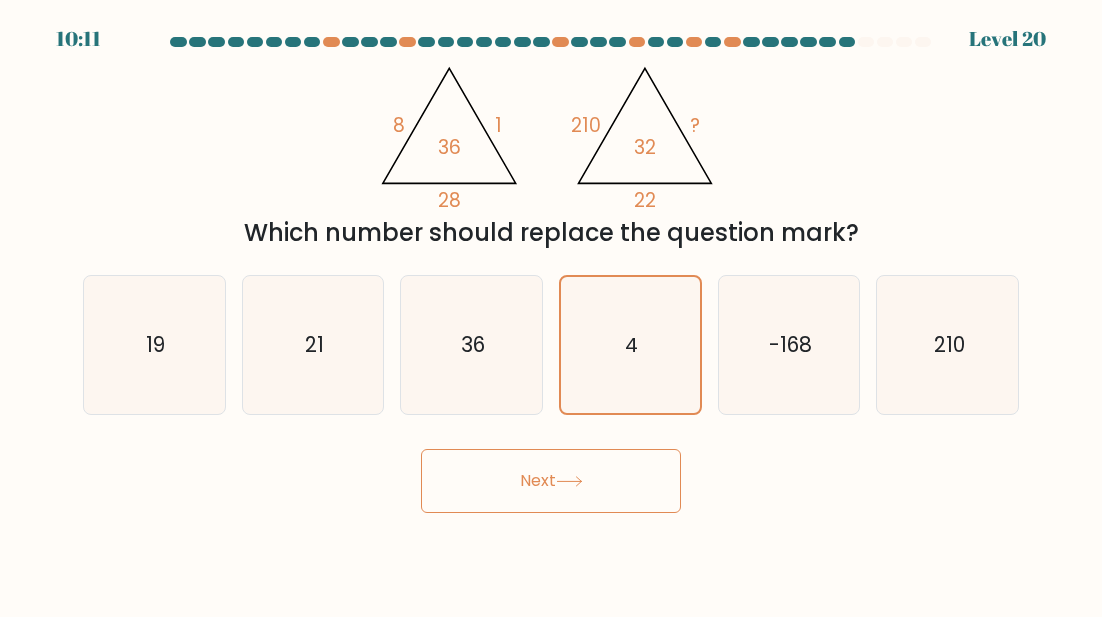 click on "@import url('https://fonts.googleapis.com/css?family=Abril+Fatface:400,100,100italic,300,300italic,400italic,500,500italic,700,700italic,900,900italic');                        8       1       28       36                                       @import url('https://fonts.googleapis.com/css?family=Abril+Fatface:400,100,100italic,300,300italic,400italic,500,500italic,700,700italic,900,900italic');                        210       ?       22       32
Which number should replace the question mark?" at bounding box center [551, 153] 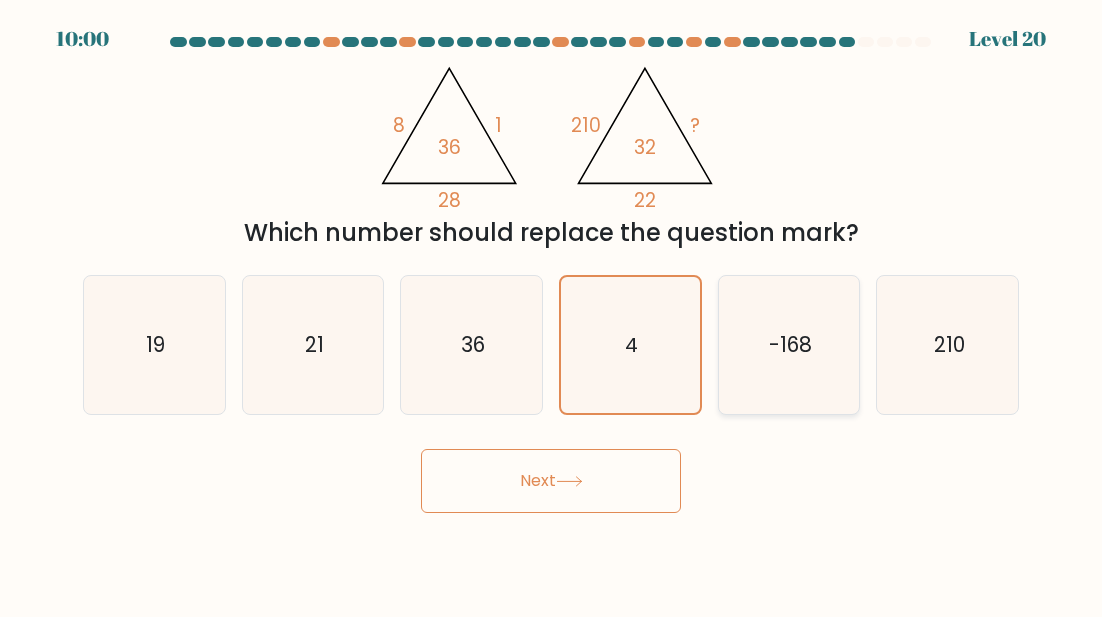 click on "-168" 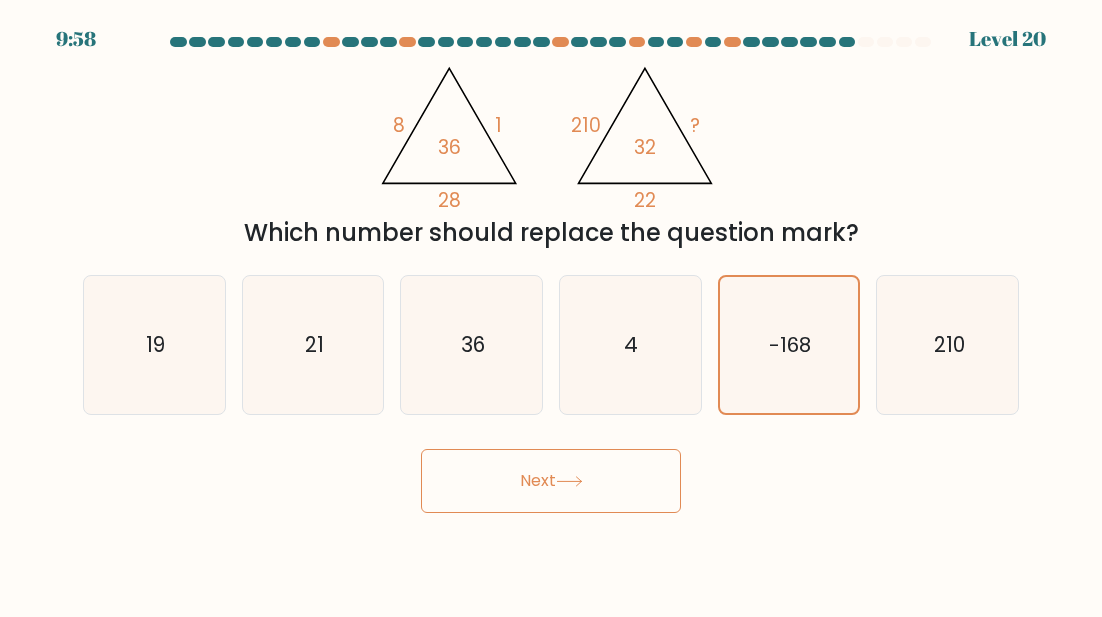 click 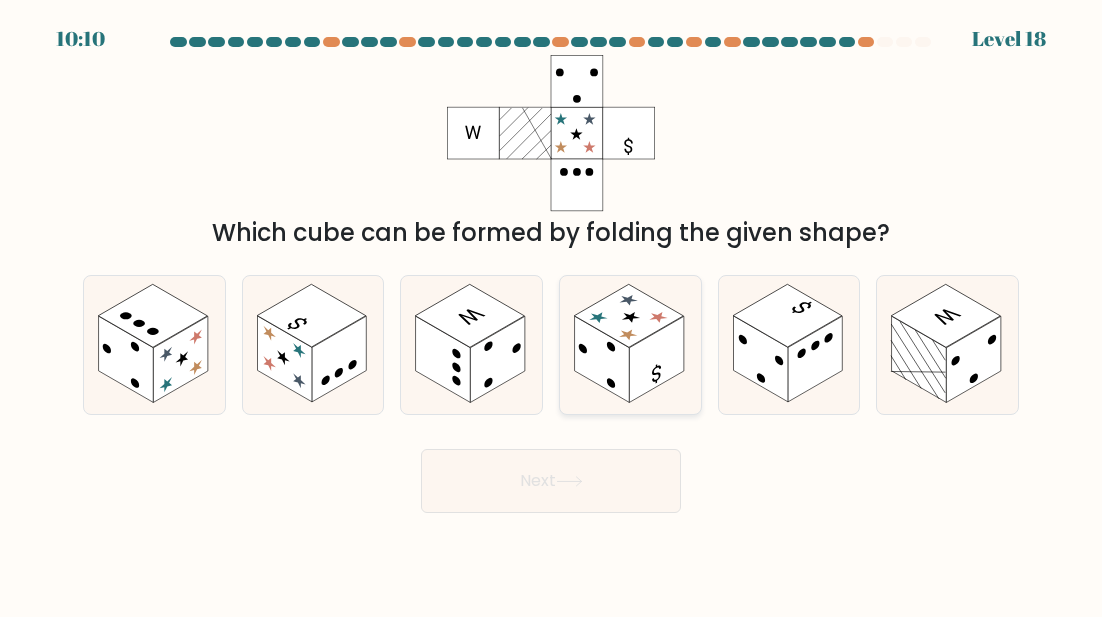 click 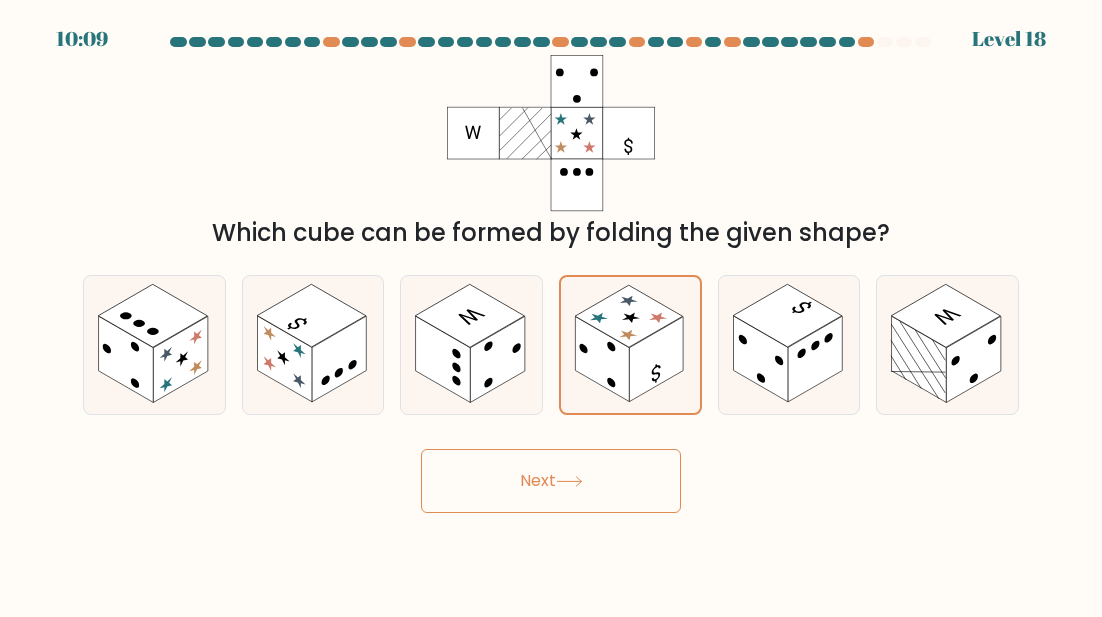 click on "Next" at bounding box center (551, 481) 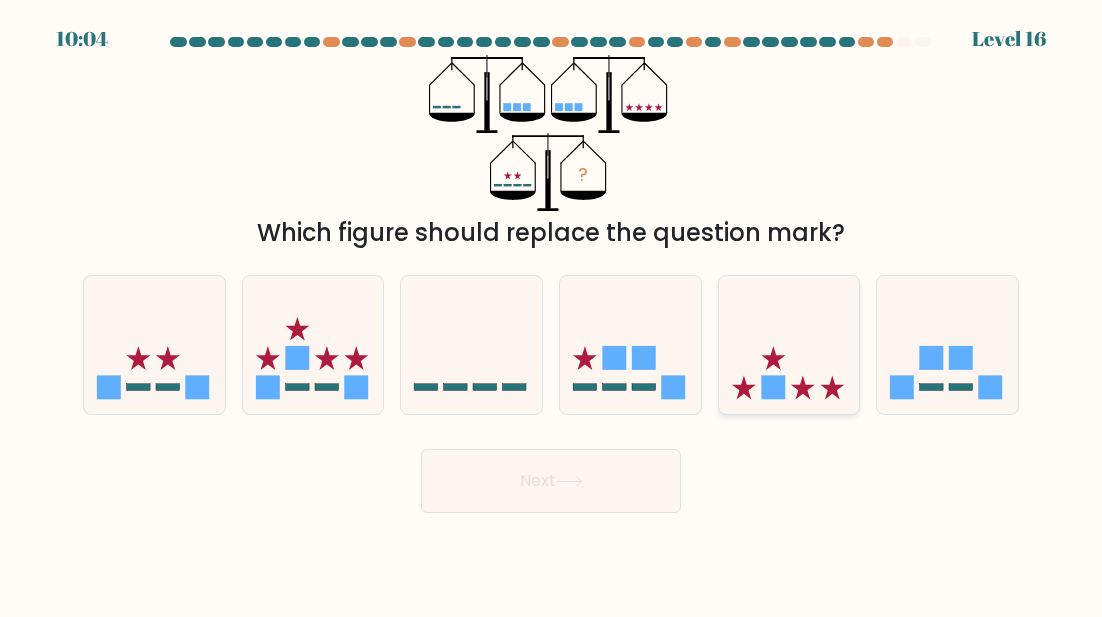 click 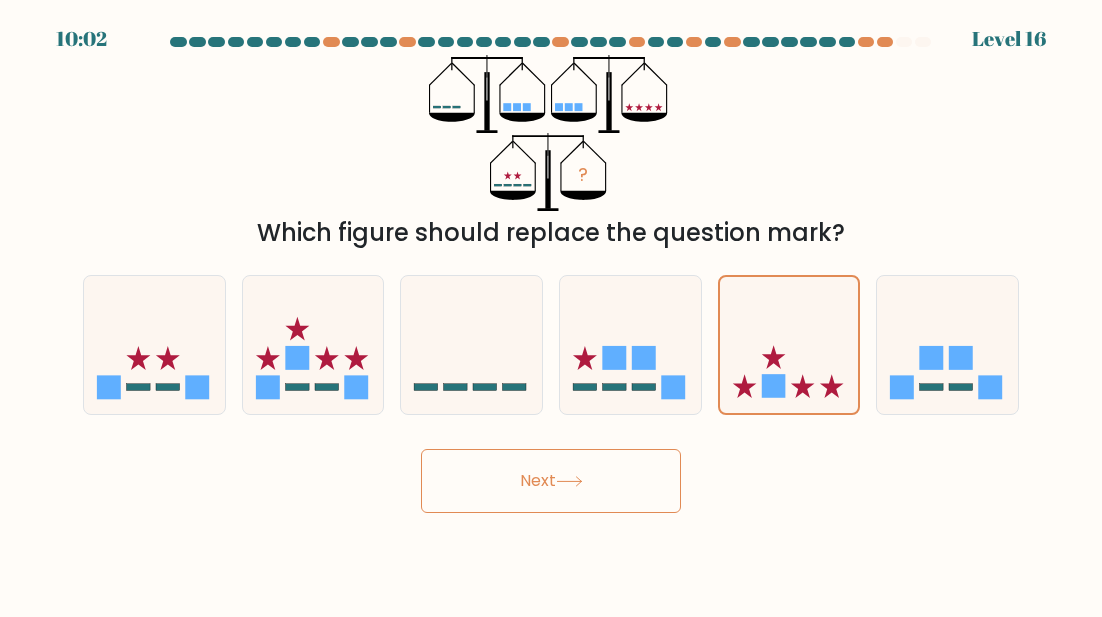 click on "Next" at bounding box center [551, 481] 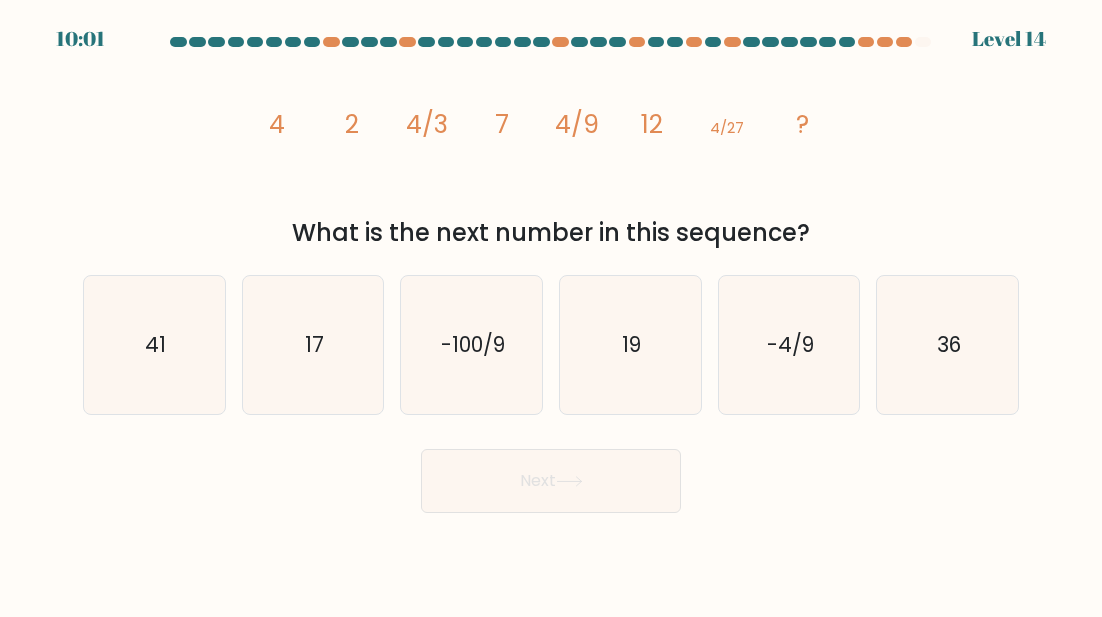 click on "Next" at bounding box center (551, 481) 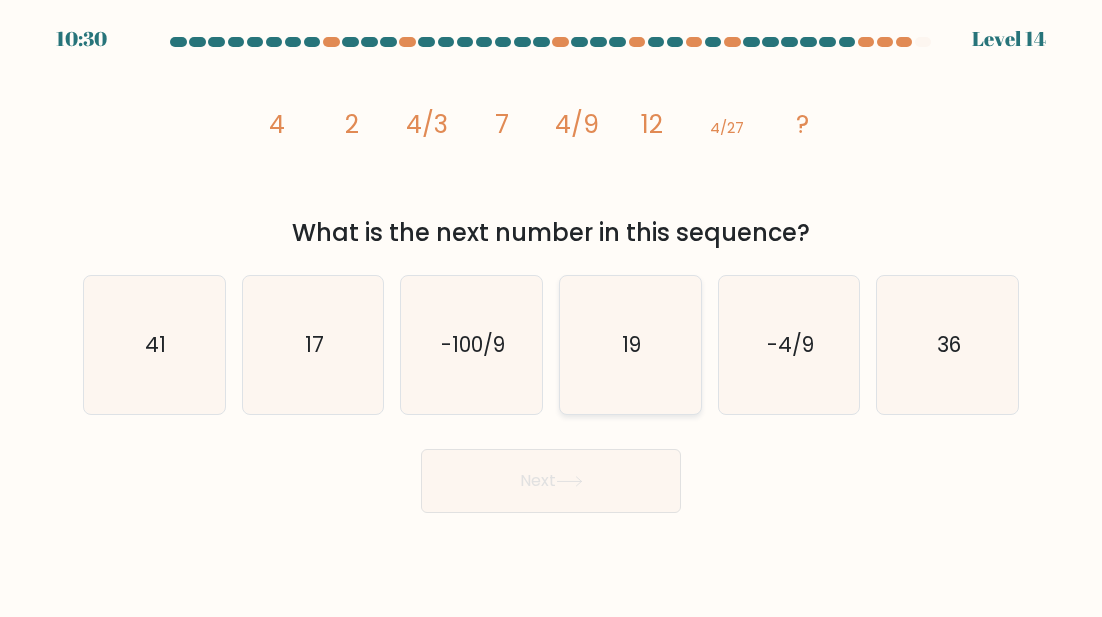 click on "19" 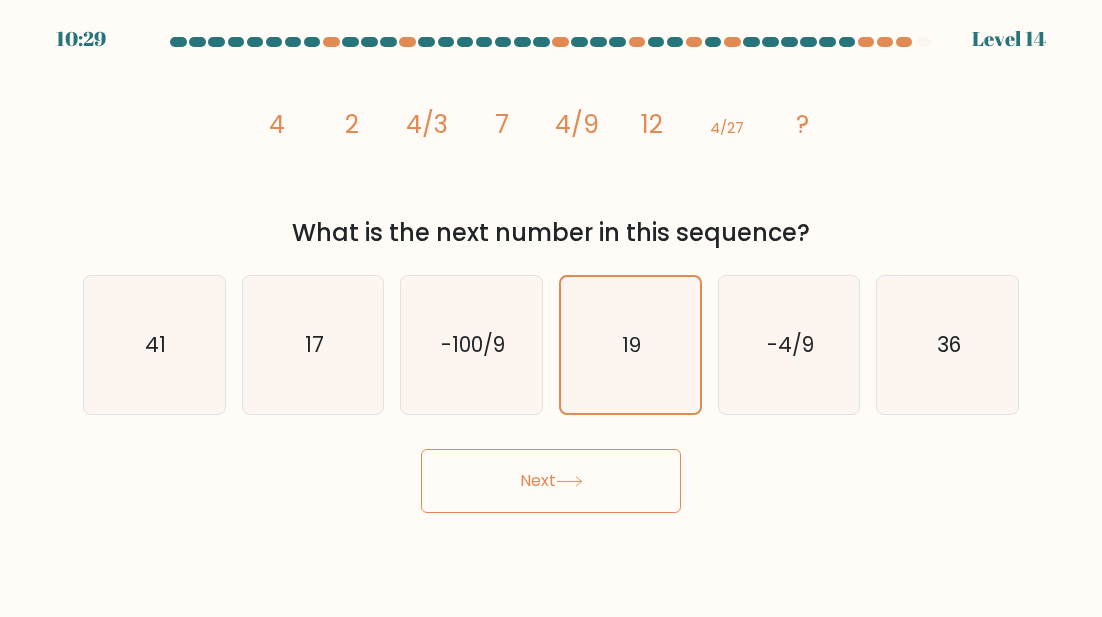 click on "Next" at bounding box center [551, 481] 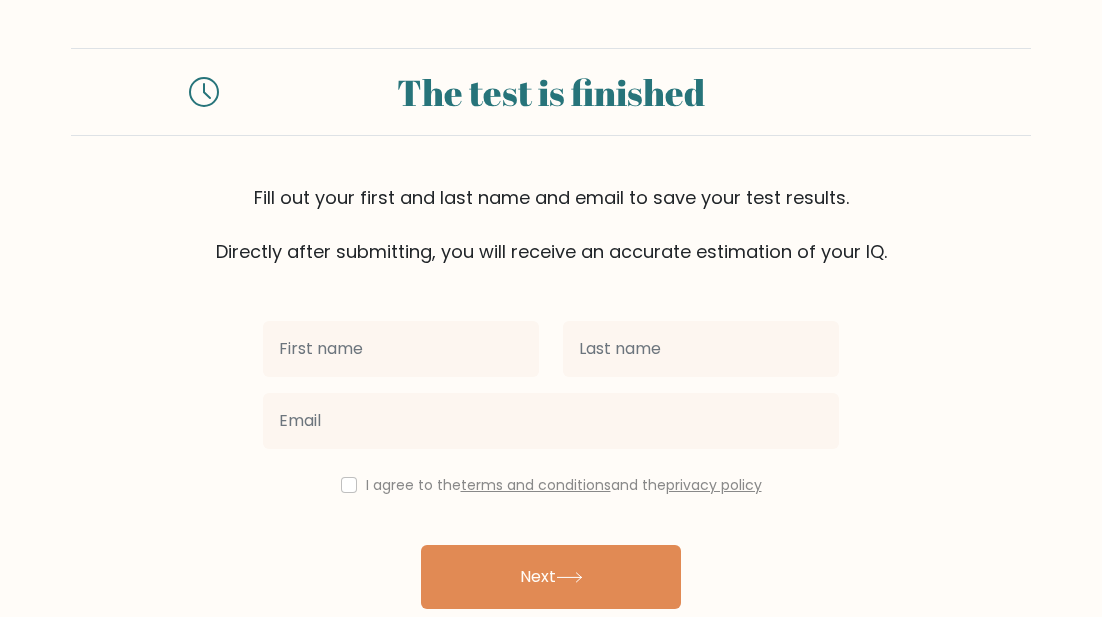 scroll, scrollTop: 0, scrollLeft: 0, axis: both 